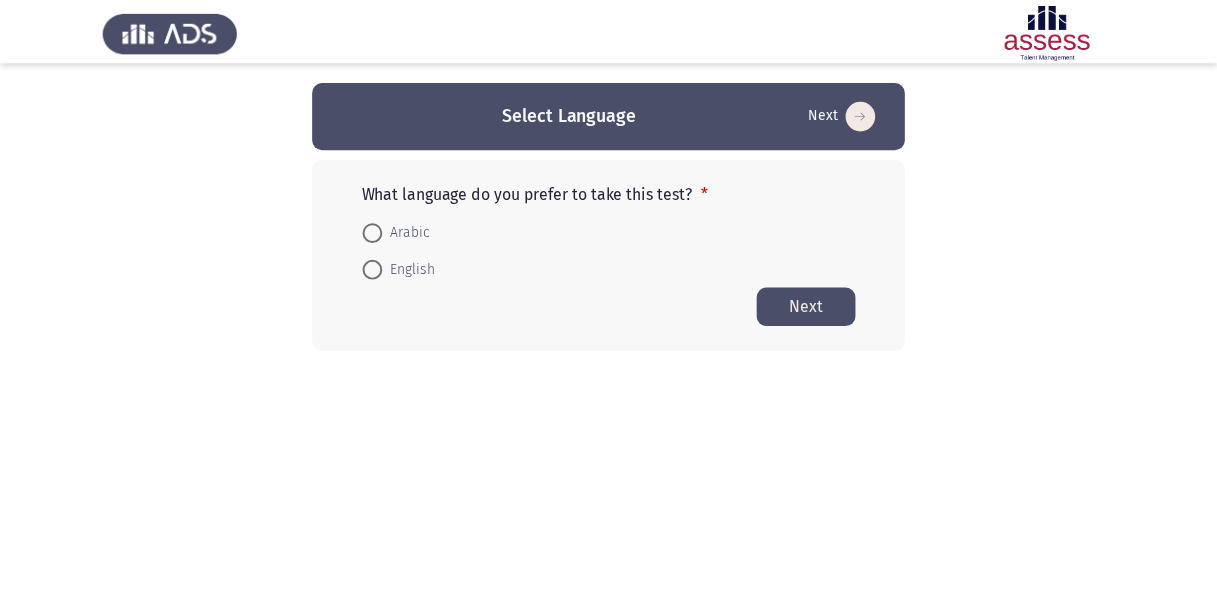 scroll, scrollTop: 0, scrollLeft: 0, axis: both 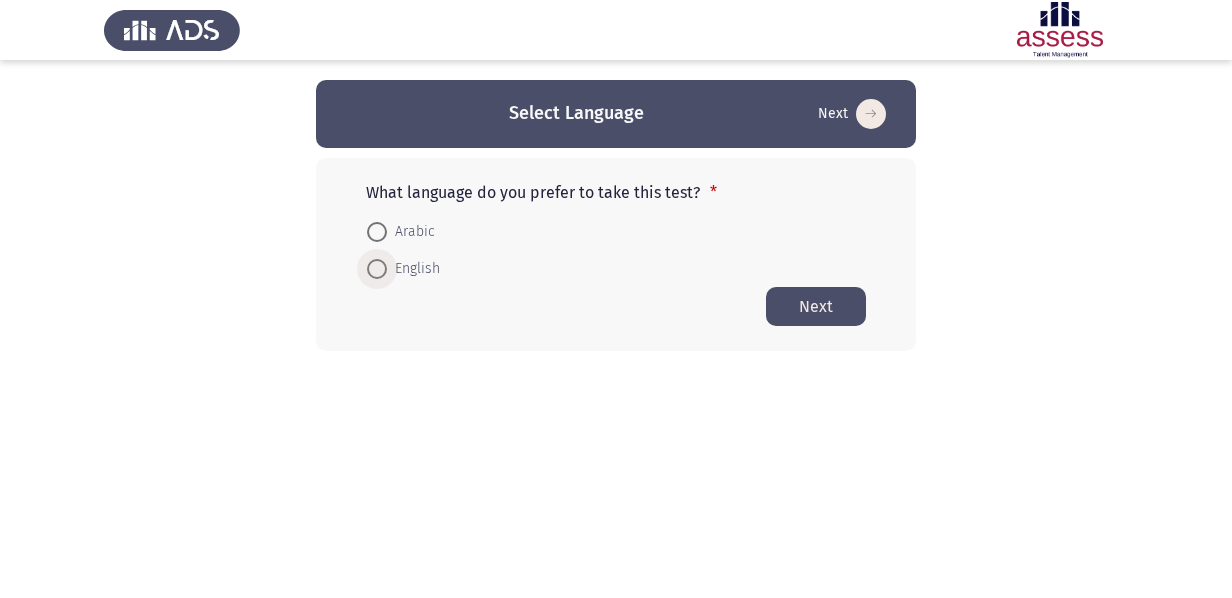 click on "English" at bounding box center [413, 269] 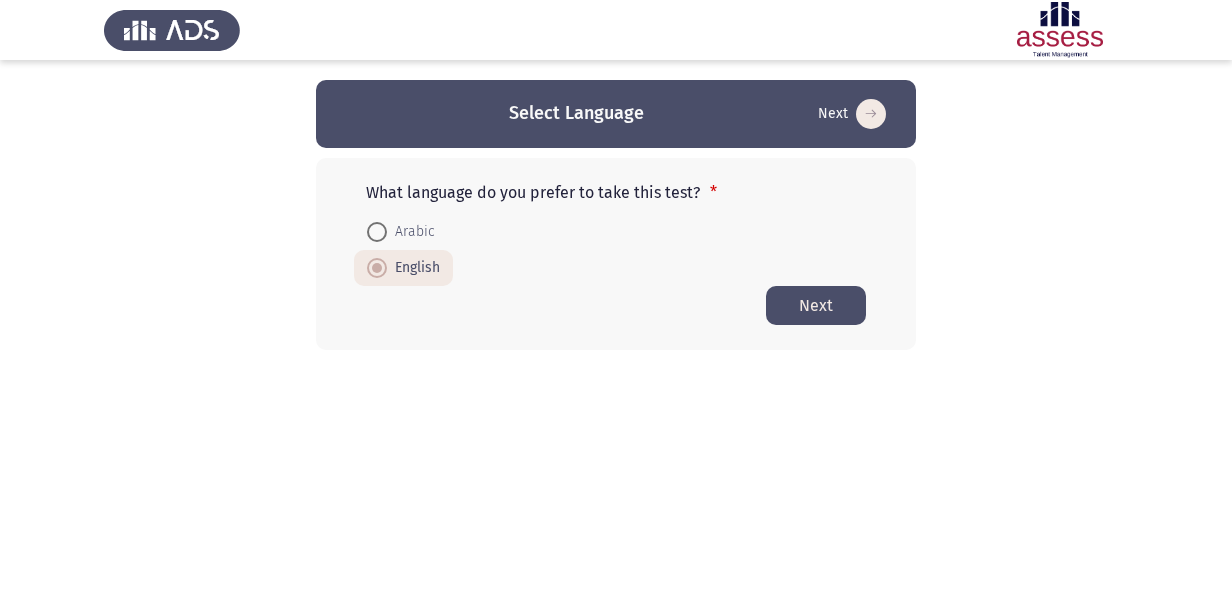 click on "Next" 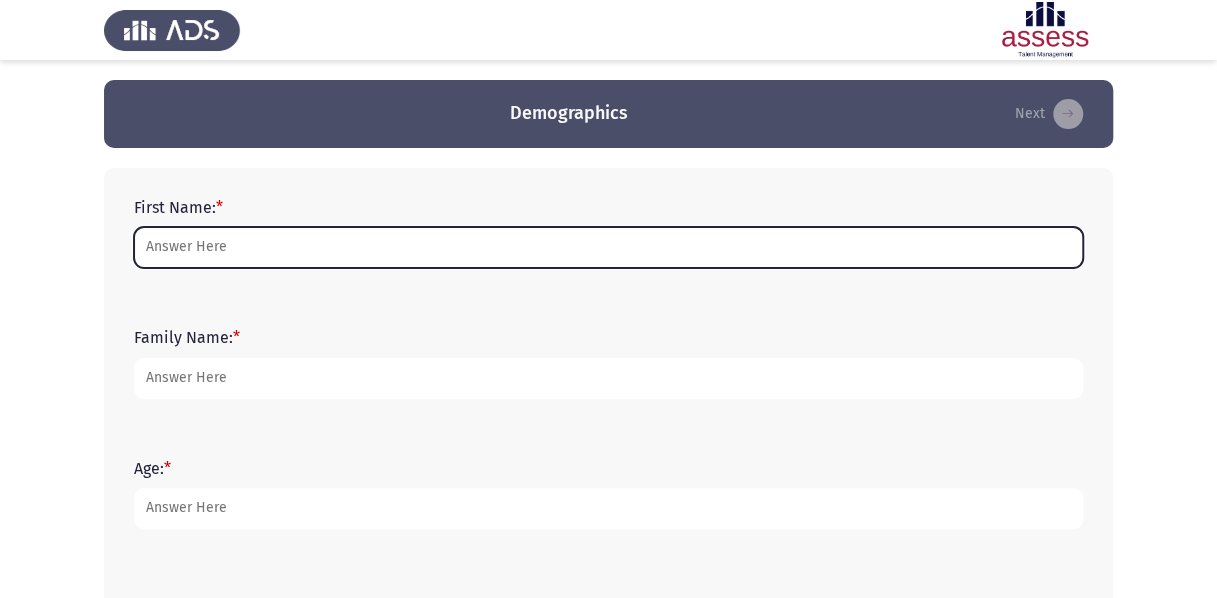click on "First Name:   *" at bounding box center (608, 247) 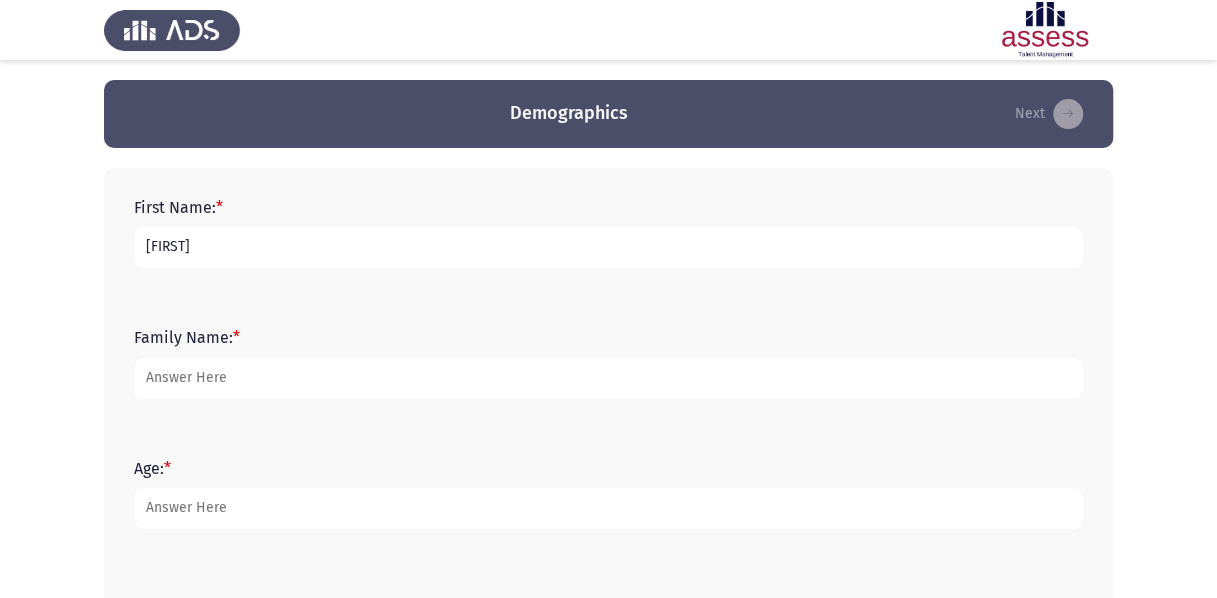 type on "[FIRST]" 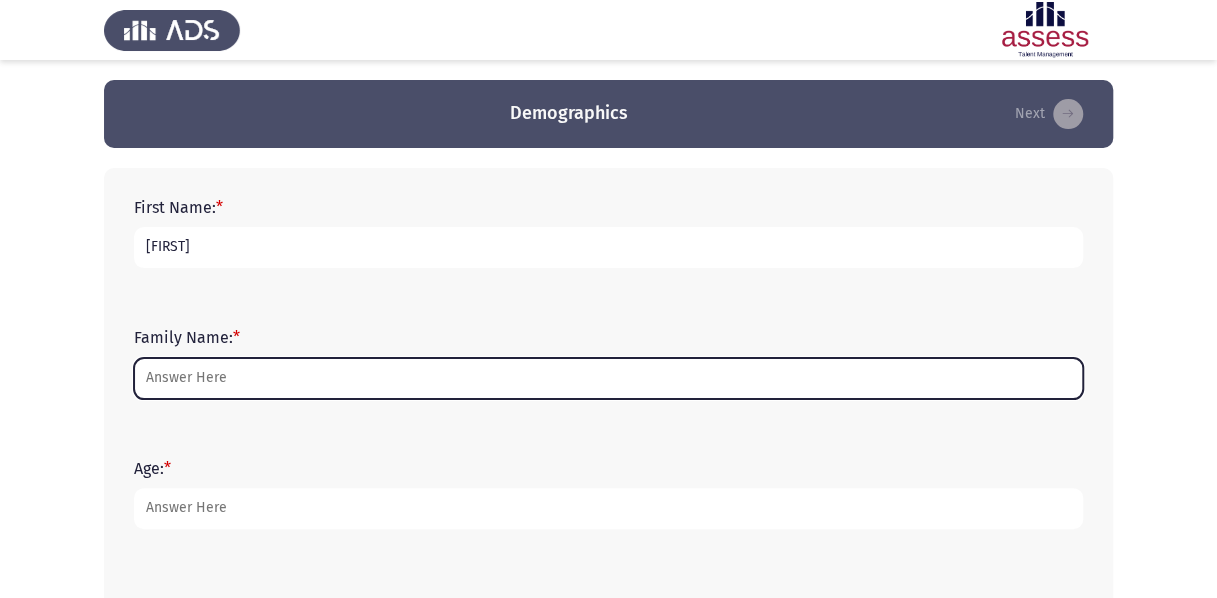 click on "Family Name:   *" at bounding box center (608, 378) 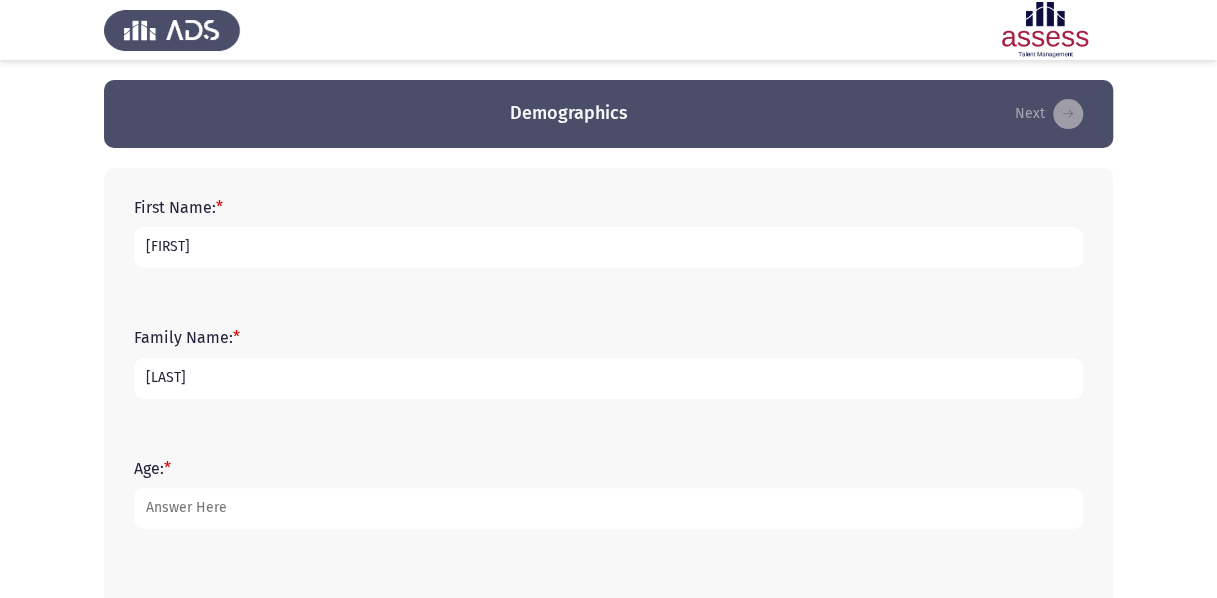 type on "[LAST]" 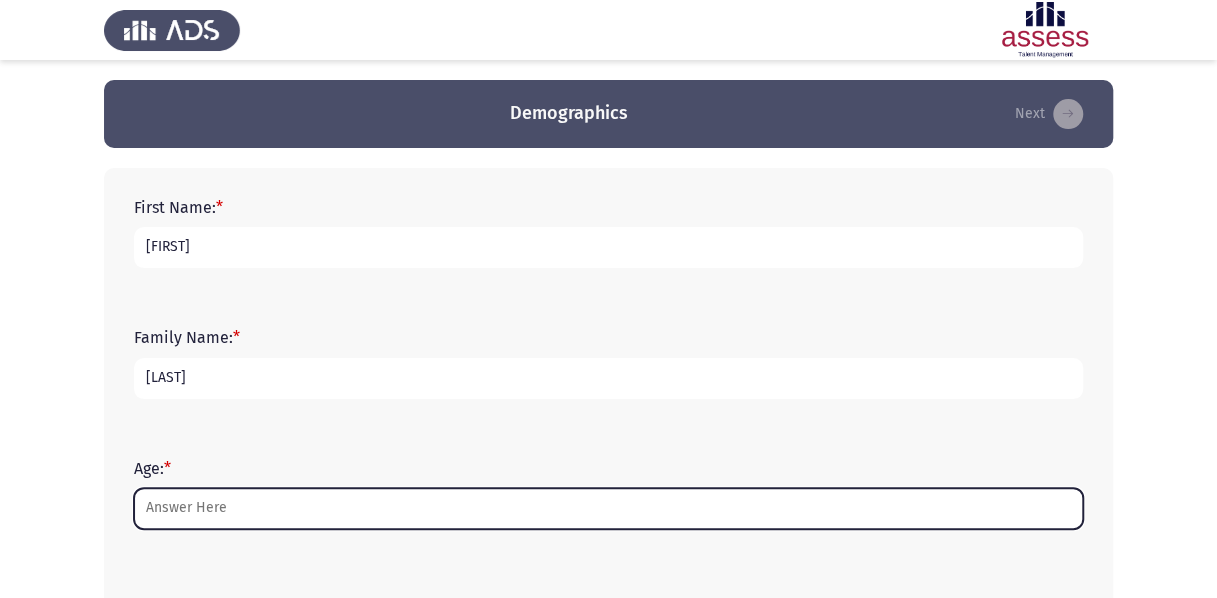 click on "Age:   *" at bounding box center [608, 508] 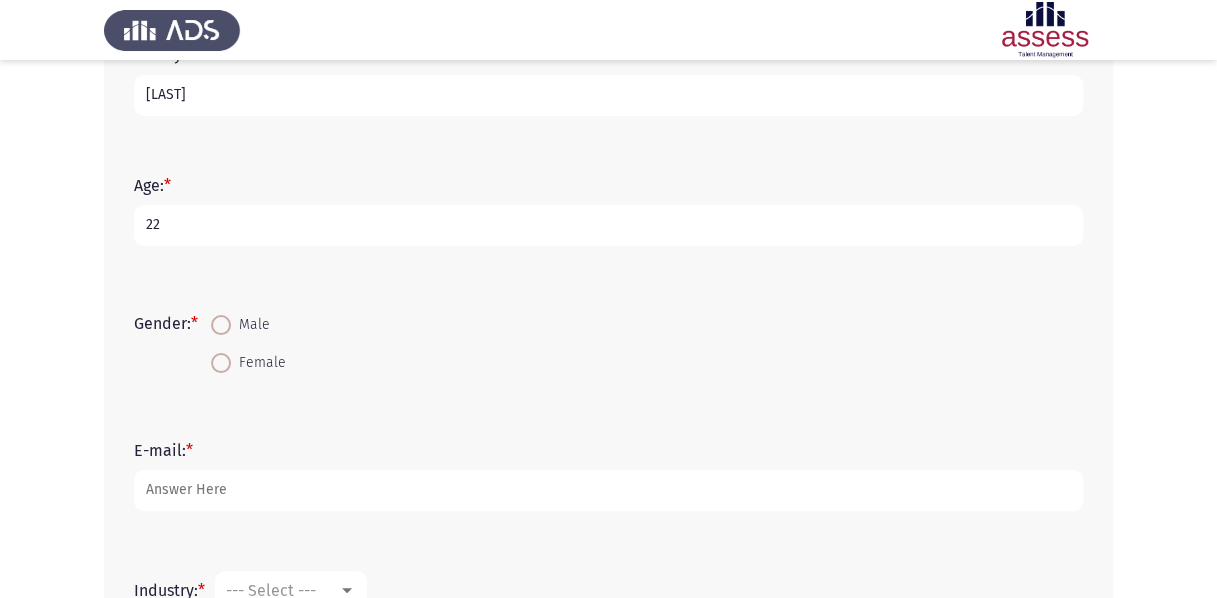 scroll, scrollTop: 284, scrollLeft: 0, axis: vertical 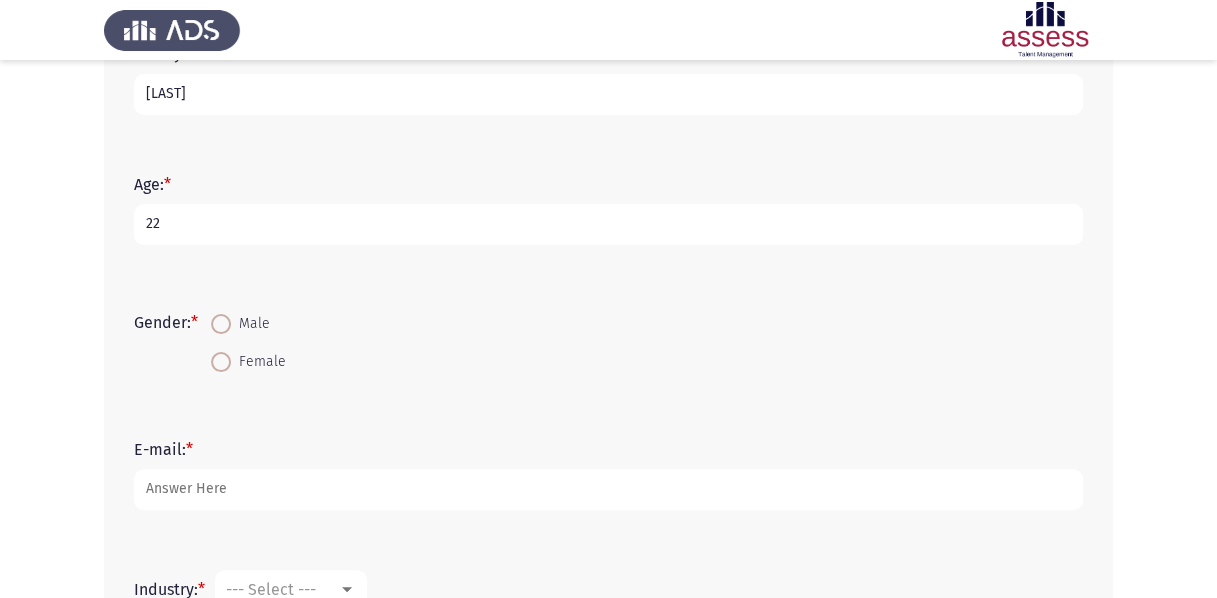 type on "22" 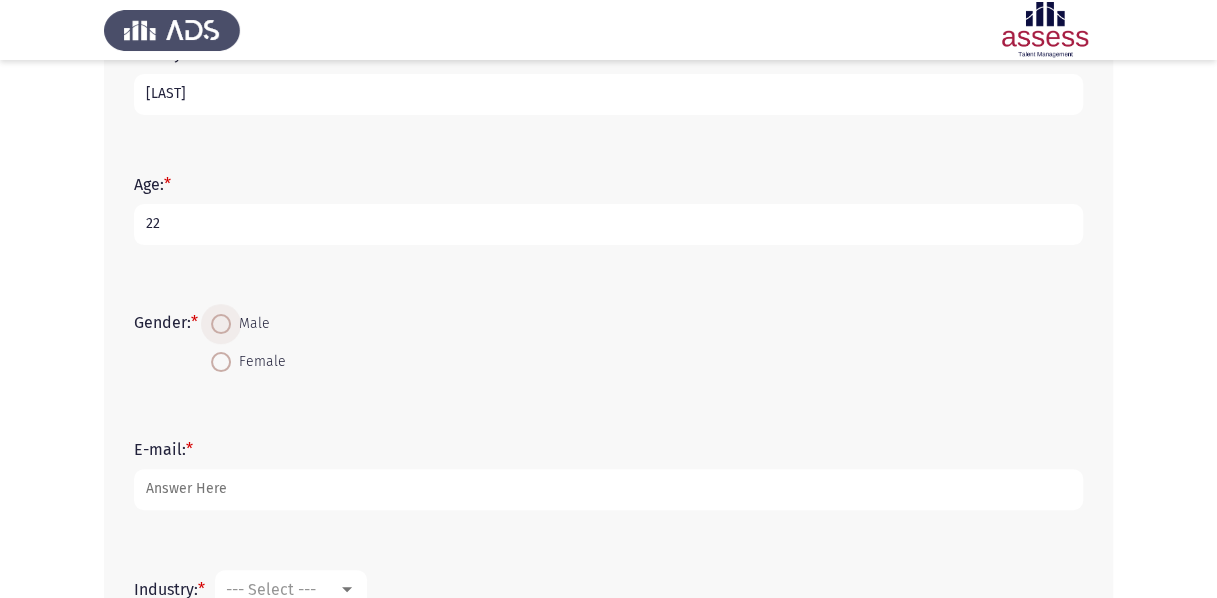 click at bounding box center (221, 324) 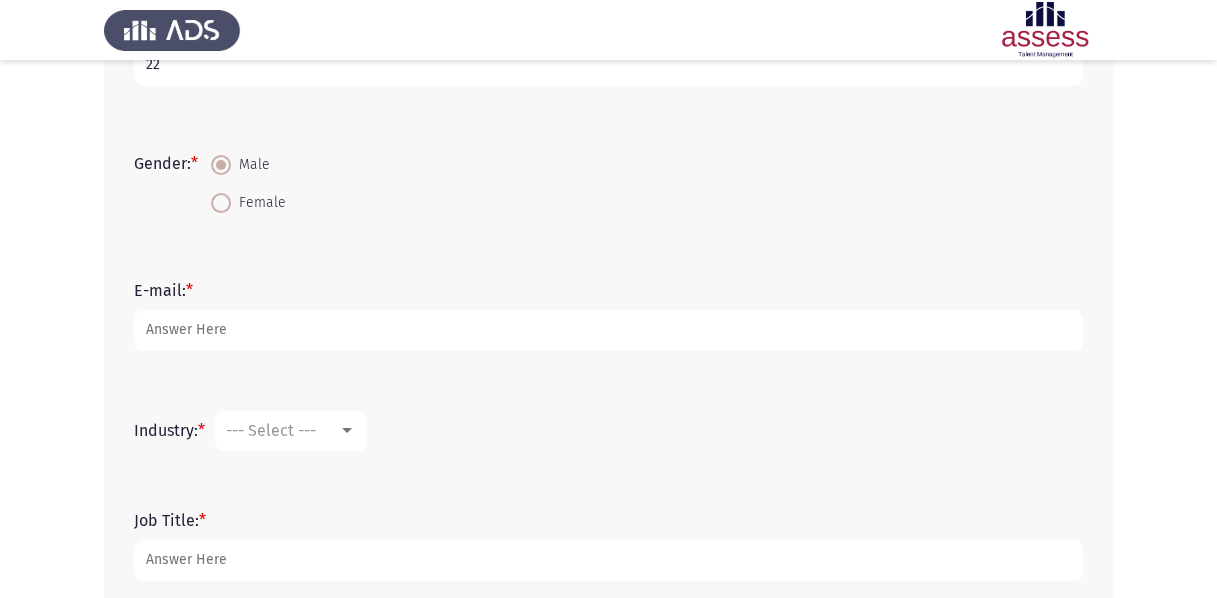 scroll, scrollTop: 520, scrollLeft: 0, axis: vertical 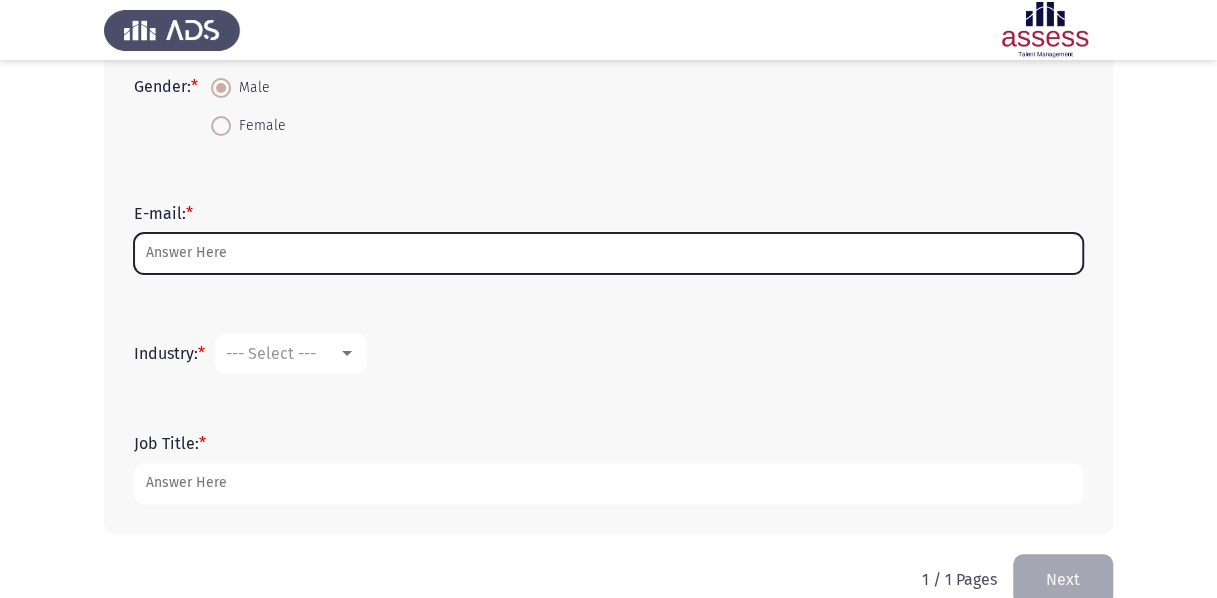 click on "E-mail:   *" at bounding box center (608, 253) 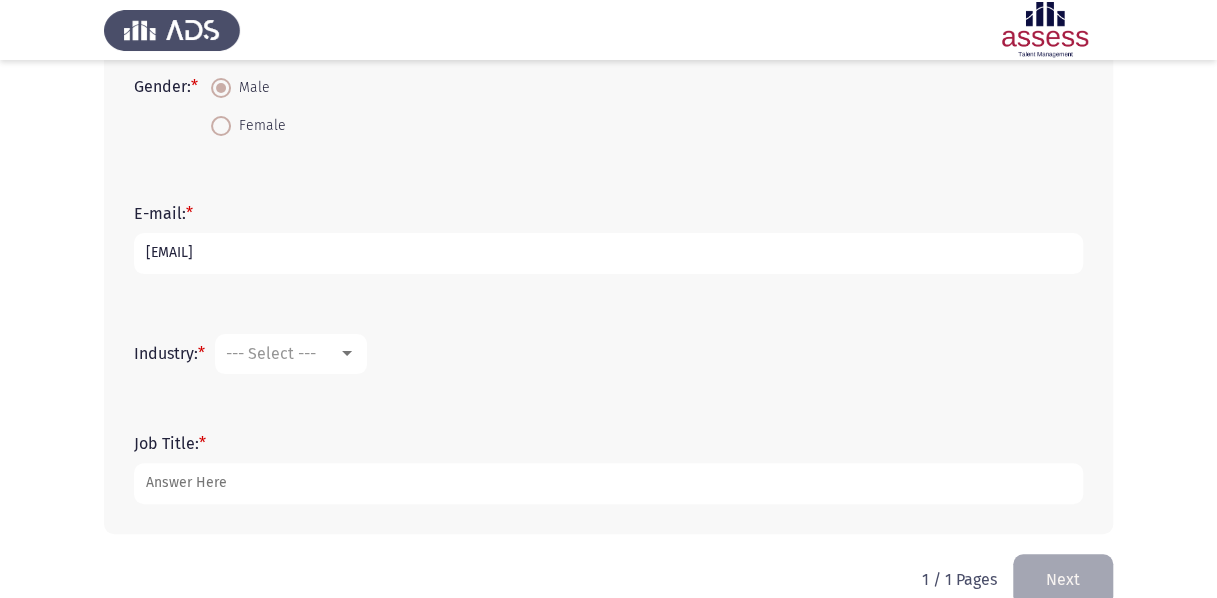 type on "[EMAIL]" 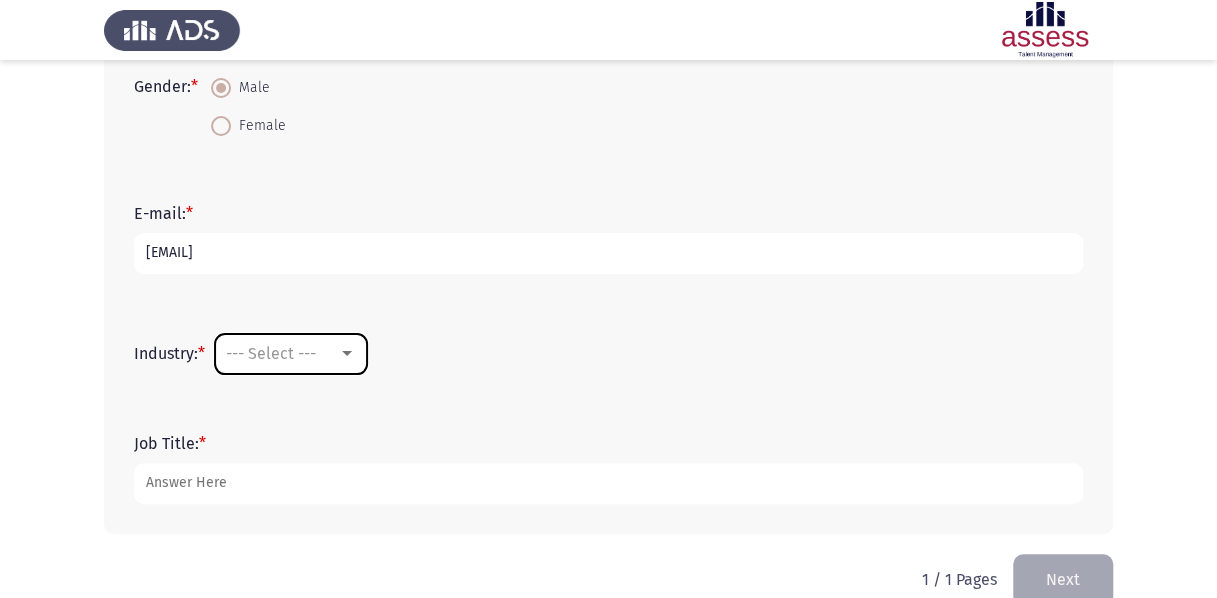 click on "--- Select ---" at bounding box center [282, 353] 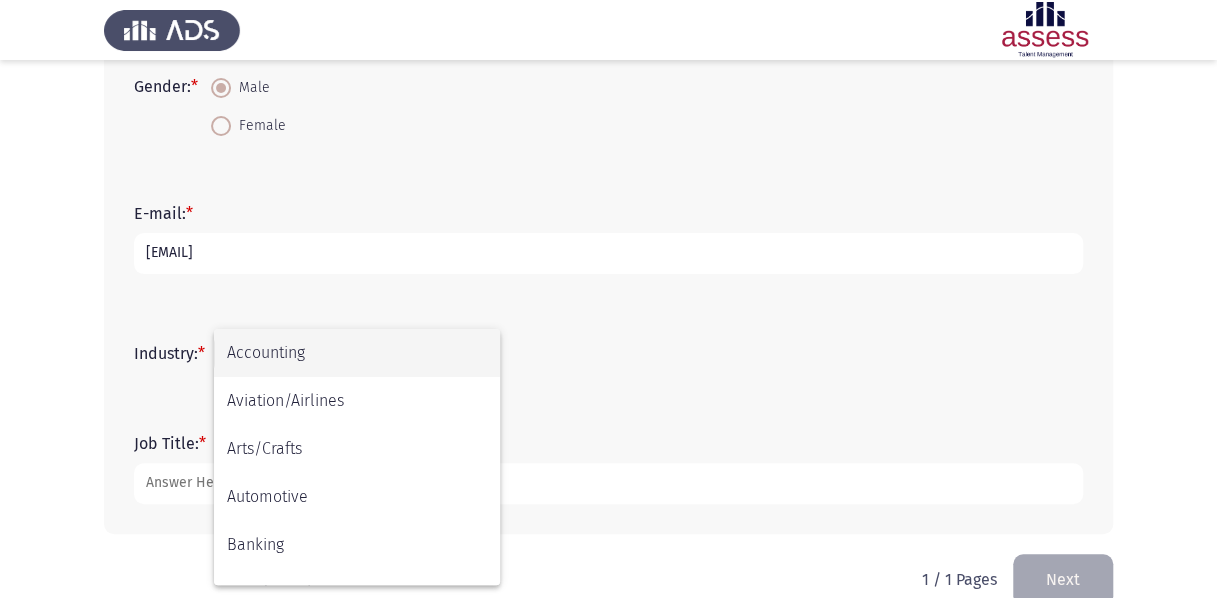 scroll, scrollTop: 555, scrollLeft: 0, axis: vertical 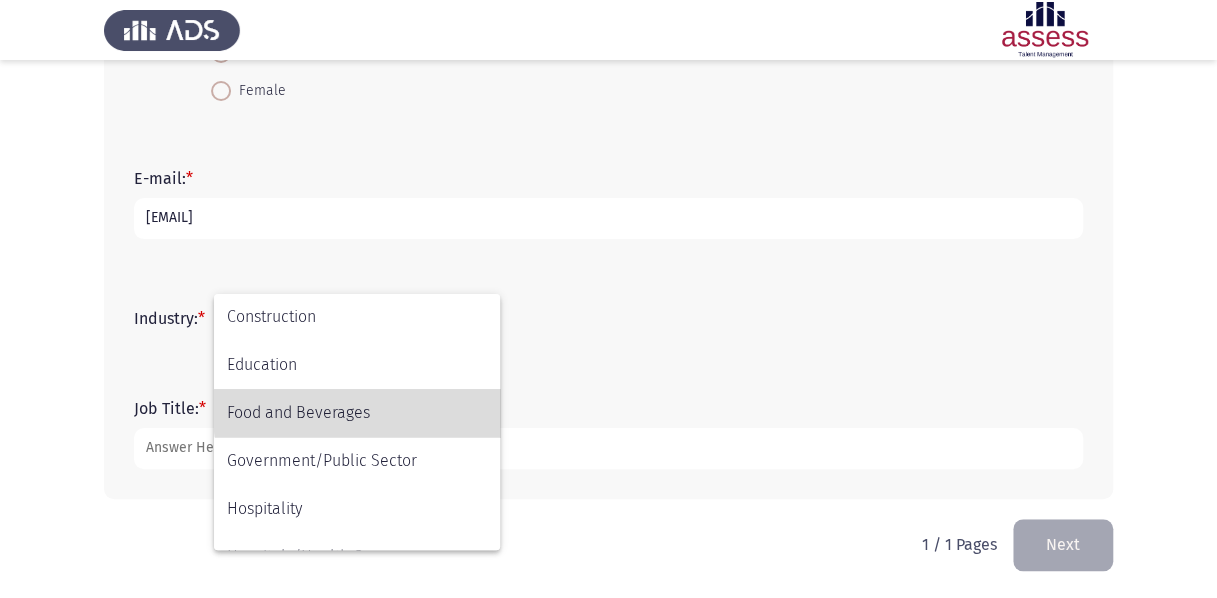 click on "Food and Beverages" at bounding box center [357, 413] 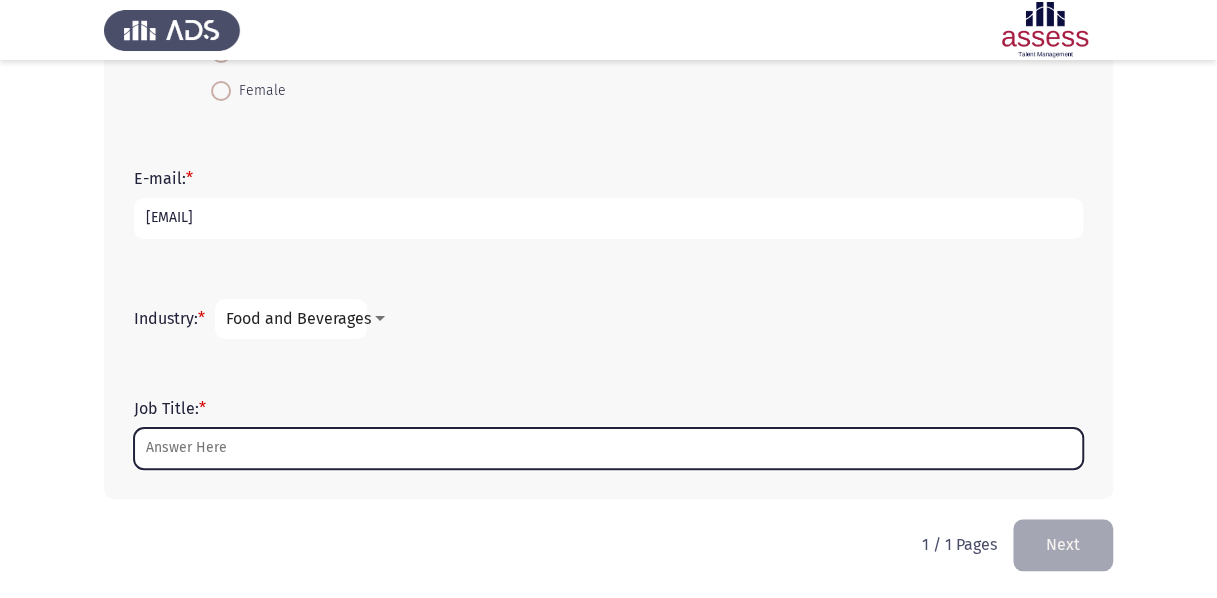 click on "Job Title:   *" at bounding box center [608, 448] 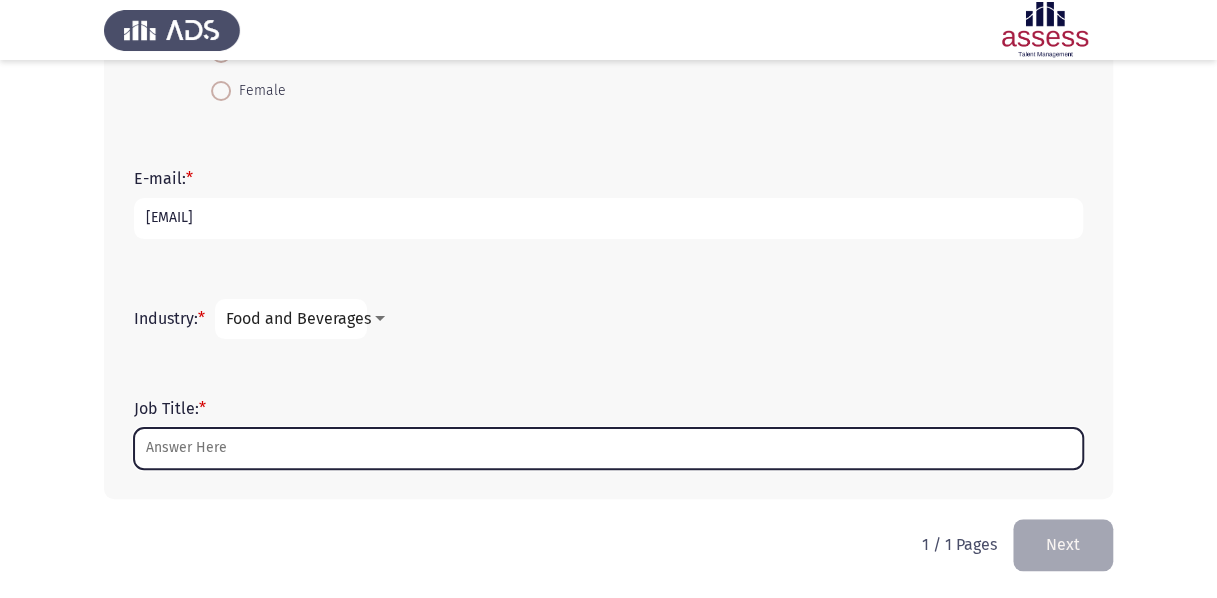 scroll, scrollTop: 555, scrollLeft: 0, axis: vertical 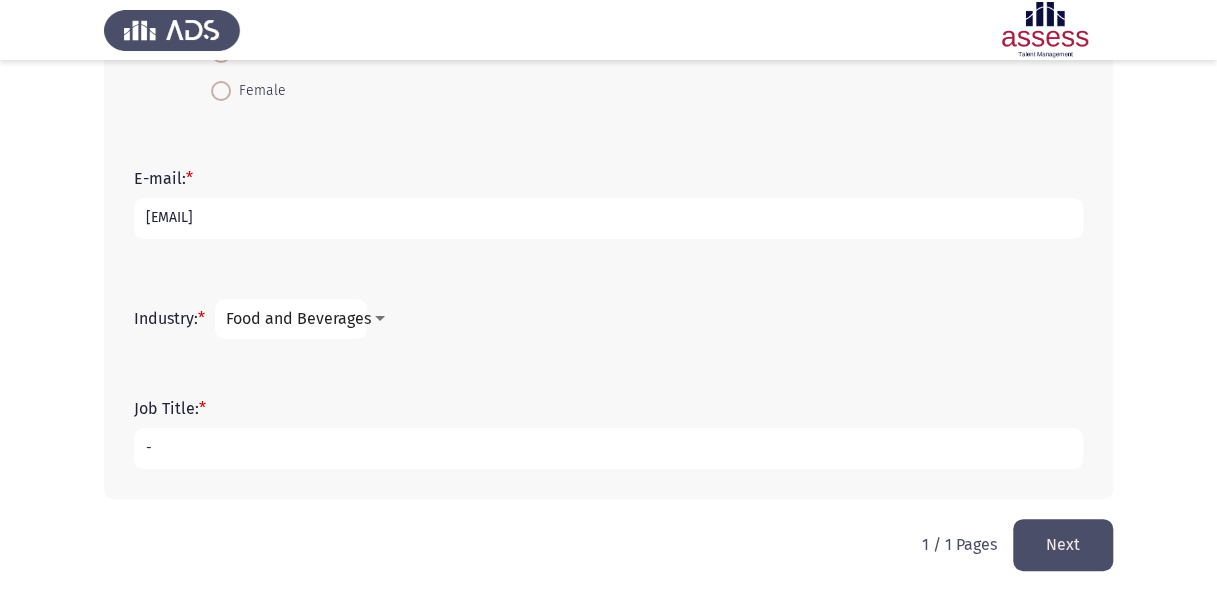 type on "-" 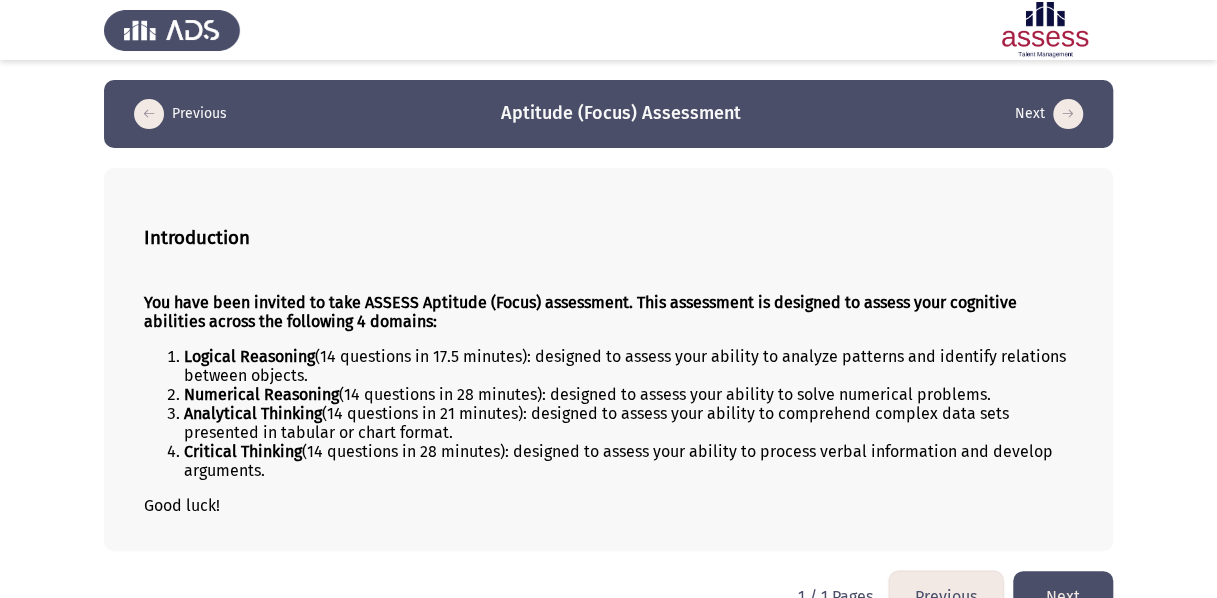 scroll, scrollTop: 41, scrollLeft: 0, axis: vertical 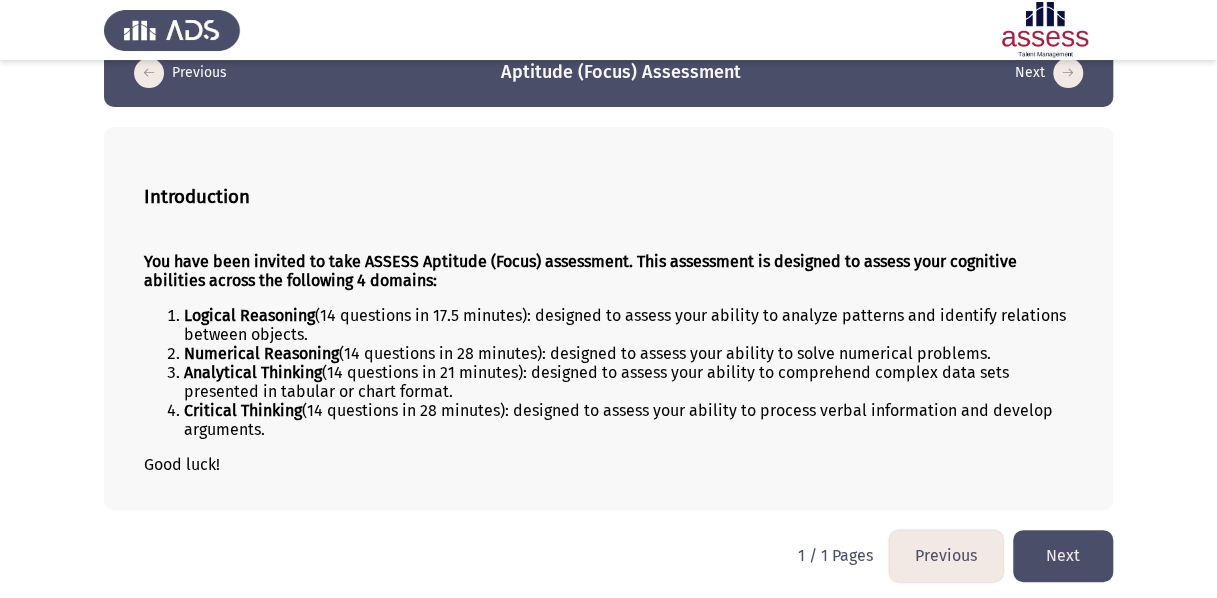 click on "Next" 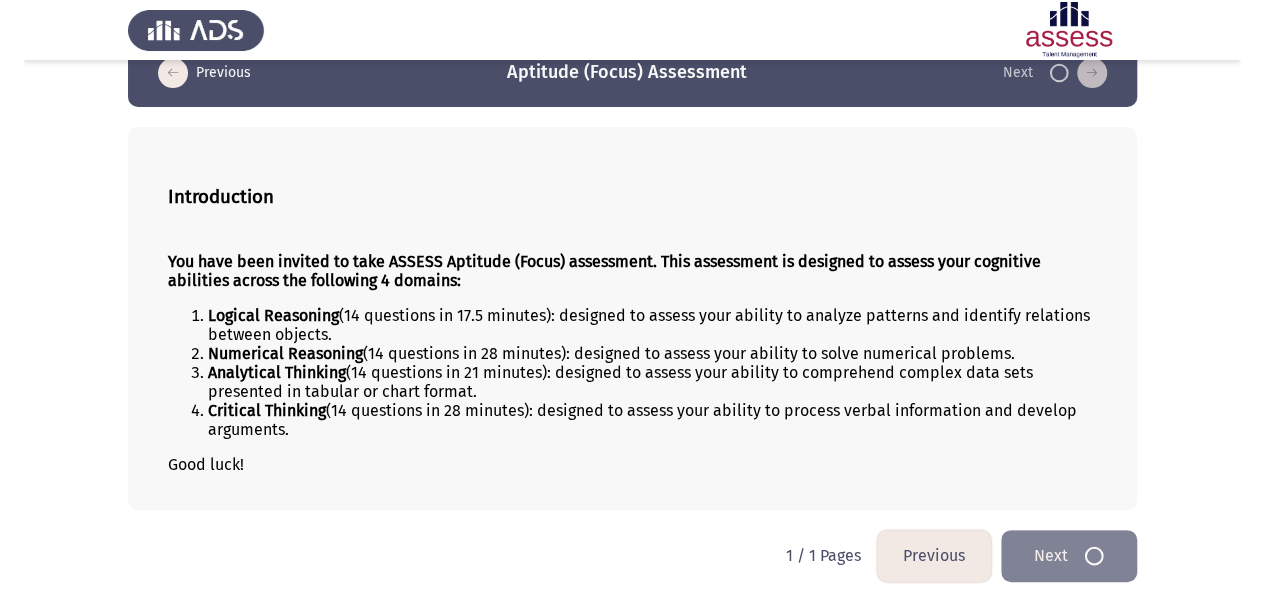 scroll, scrollTop: 0, scrollLeft: 0, axis: both 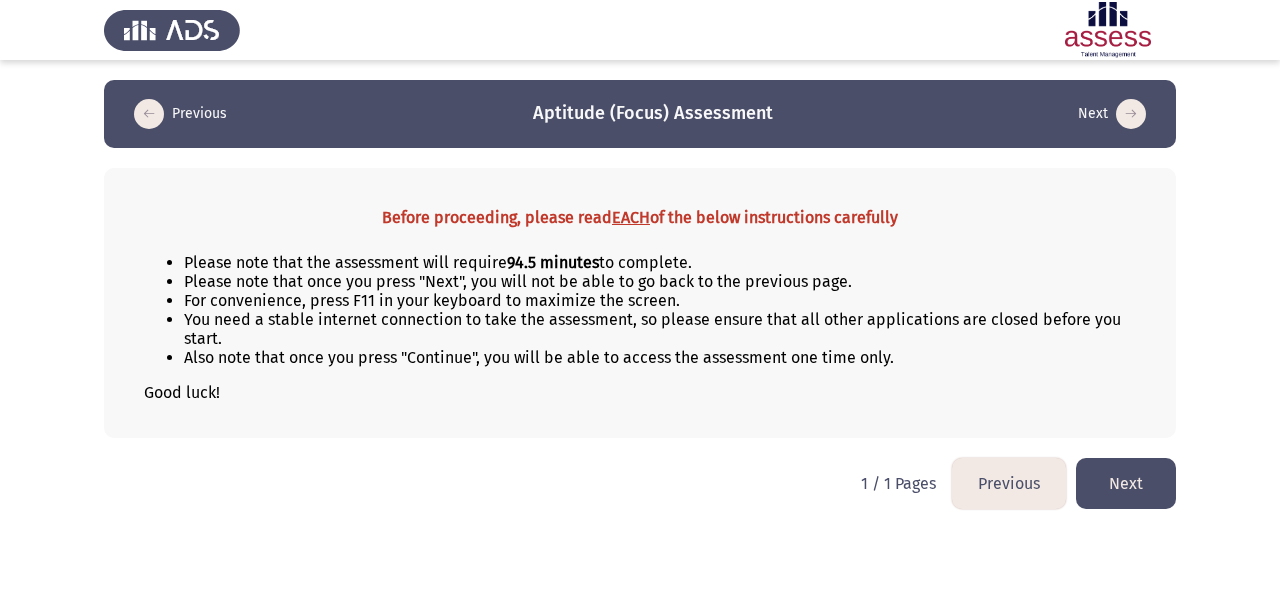 click on "Next" 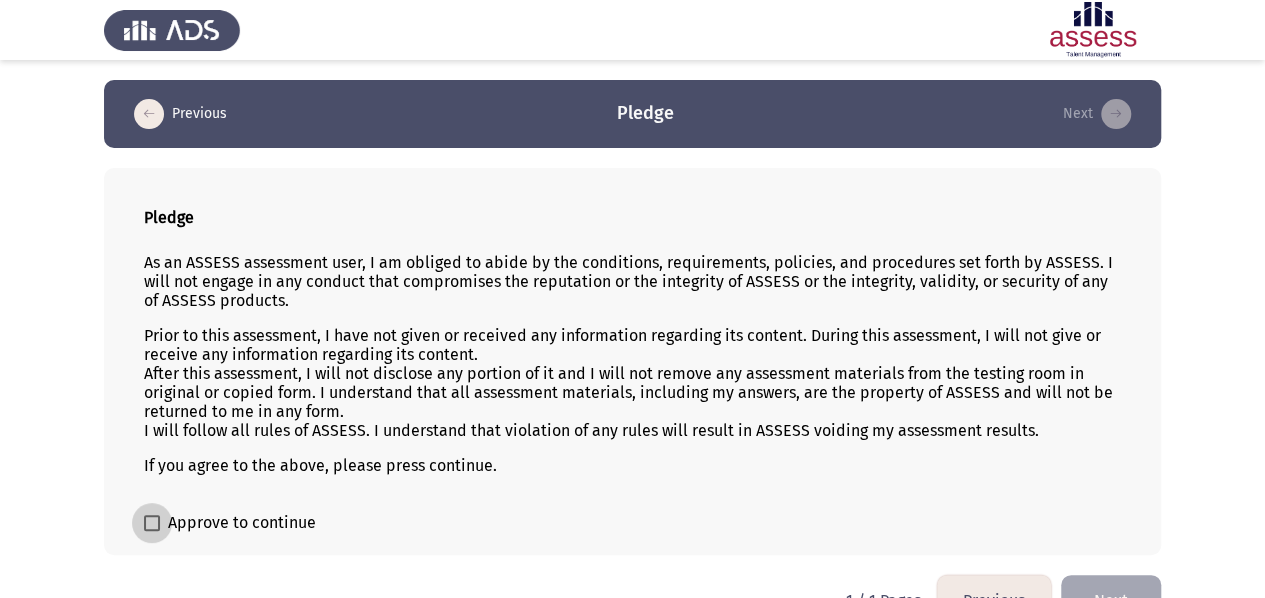 click on "Approve to continue" at bounding box center [230, 523] 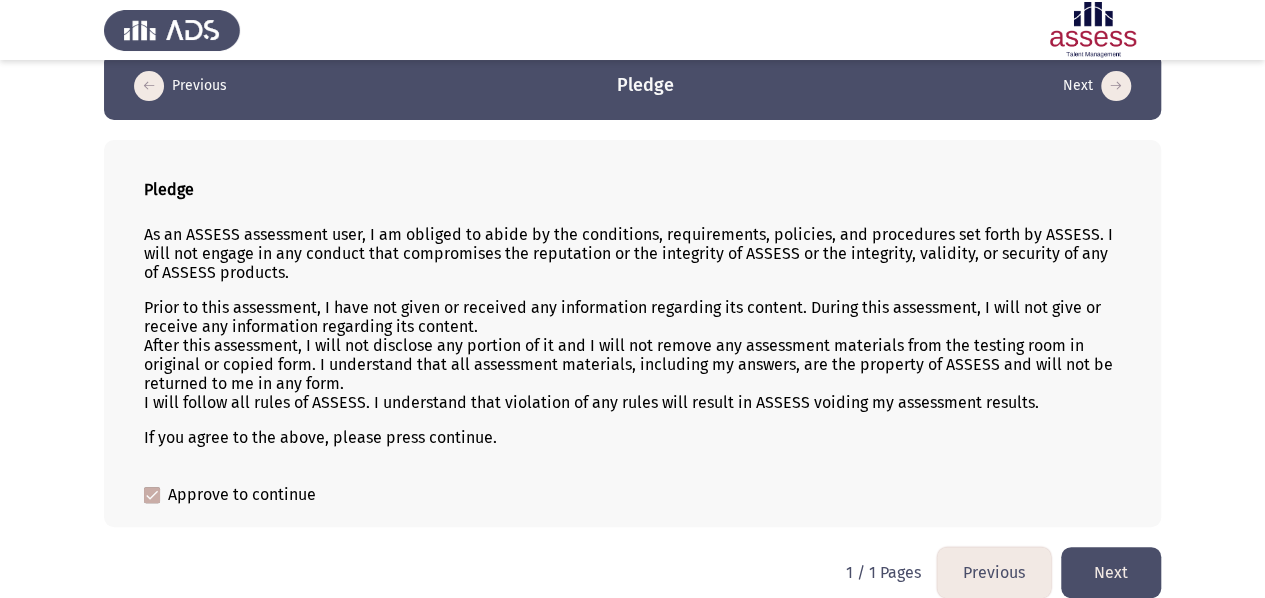 scroll, scrollTop: 44, scrollLeft: 0, axis: vertical 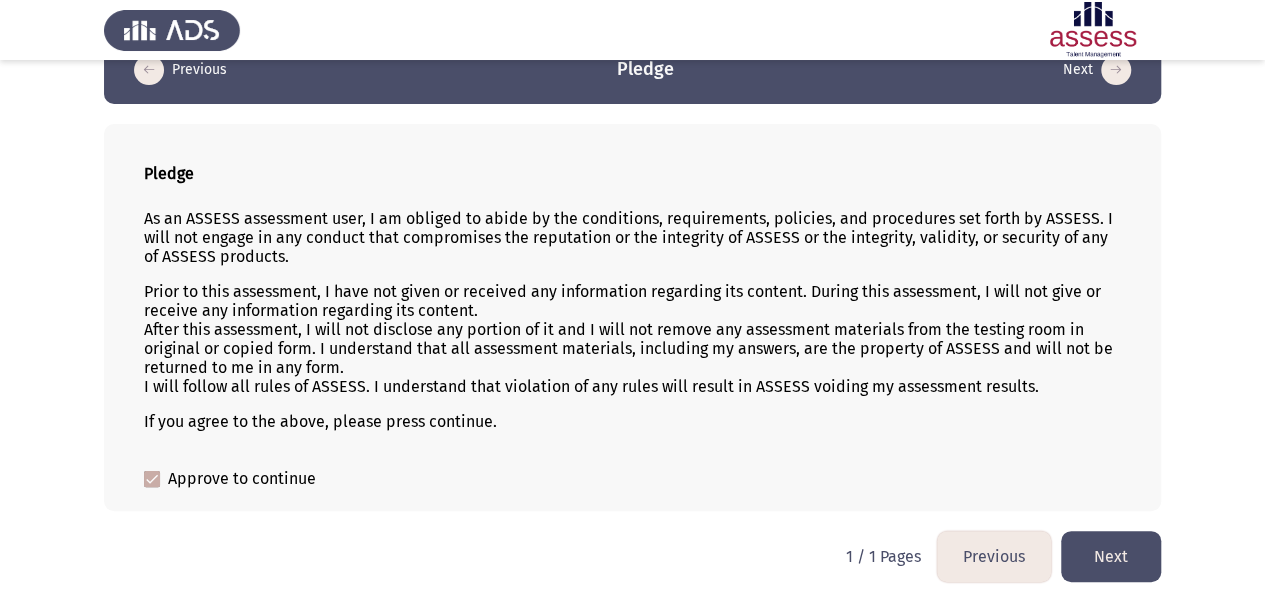 click on "Next" 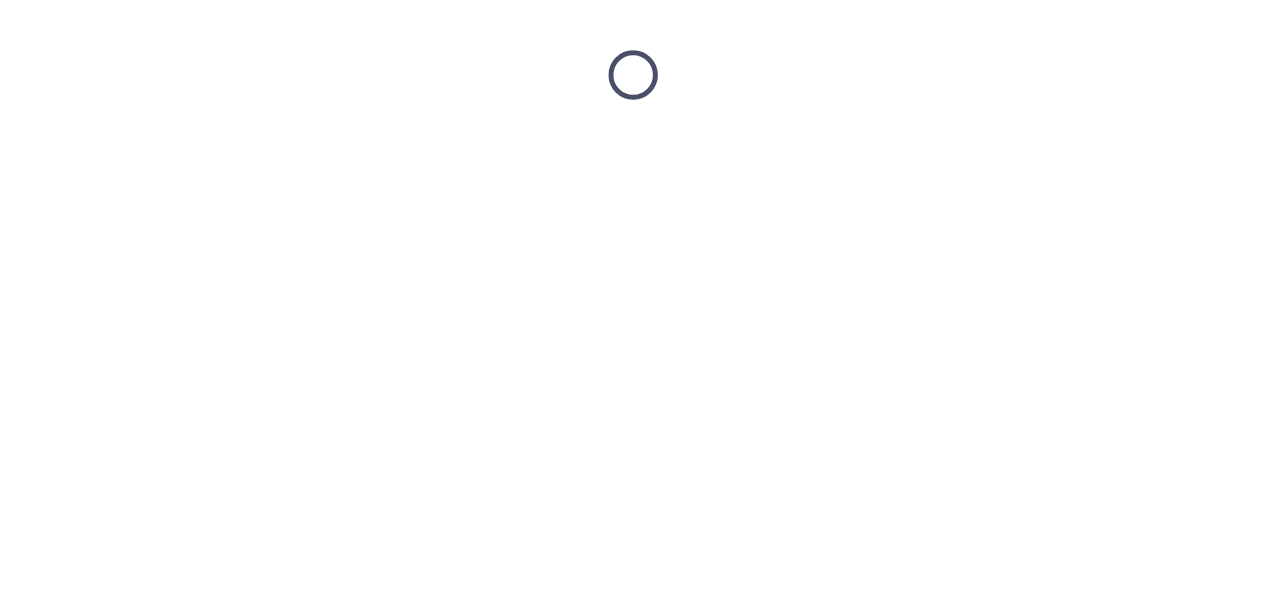 scroll, scrollTop: 0, scrollLeft: 0, axis: both 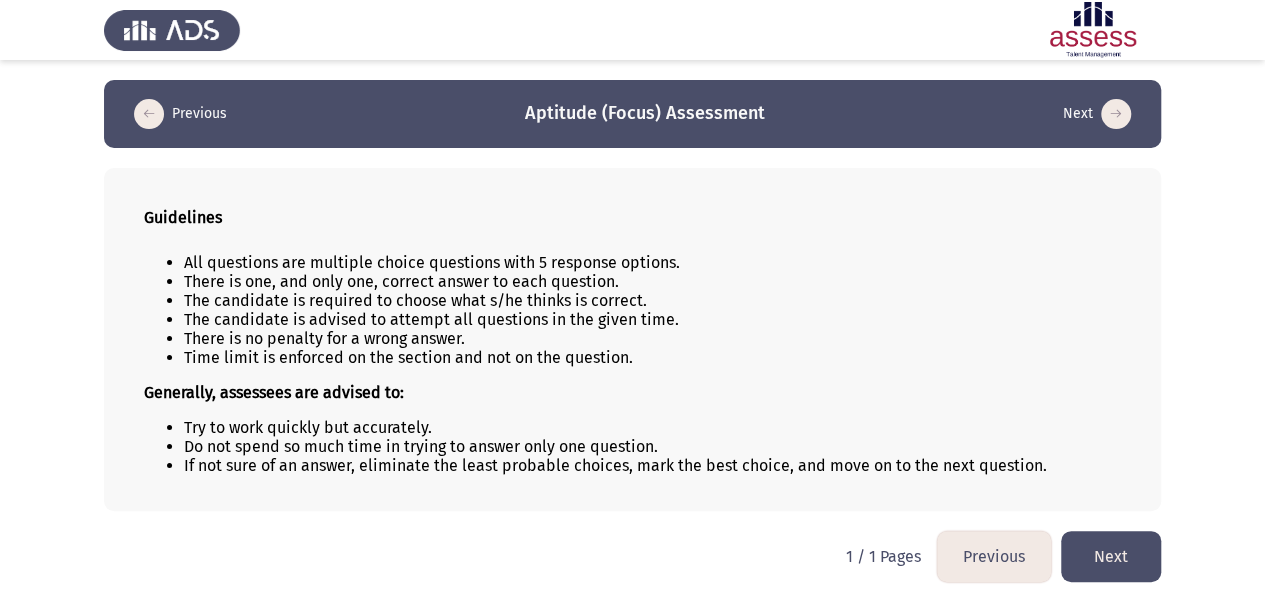 click on "Next" 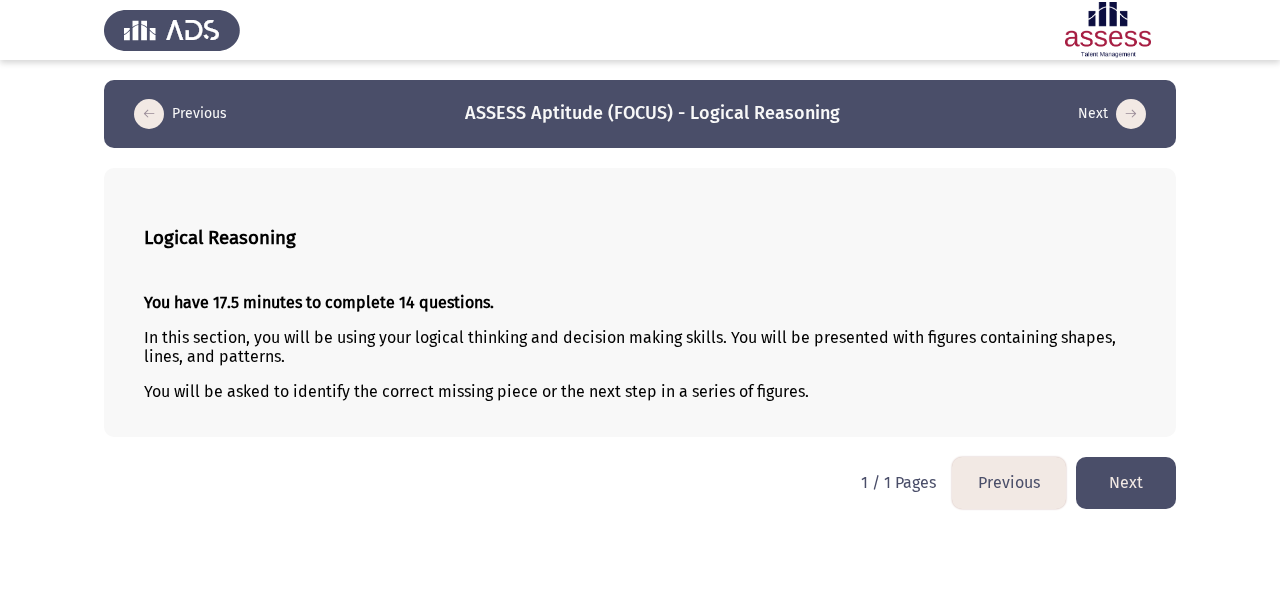 click on "Next" 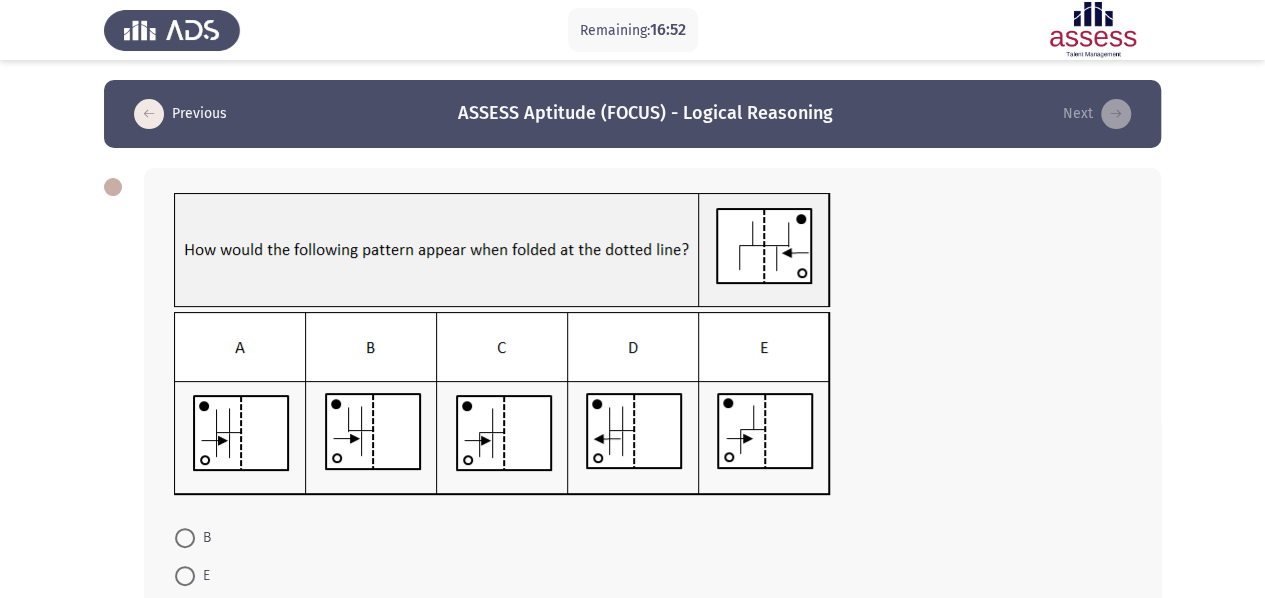 click 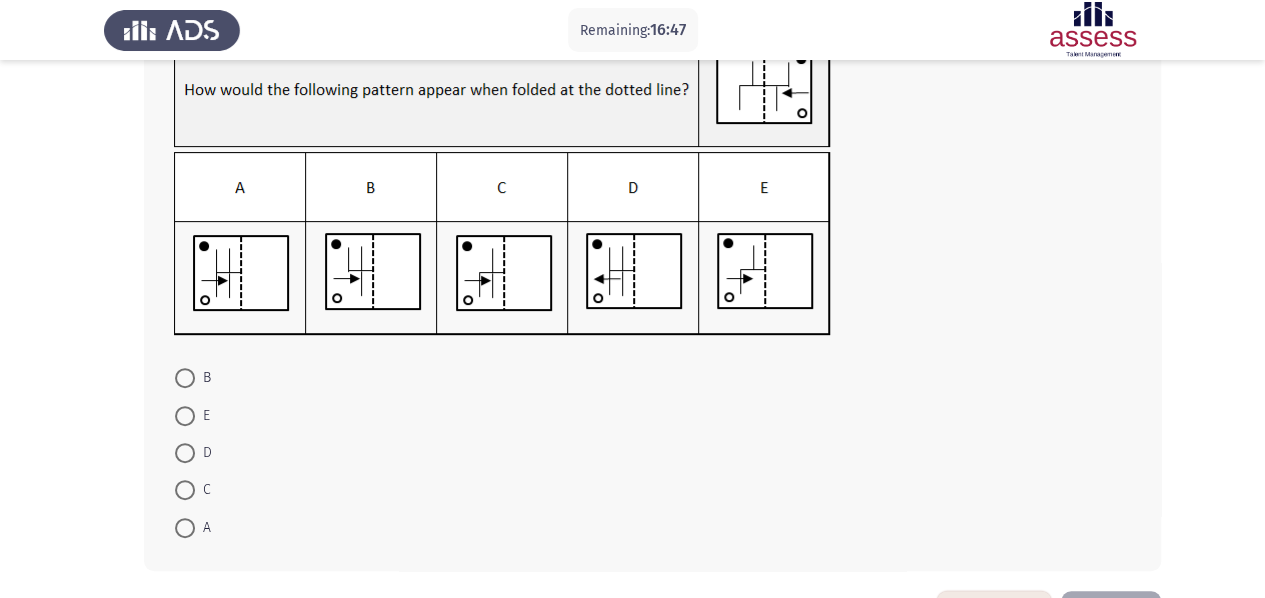 scroll, scrollTop: 156, scrollLeft: 0, axis: vertical 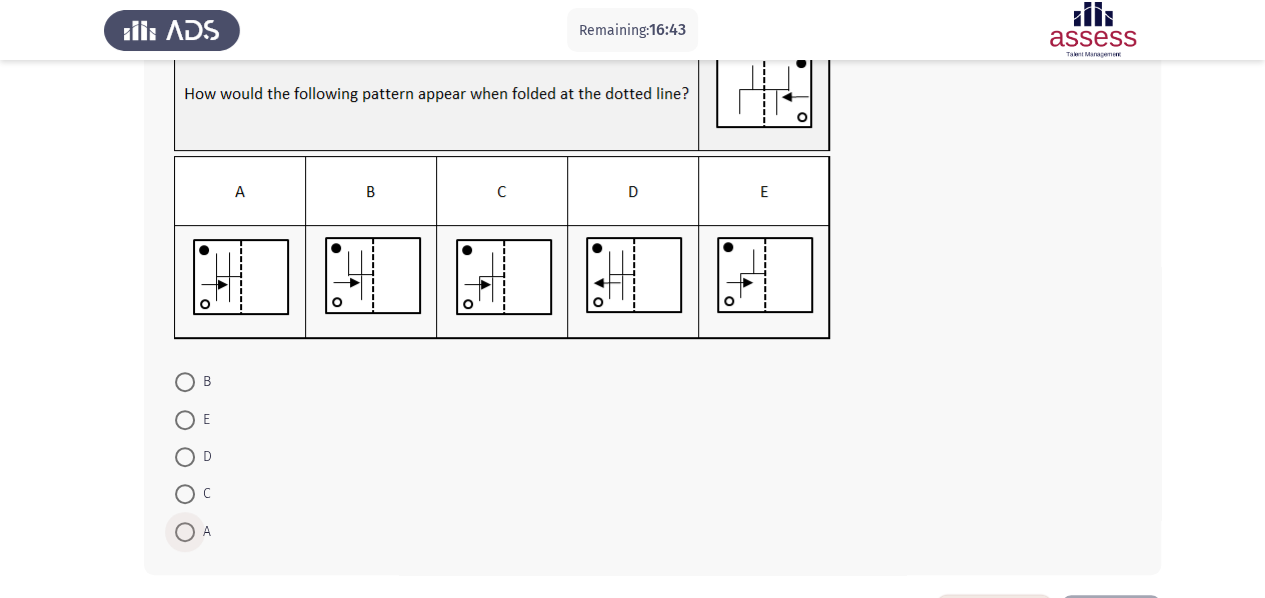 click at bounding box center (185, 532) 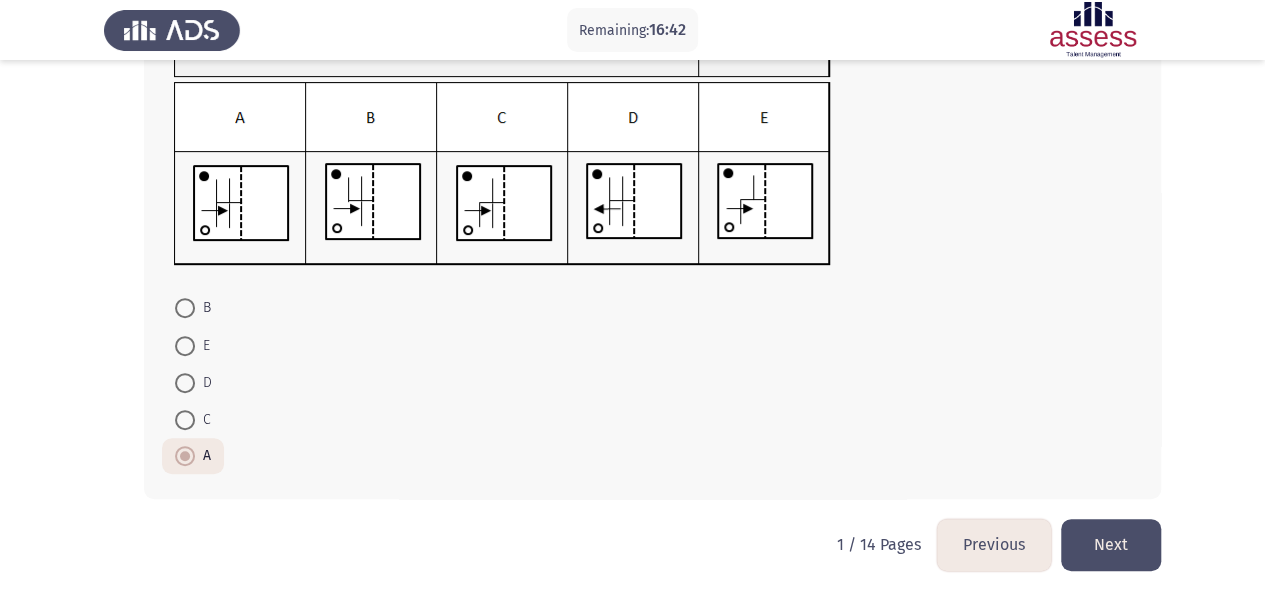 scroll, scrollTop: 229, scrollLeft: 0, axis: vertical 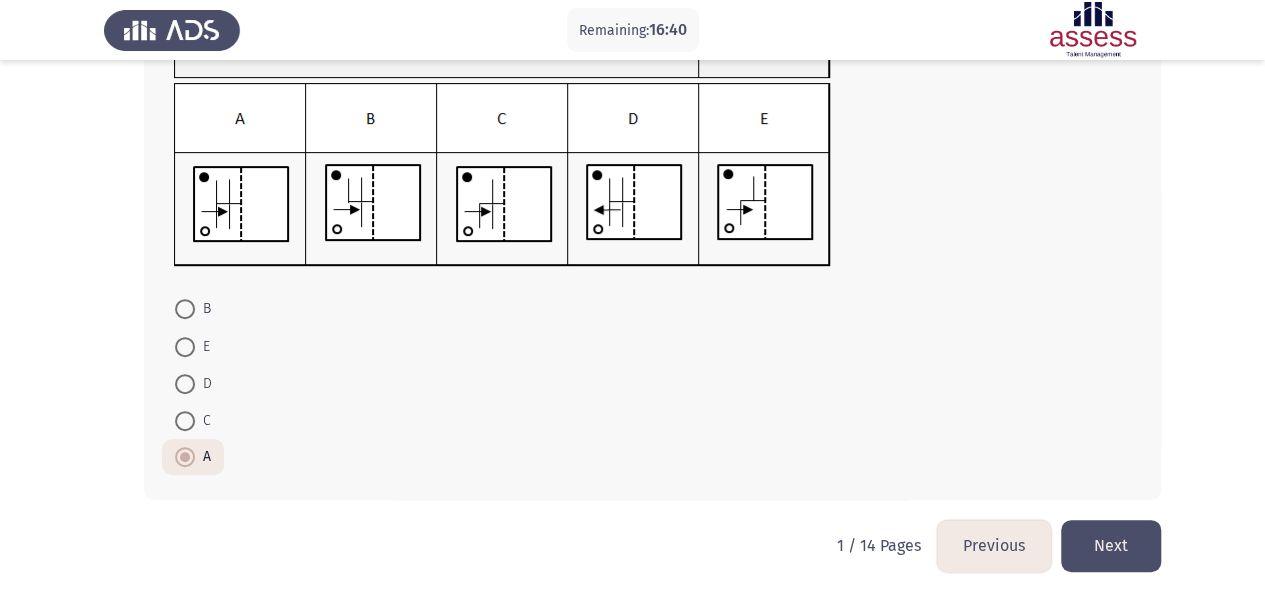 click on "Next" 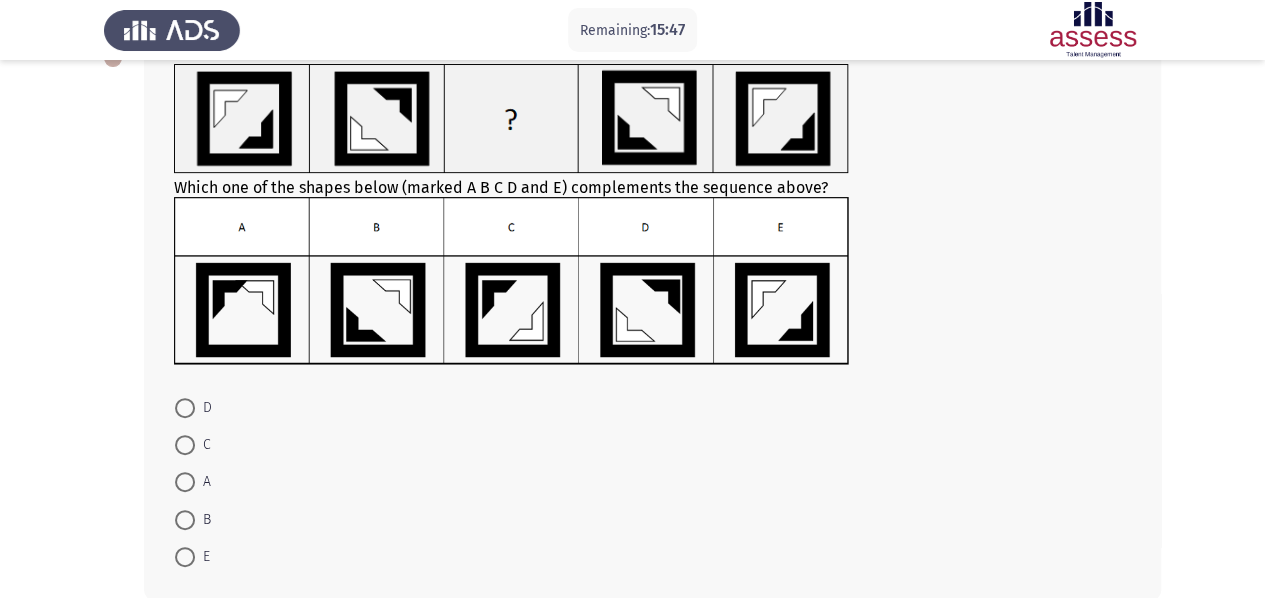 scroll, scrollTop: 130, scrollLeft: 0, axis: vertical 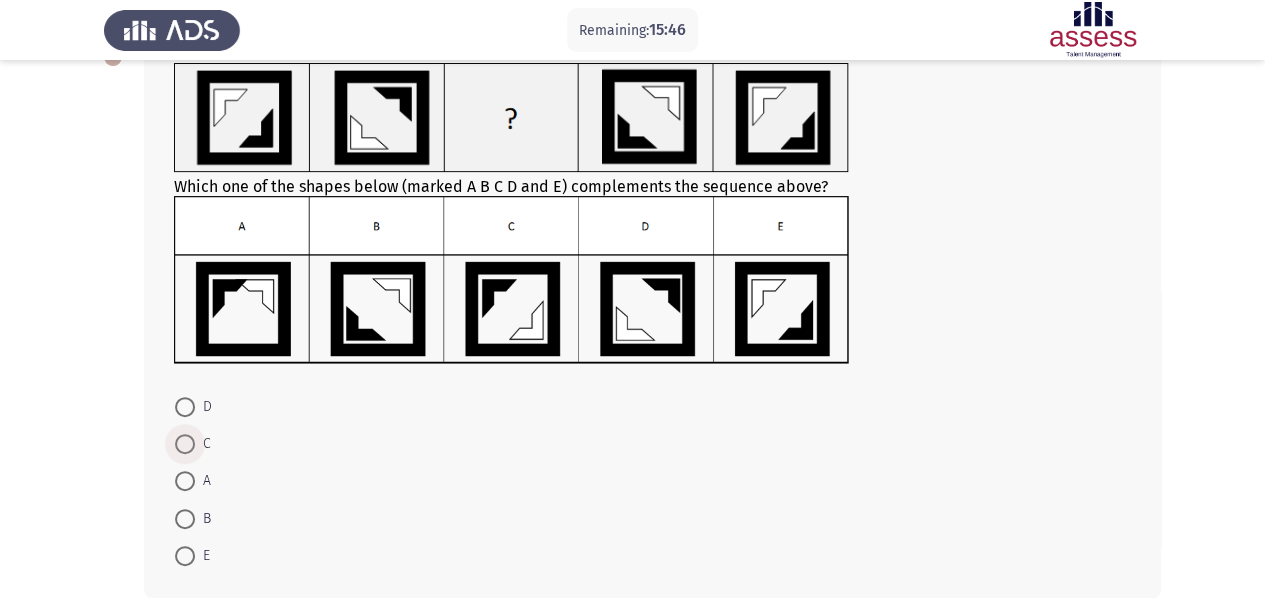 click at bounding box center (185, 444) 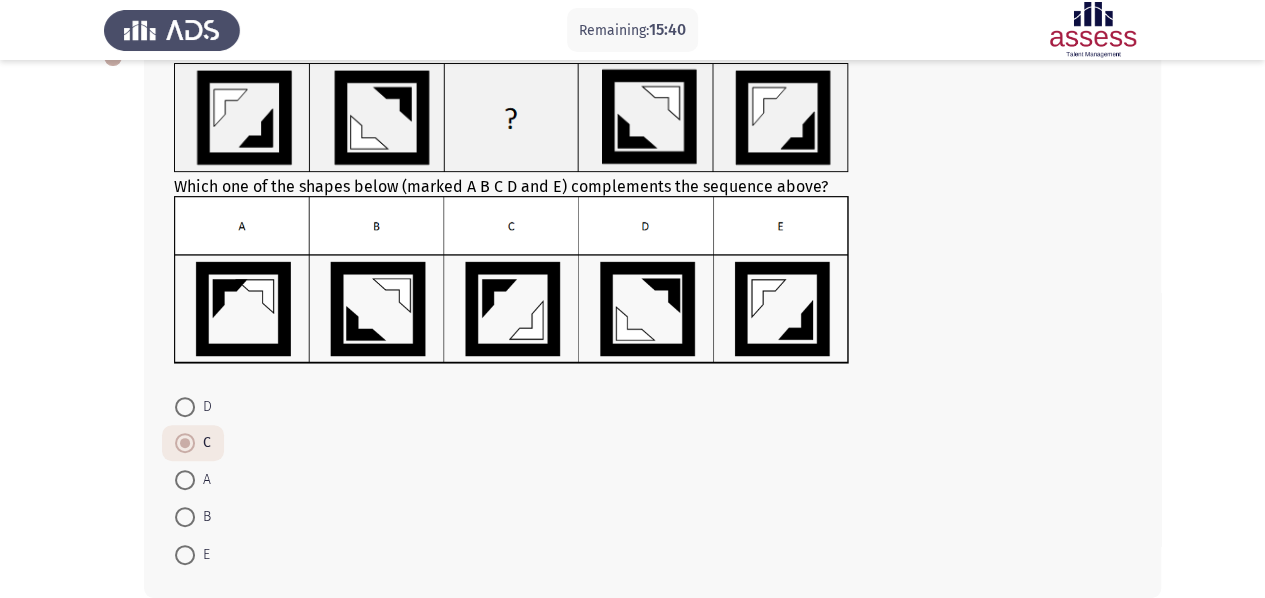 scroll, scrollTop: 228, scrollLeft: 0, axis: vertical 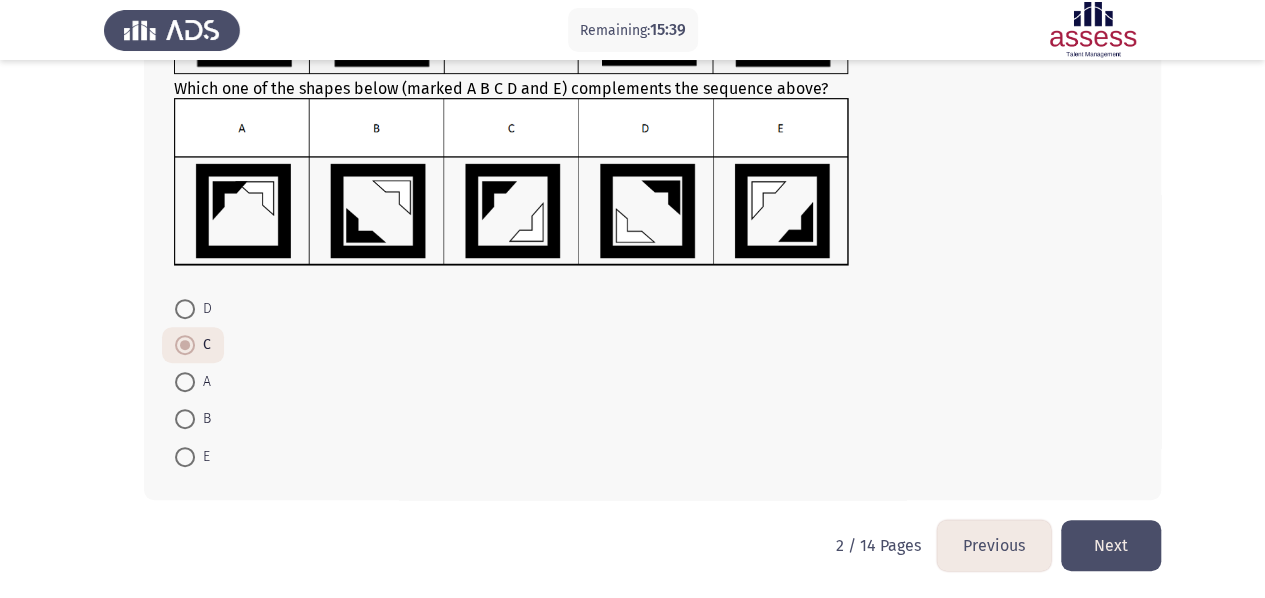 click on "Next" 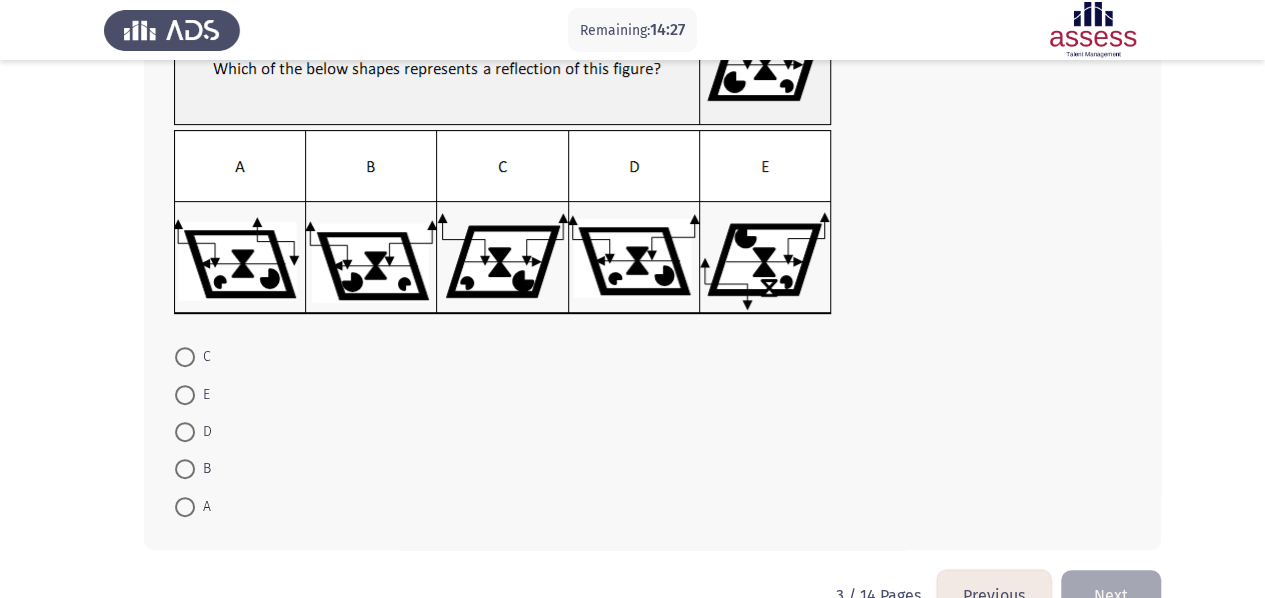 scroll, scrollTop: 180, scrollLeft: 0, axis: vertical 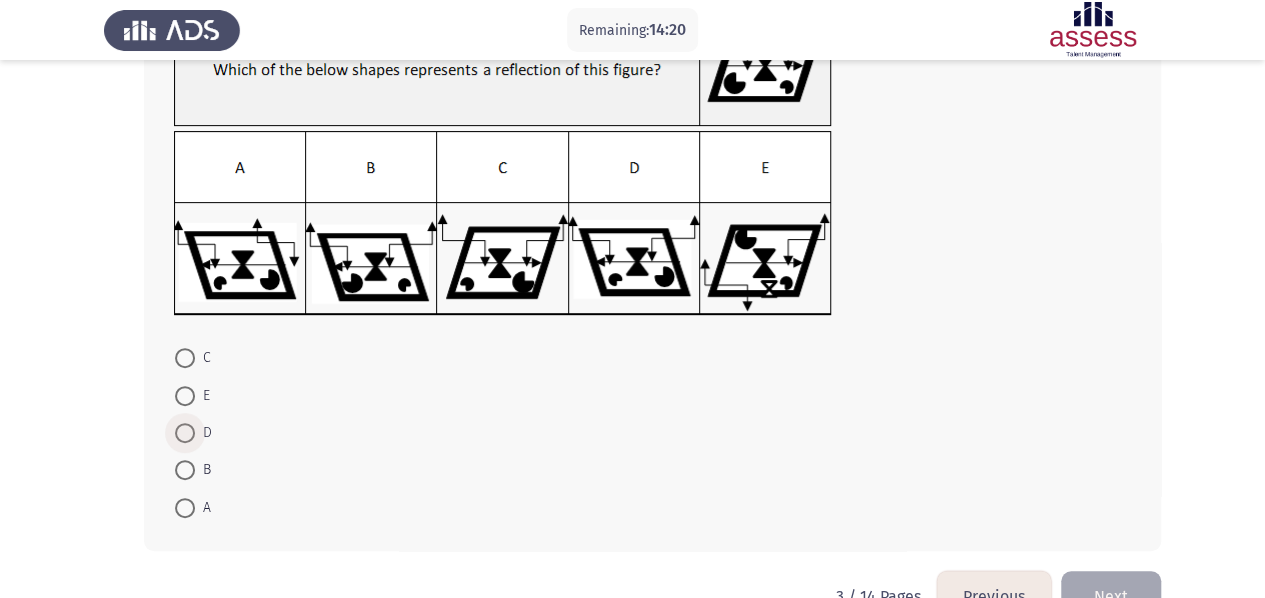click at bounding box center [185, 433] 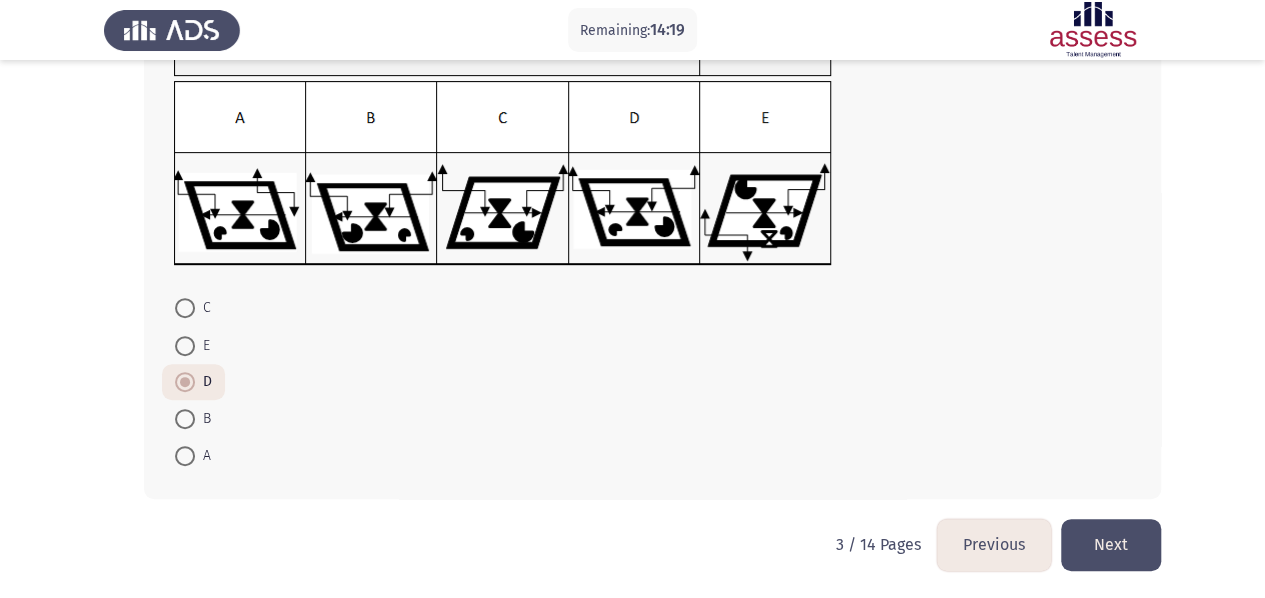scroll, scrollTop: 229, scrollLeft: 0, axis: vertical 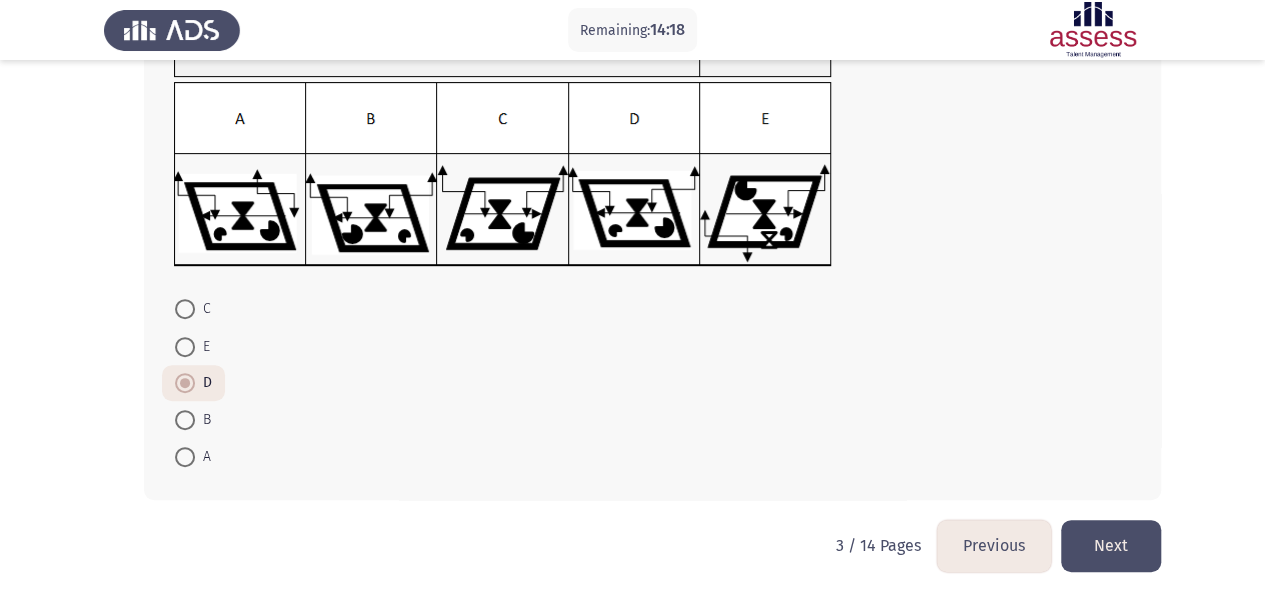 click on "Next" 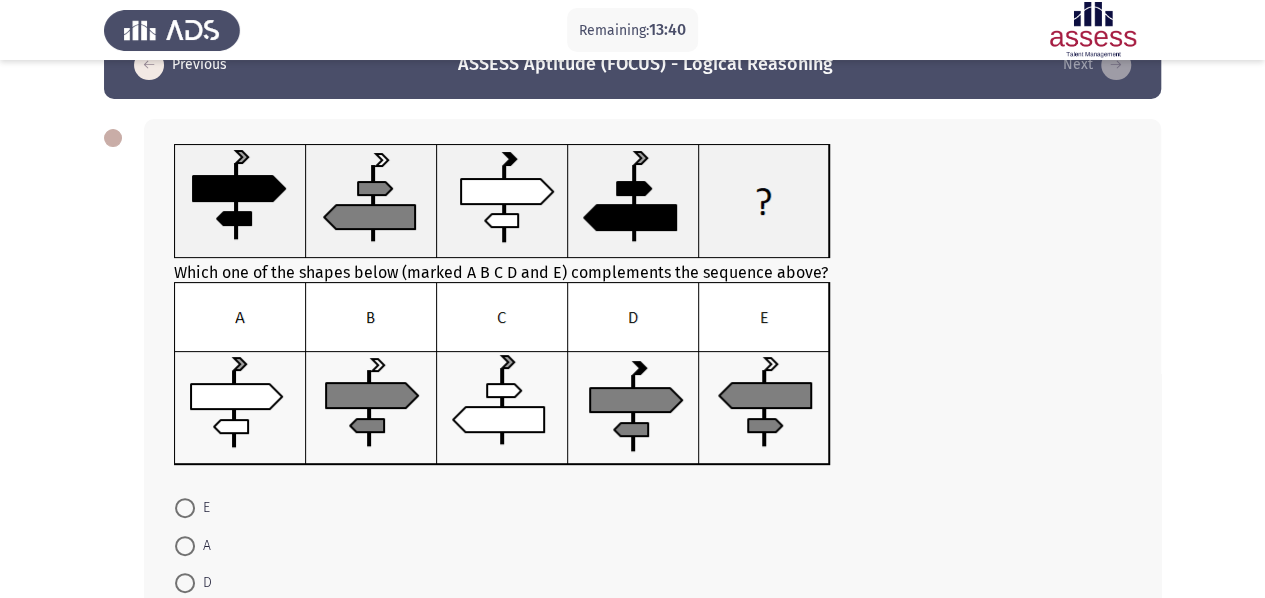 scroll, scrollTop: 215, scrollLeft: 0, axis: vertical 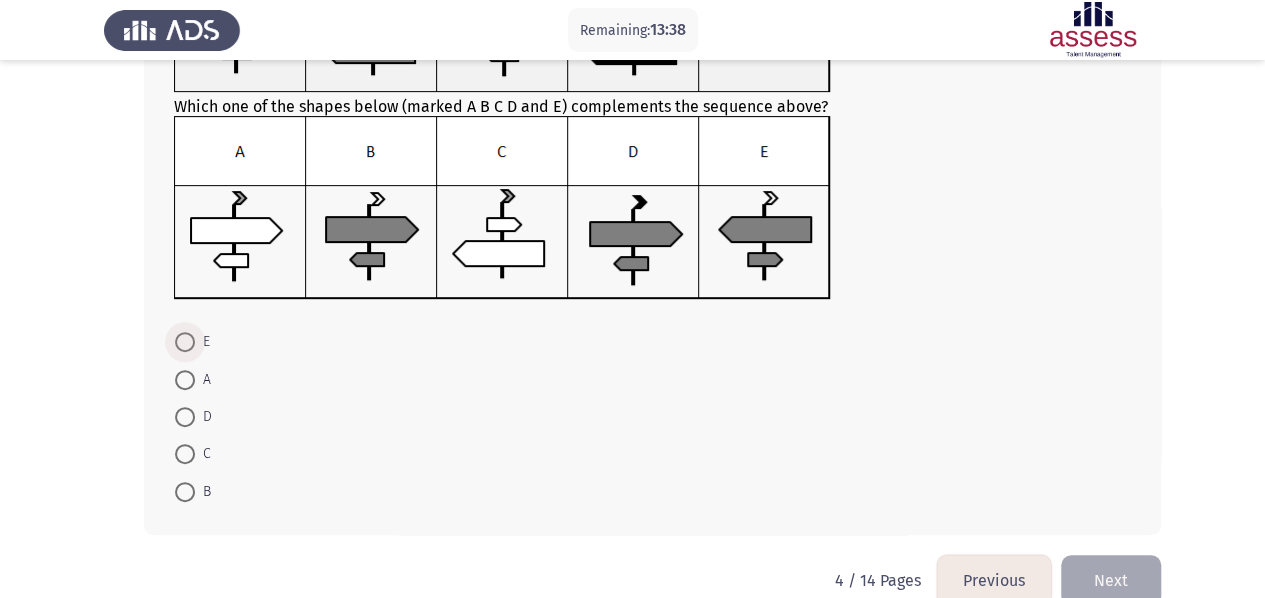 click at bounding box center (185, 342) 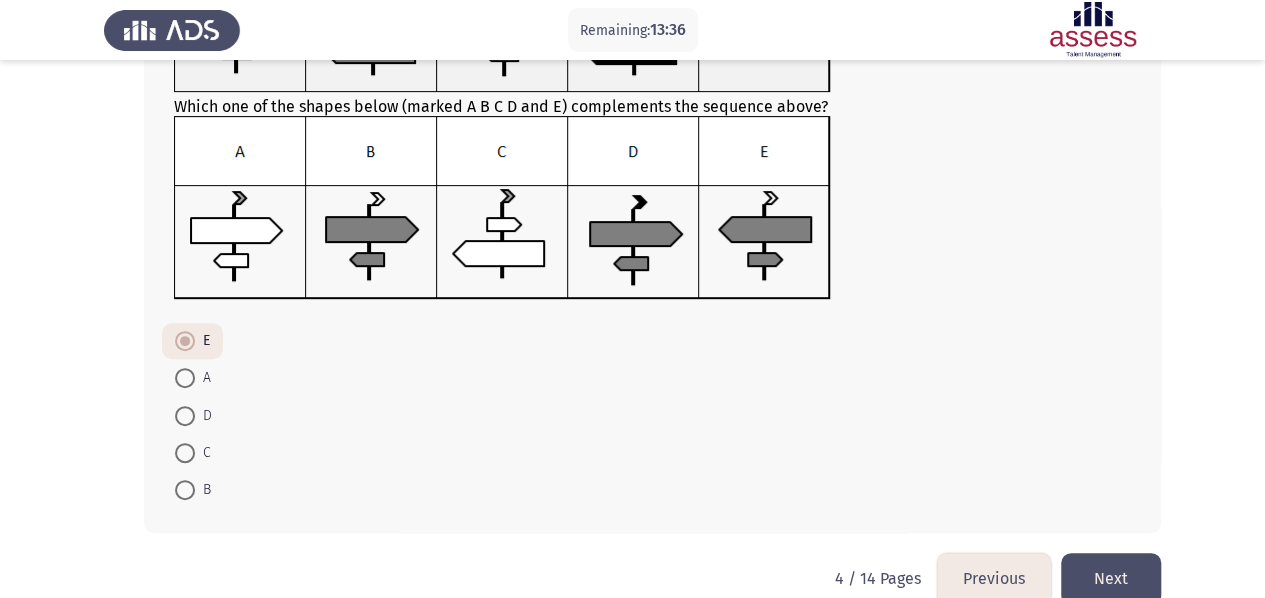 click on "Next" 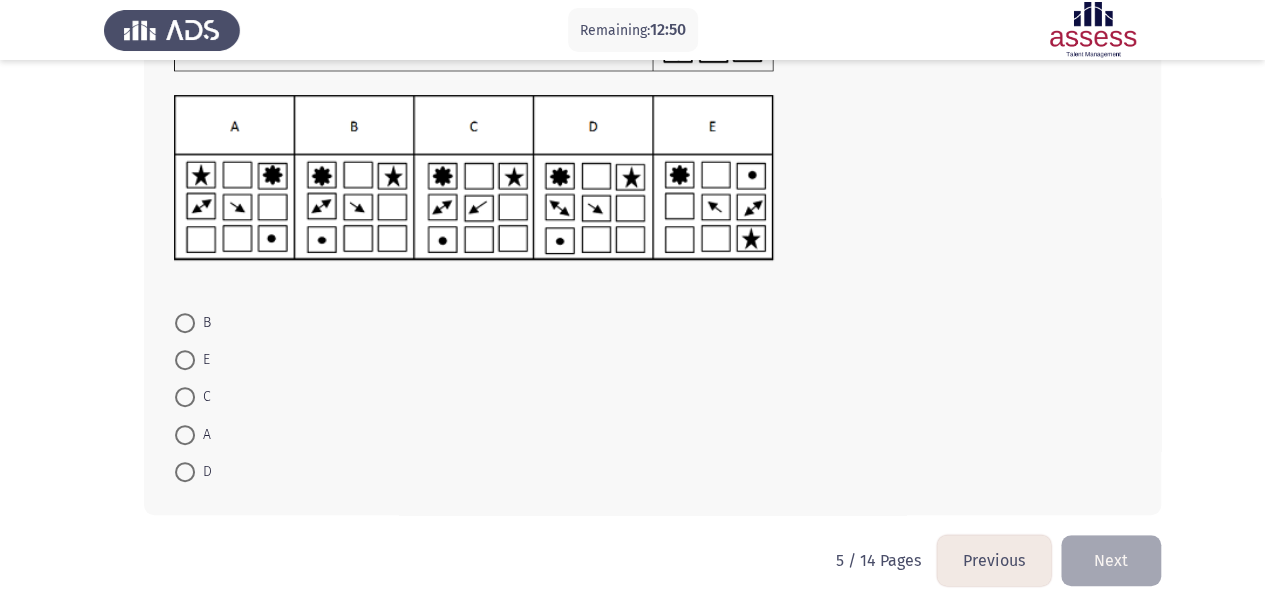 scroll, scrollTop: 239, scrollLeft: 0, axis: vertical 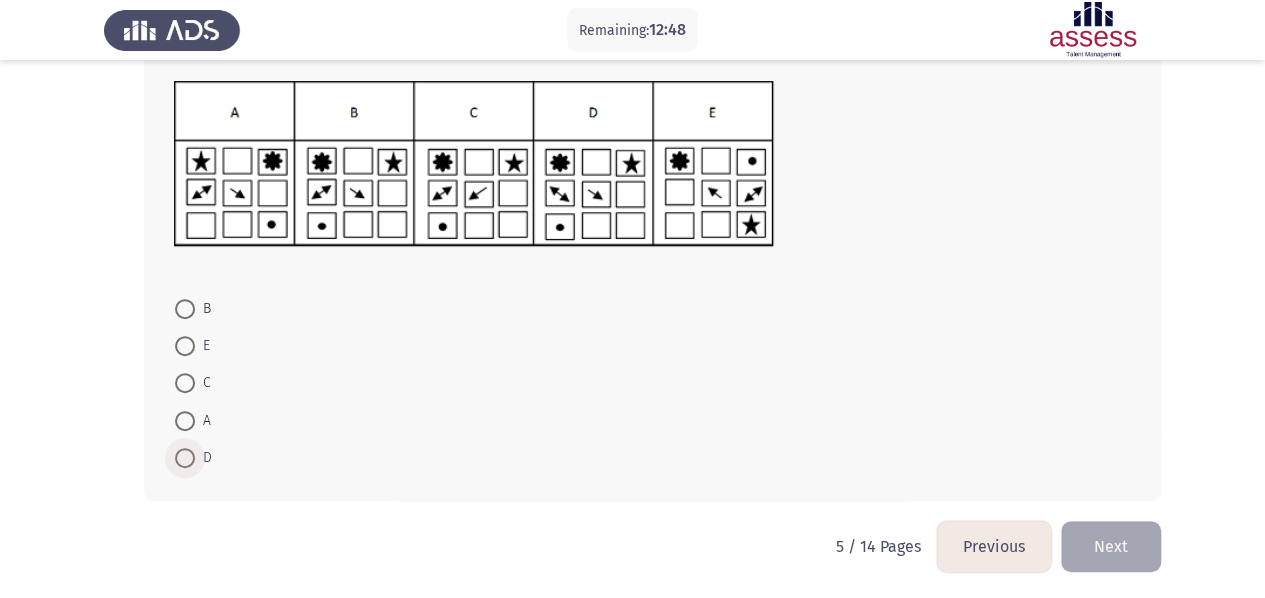 click at bounding box center [185, 458] 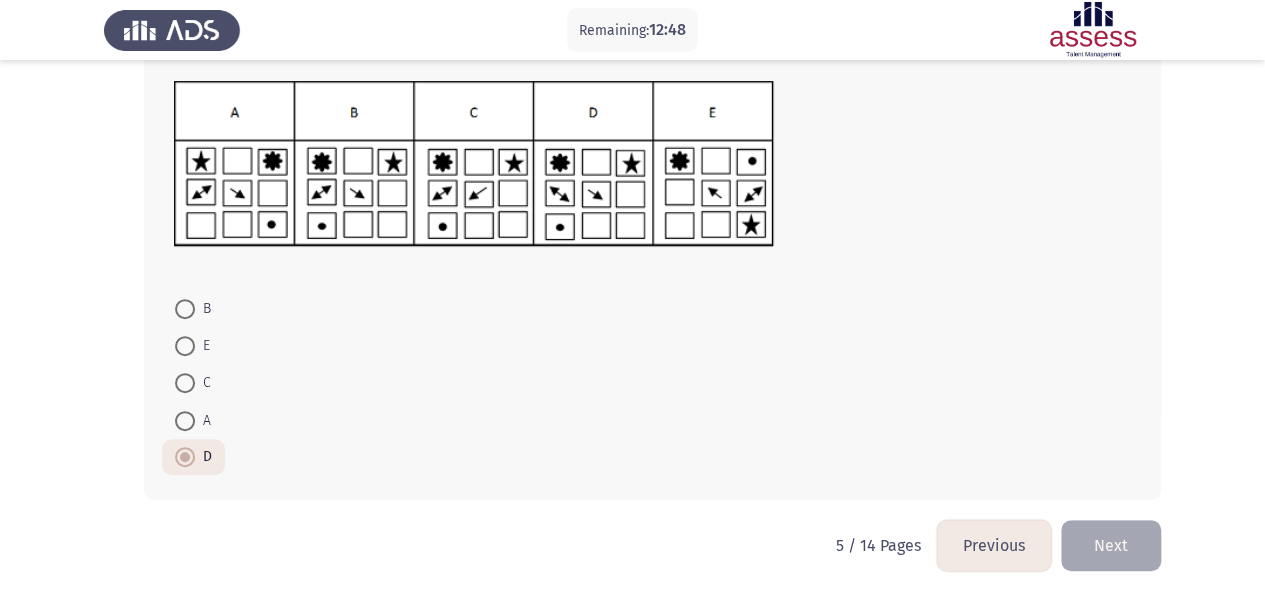 scroll, scrollTop: 238, scrollLeft: 0, axis: vertical 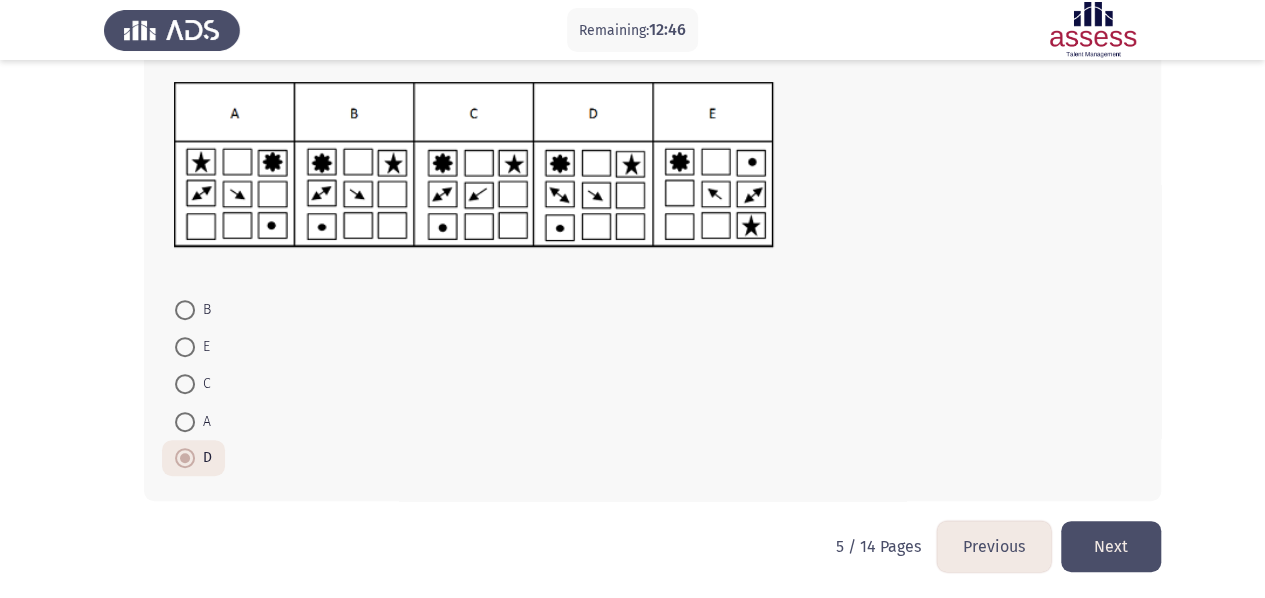 click on "Next" 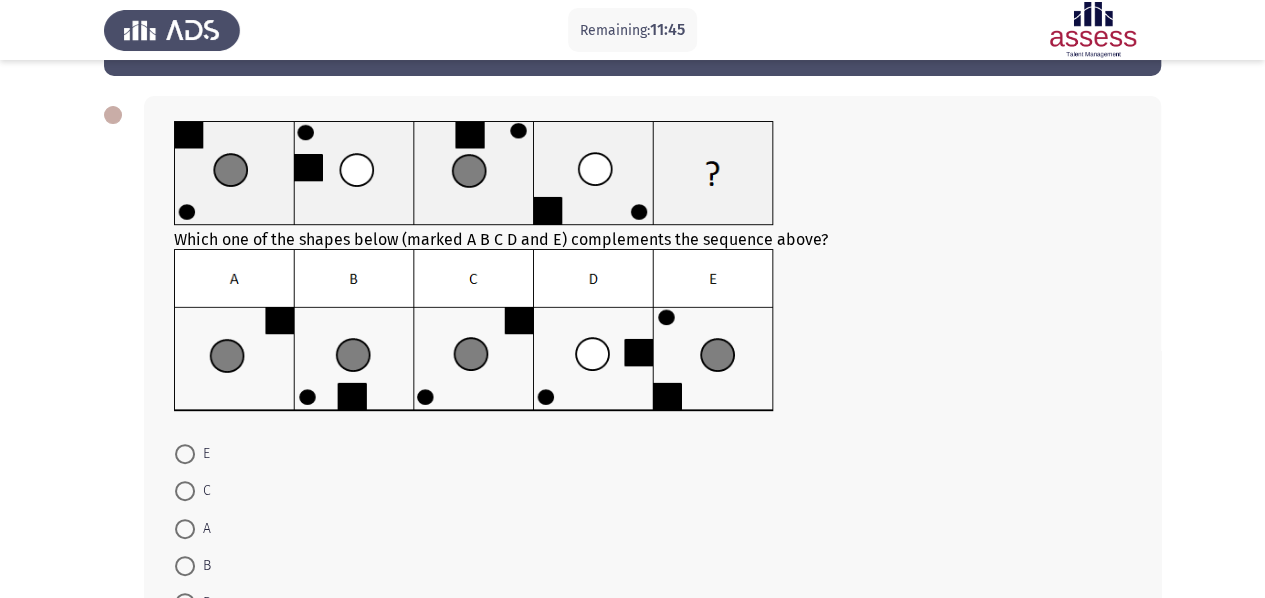 scroll, scrollTop: 80, scrollLeft: 0, axis: vertical 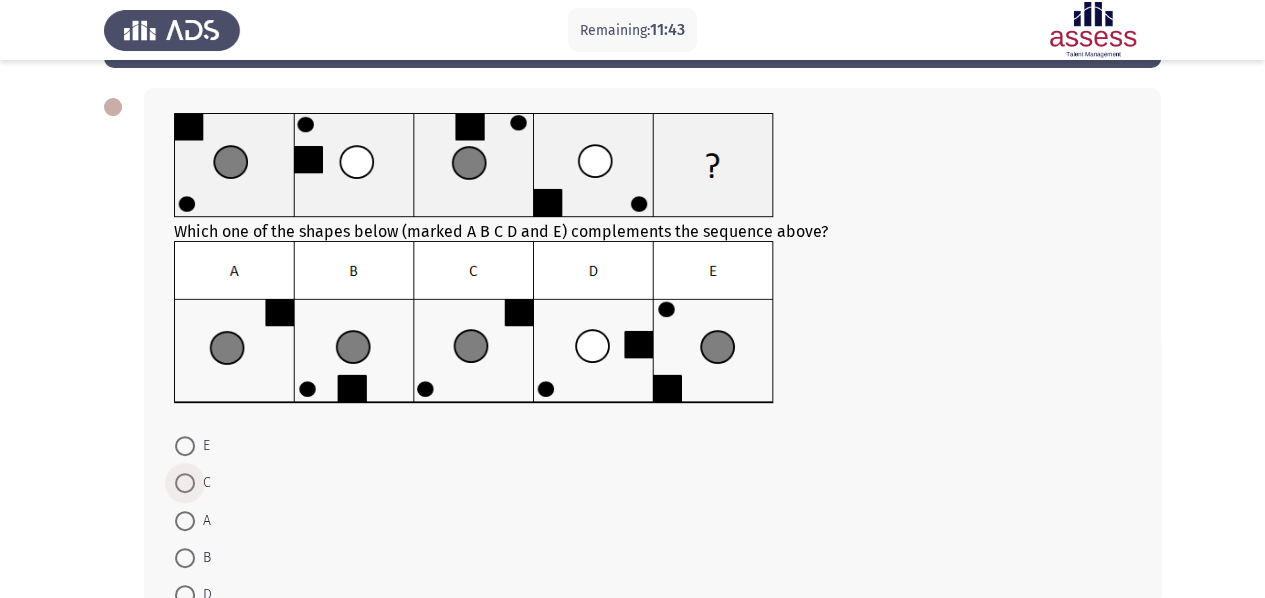 click at bounding box center (185, 483) 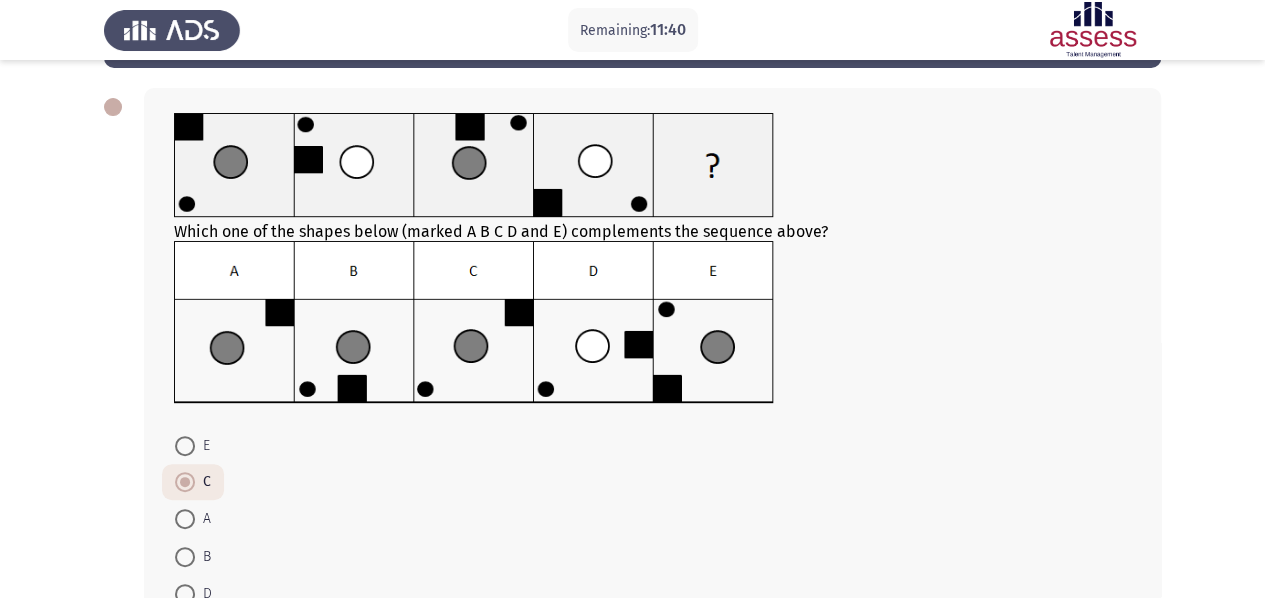 scroll, scrollTop: 217, scrollLeft: 0, axis: vertical 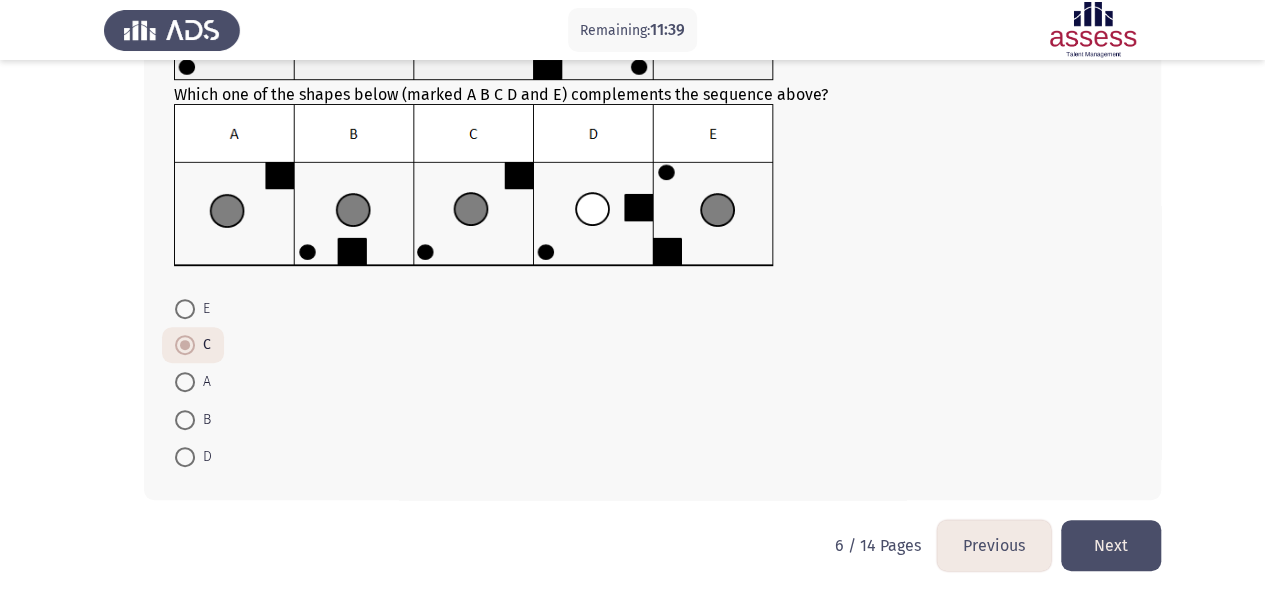 click on "Next" 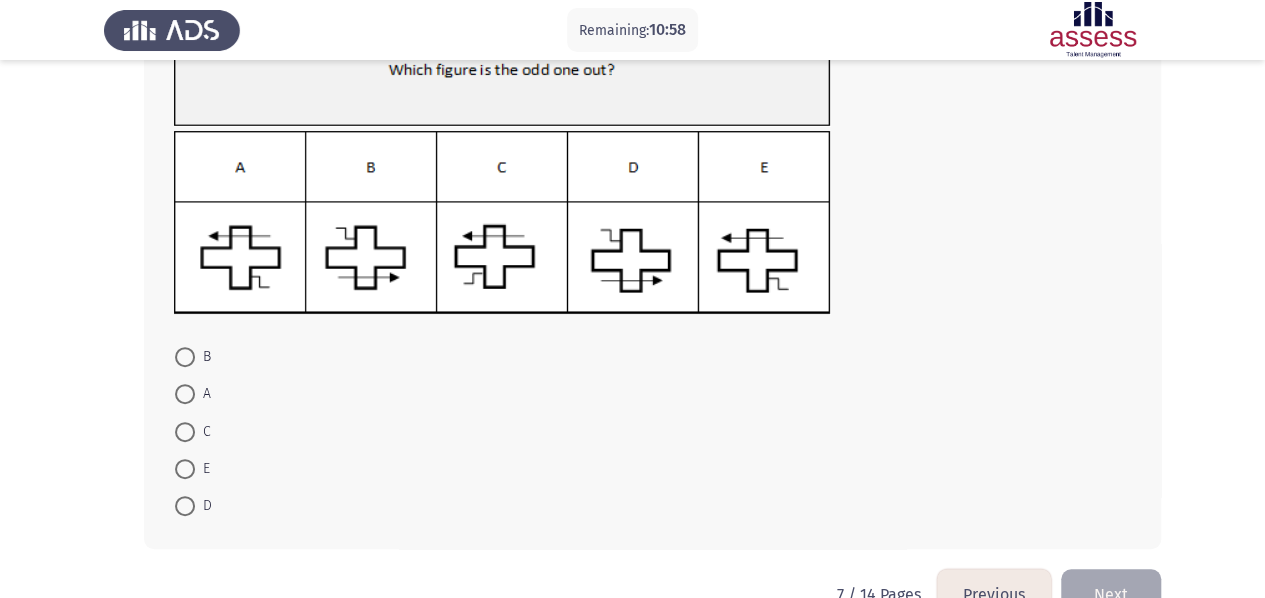 scroll, scrollTop: 181, scrollLeft: 0, axis: vertical 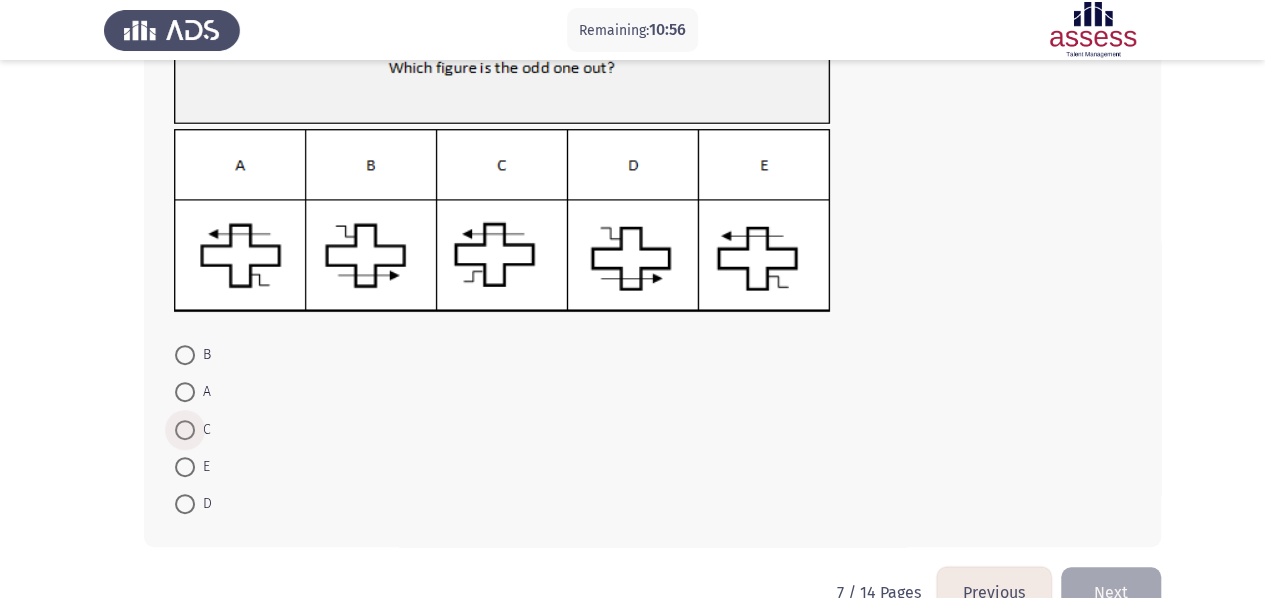 click at bounding box center (185, 430) 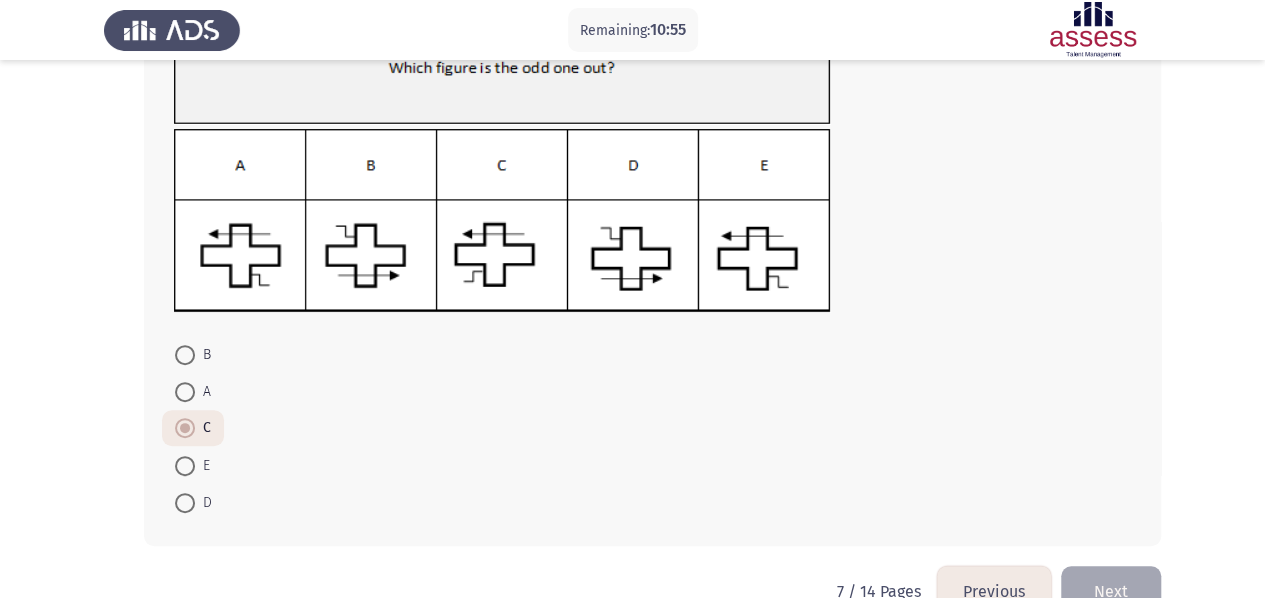 scroll, scrollTop: 227, scrollLeft: 0, axis: vertical 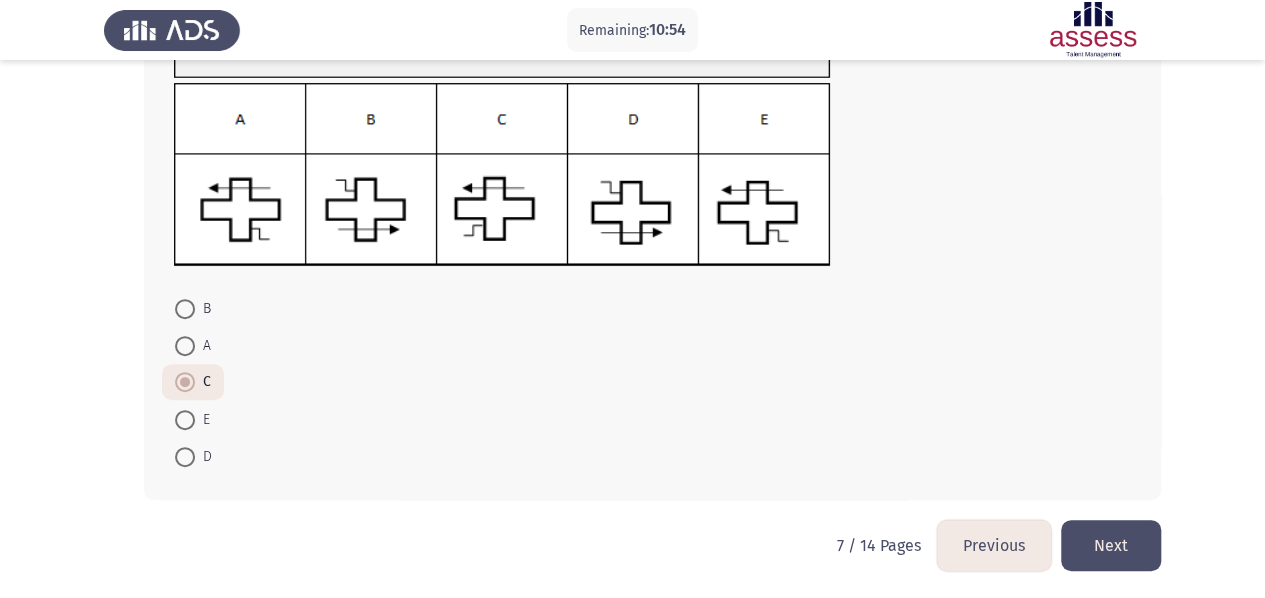 click on "Next" 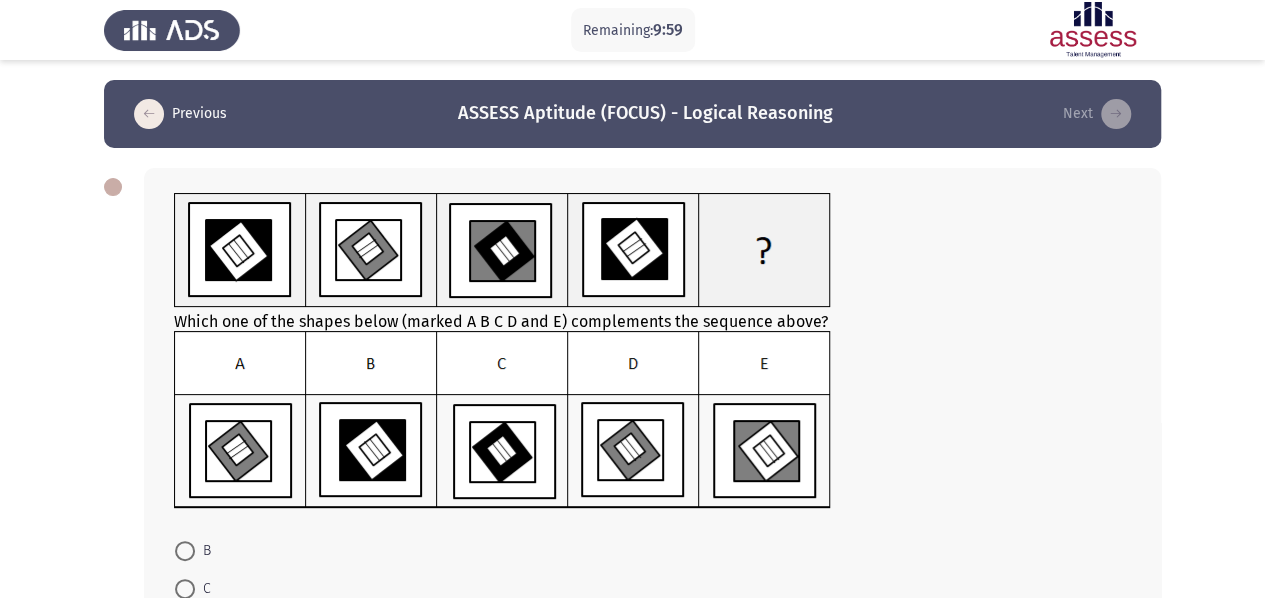 scroll, scrollTop: 243, scrollLeft: 0, axis: vertical 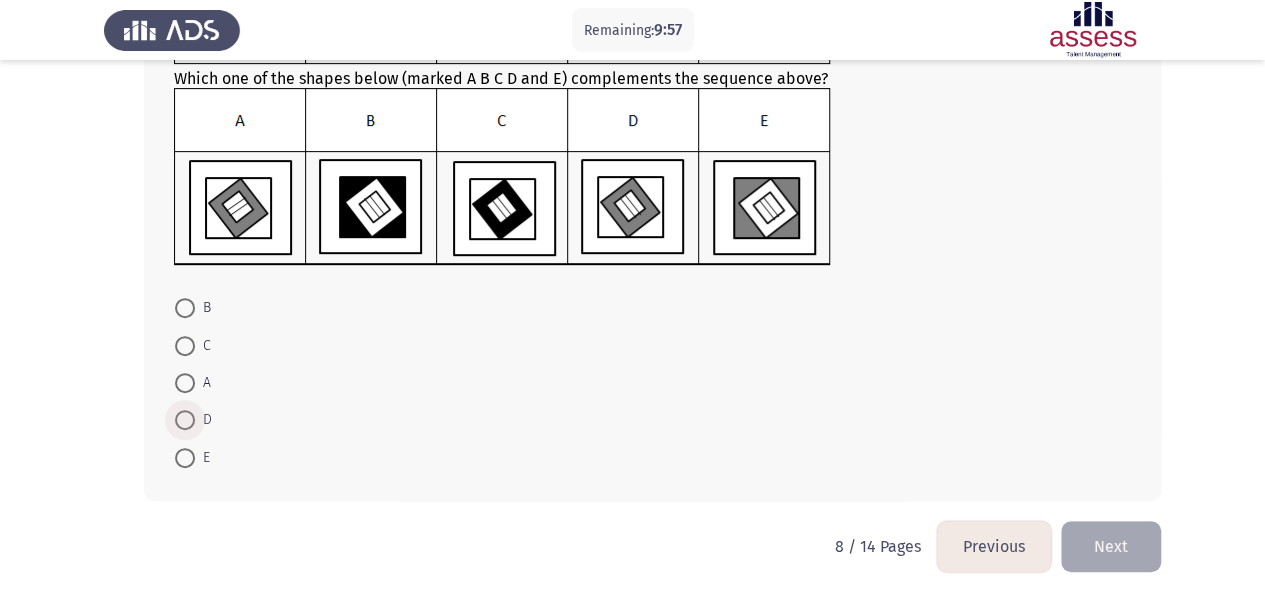 click at bounding box center [185, 420] 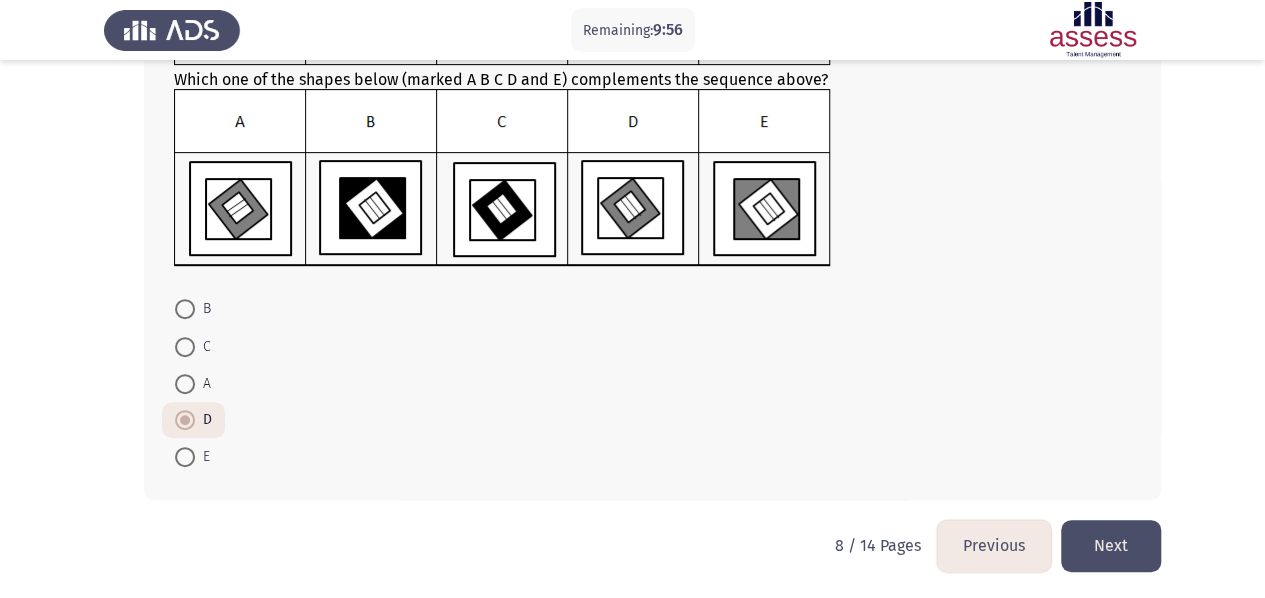 click on "Next" 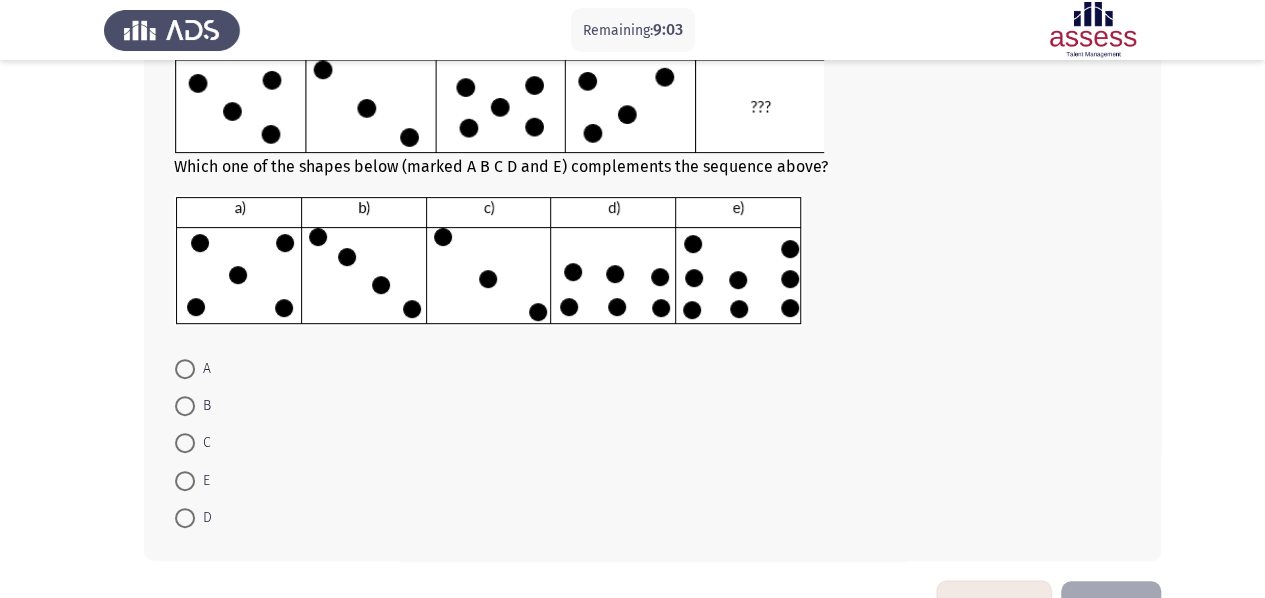 scroll, scrollTop: 223, scrollLeft: 0, axis: vertical 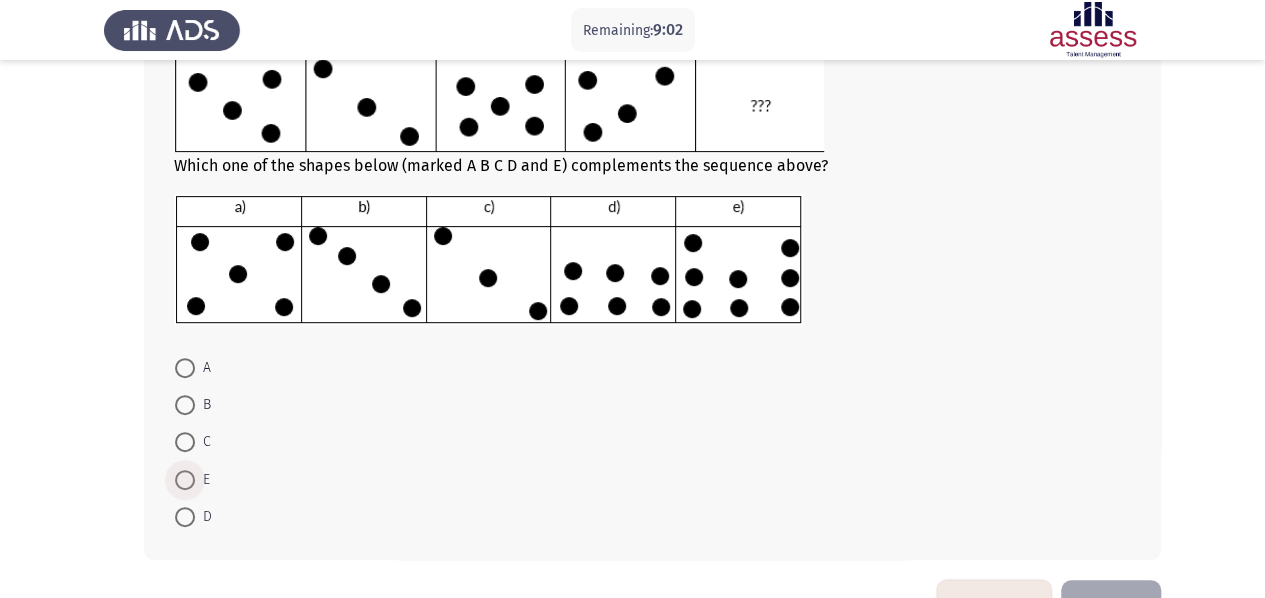 click at bounding box center [185, 480] 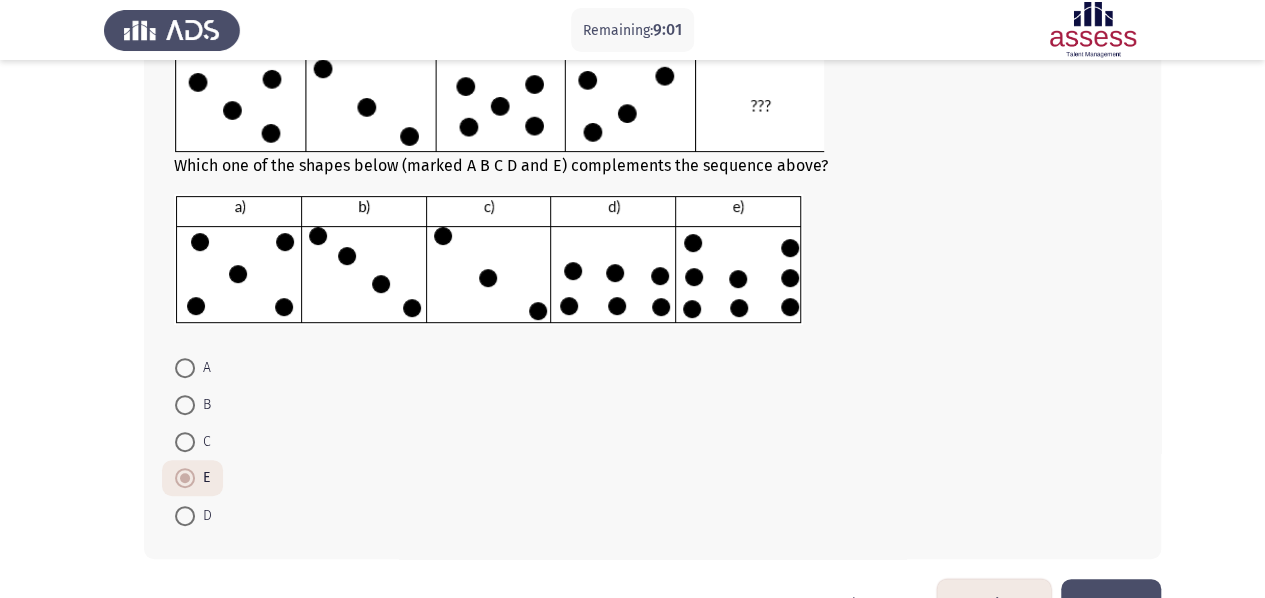 scroll, scrollTop: 281, scrollLeft: 0, axis: vertical 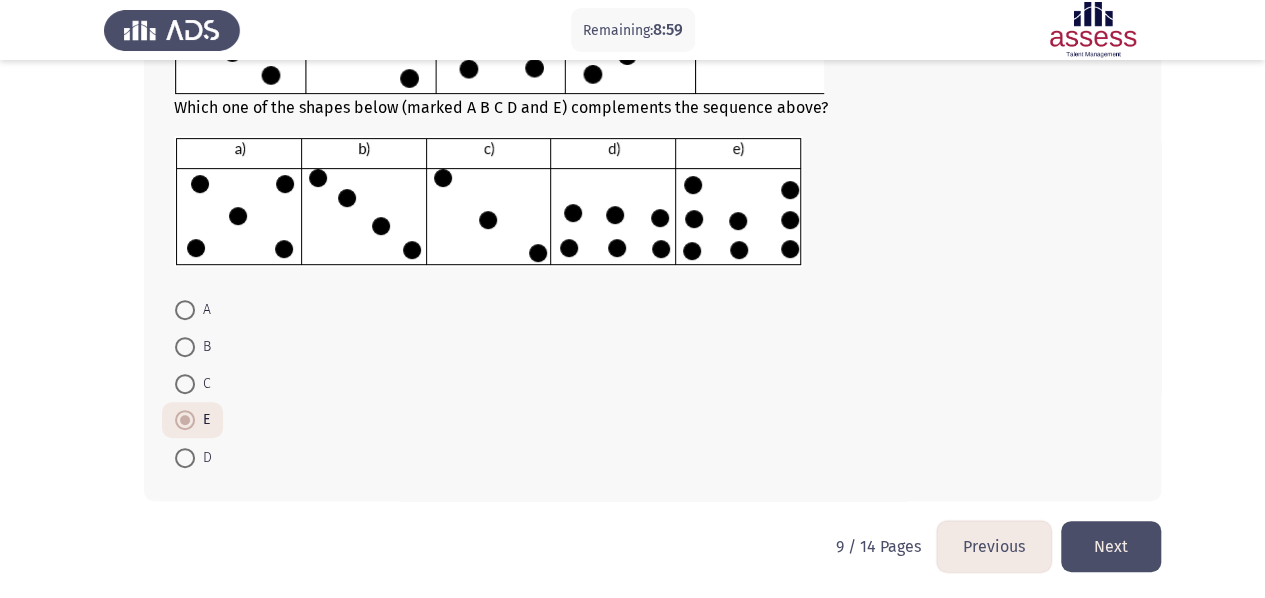 click on "Next" 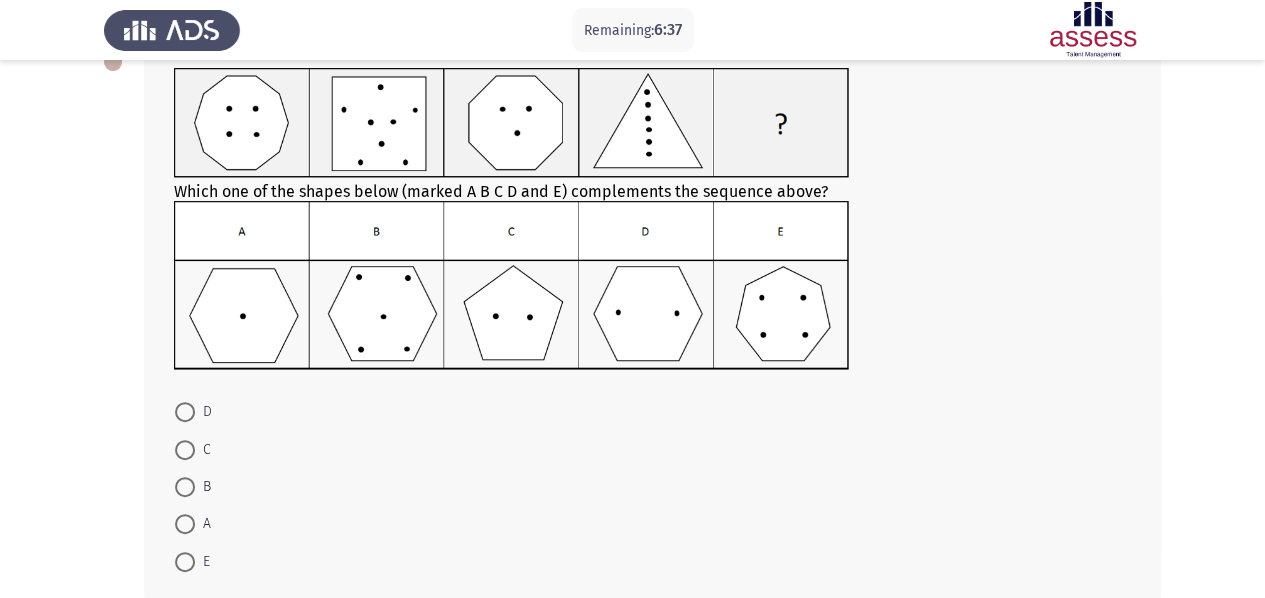 scroll, scrollTop: 229, scrollLeft: 0, axis: vertical 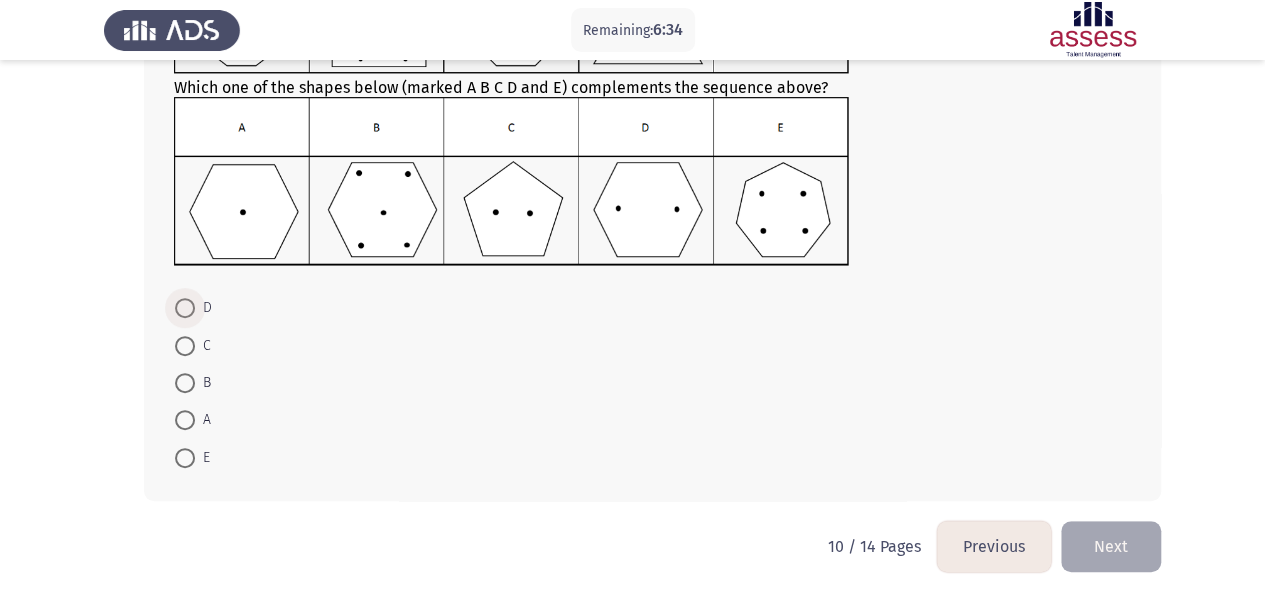 click at bounding box center (185, 308) 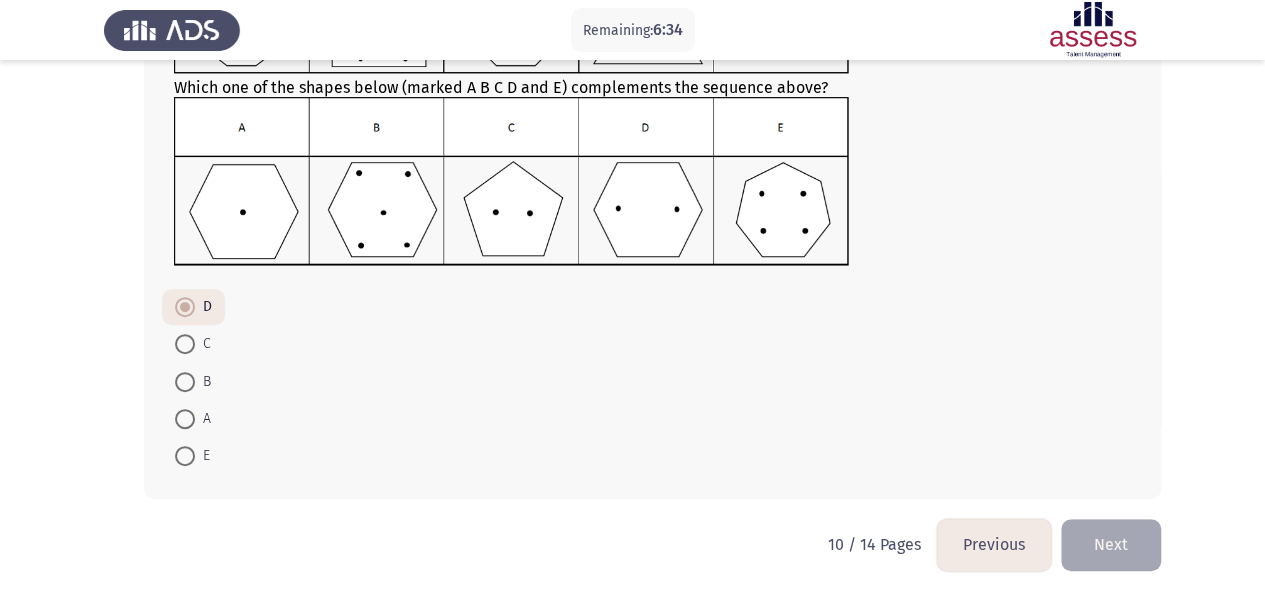 scroll, scrollTop: 228, scrollLeft: 0, axis: vertical 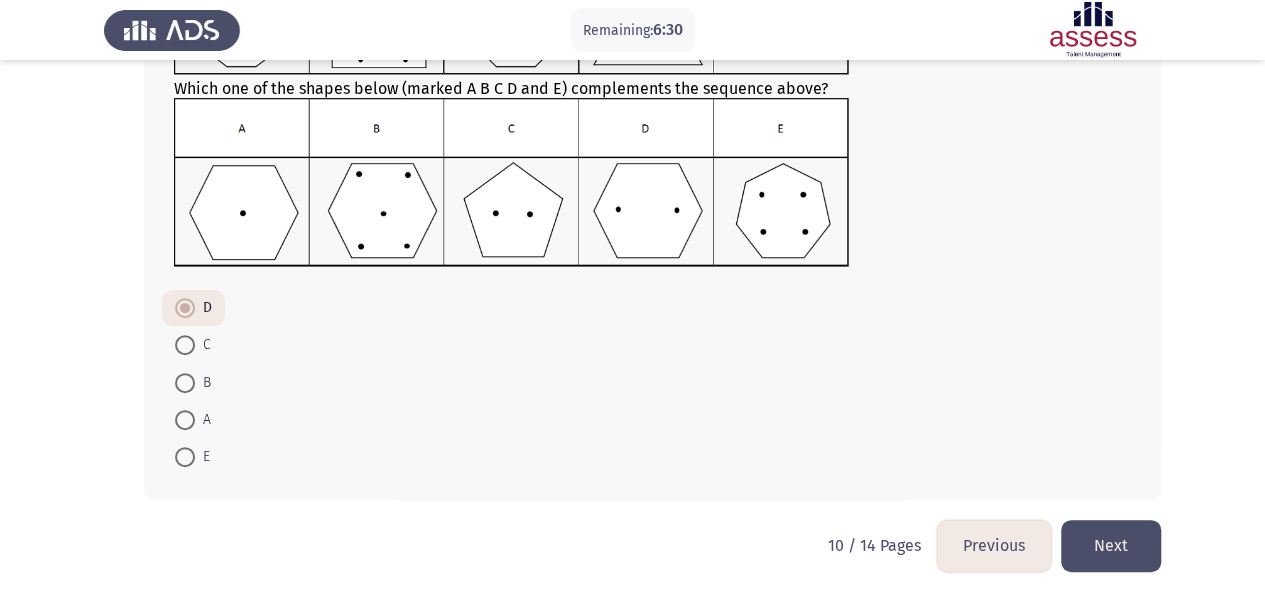click on "Next" 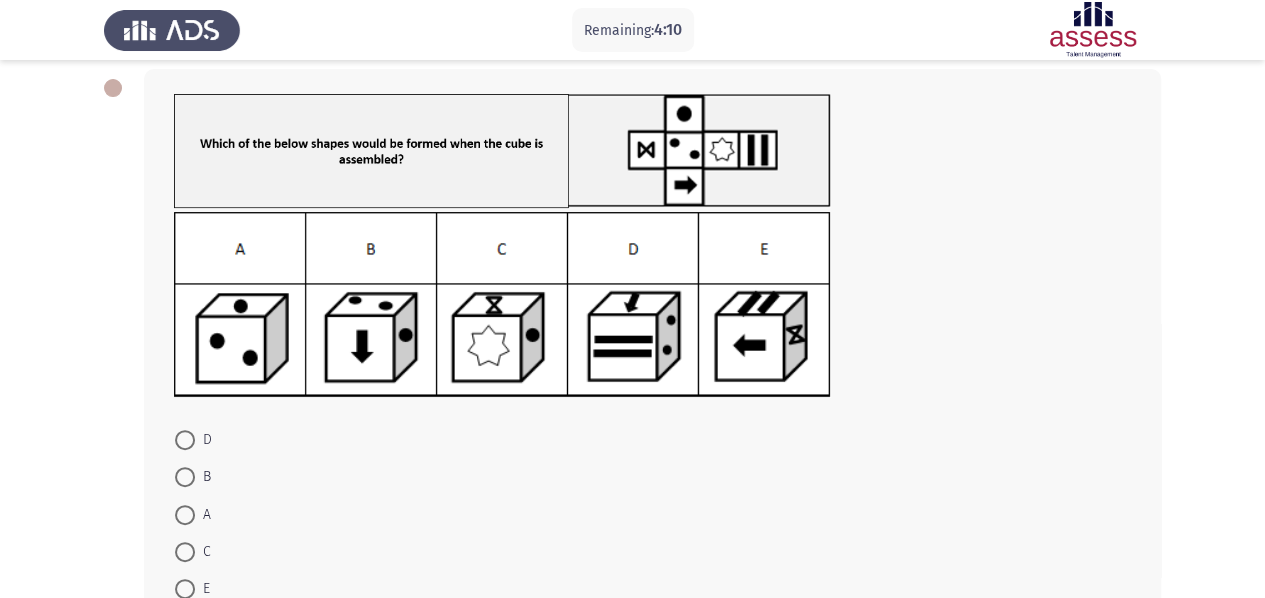 scroll, scrollTop: 157, scrollLeft: 0, axis: vertical 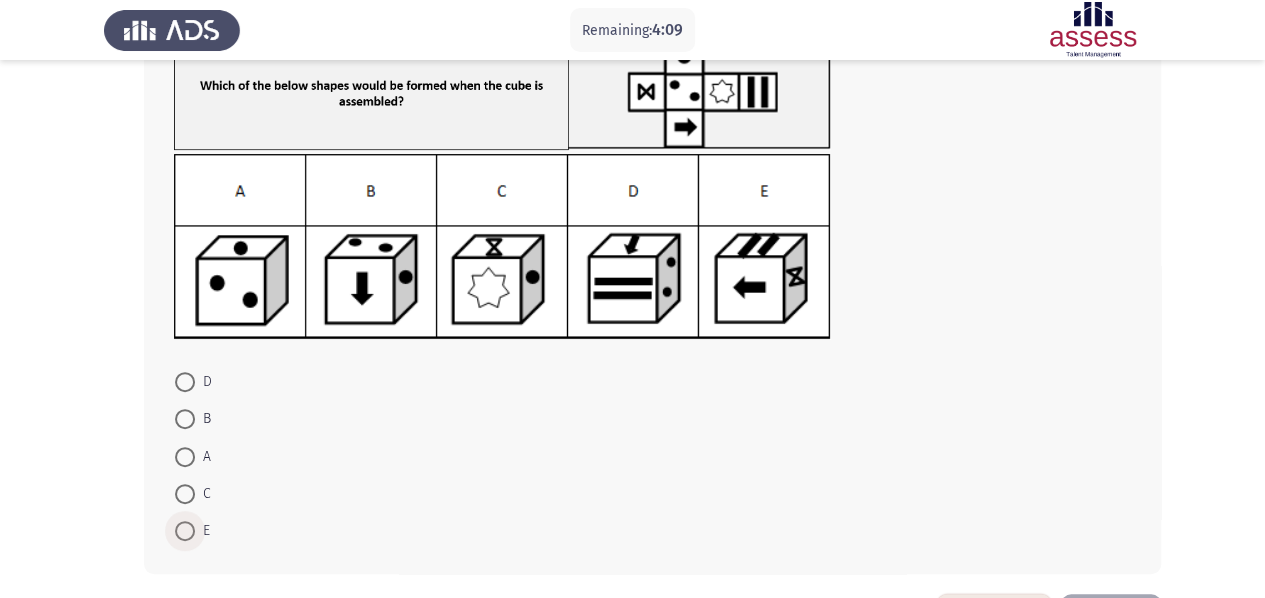 click at bounding box center (185, 531) 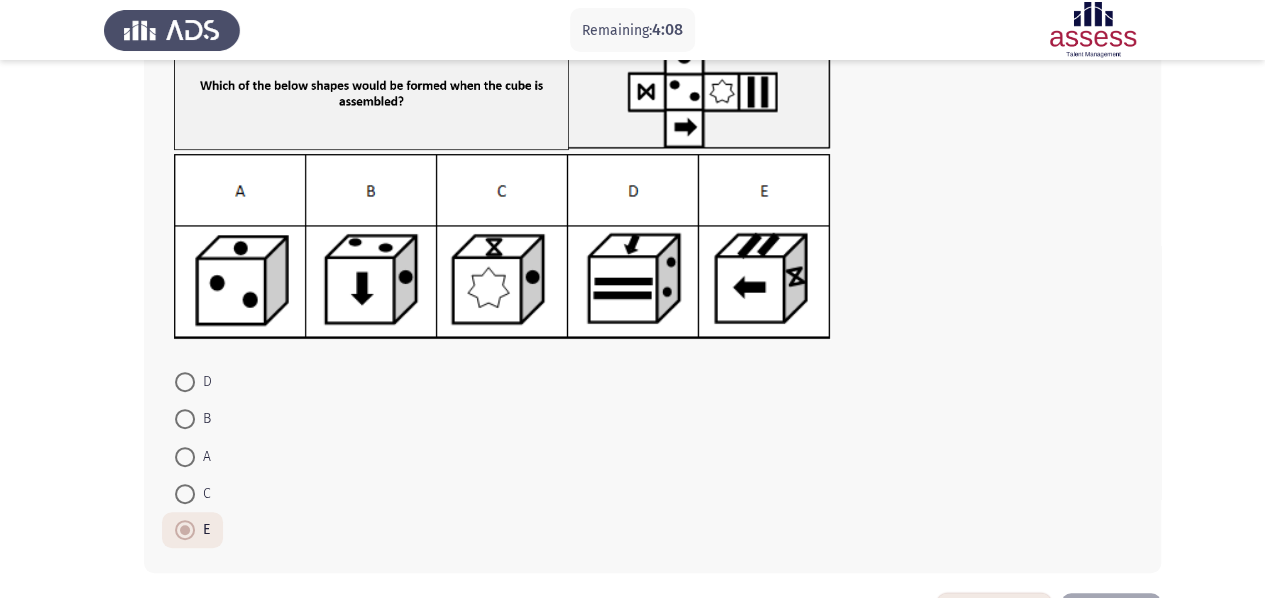 scroll, scrollTop: 230, scrollLeft: 0, axis: vertical 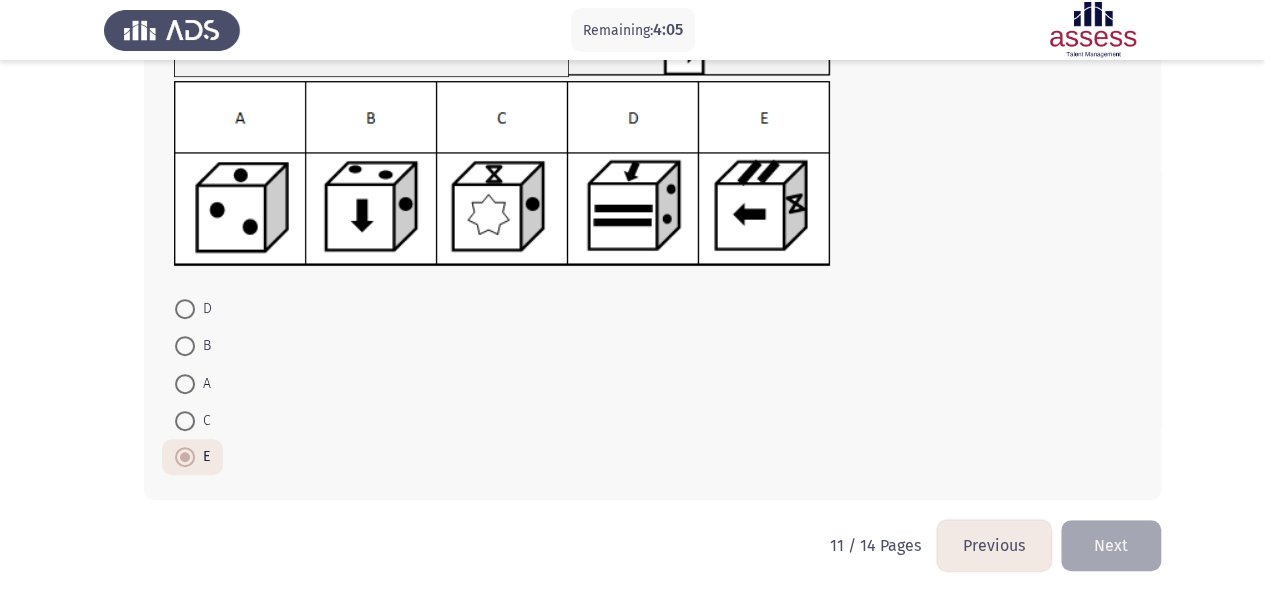 click on "E" at bounding box center (192, 457) 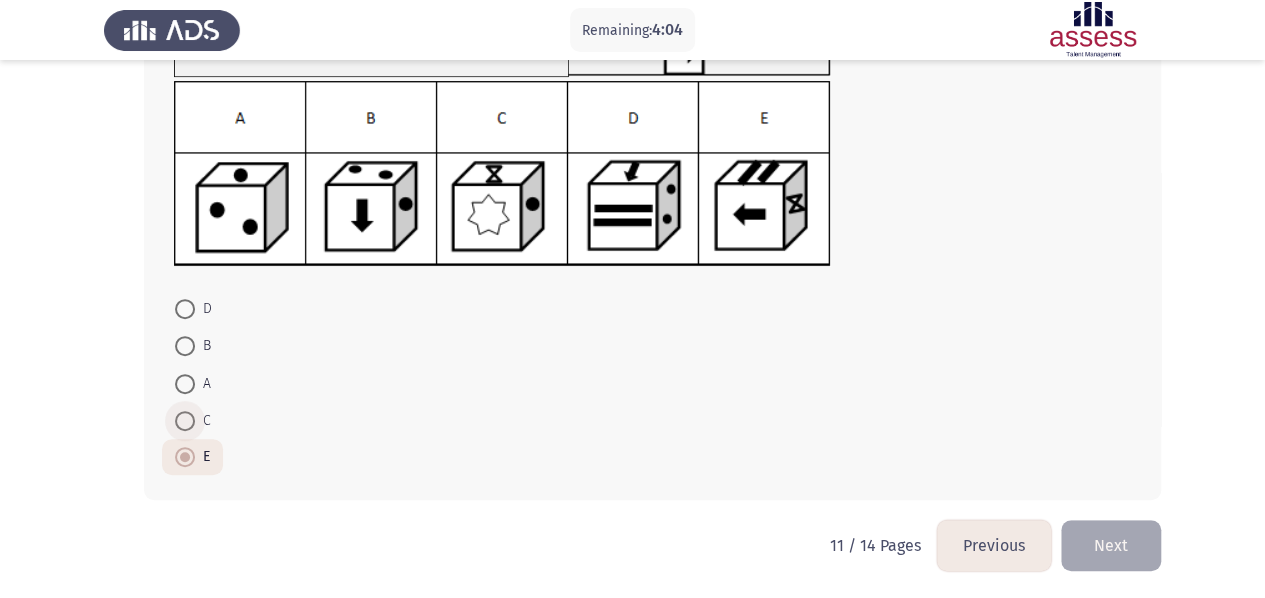 click at bounding box center [185, 421] 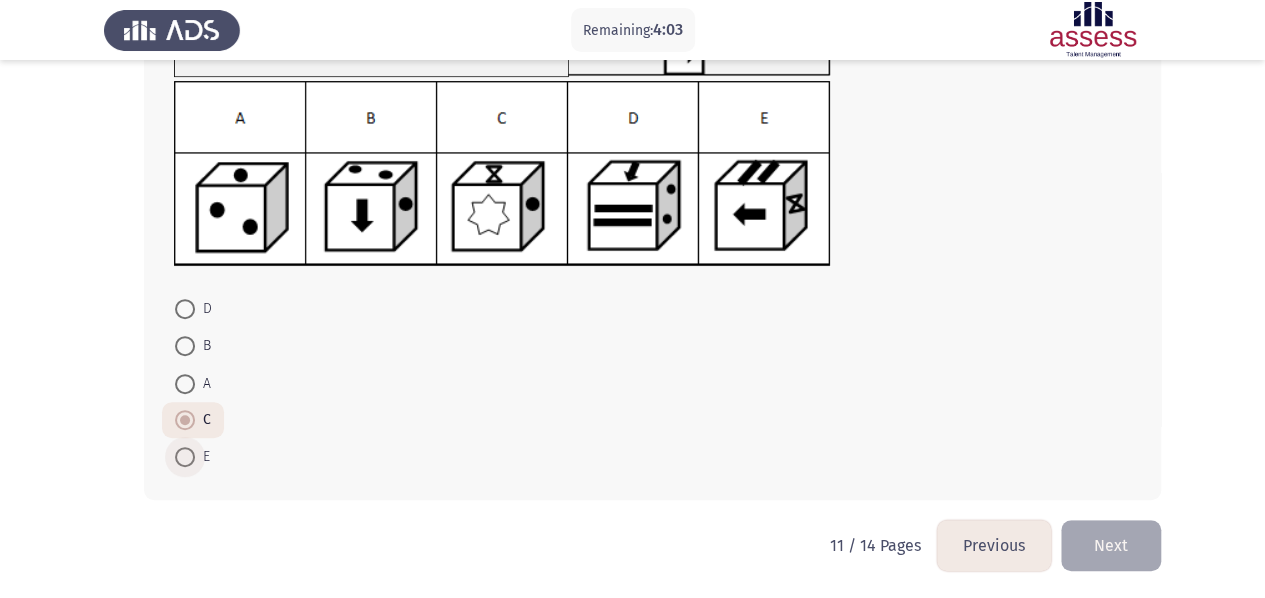click at bounding box center (185, 457) 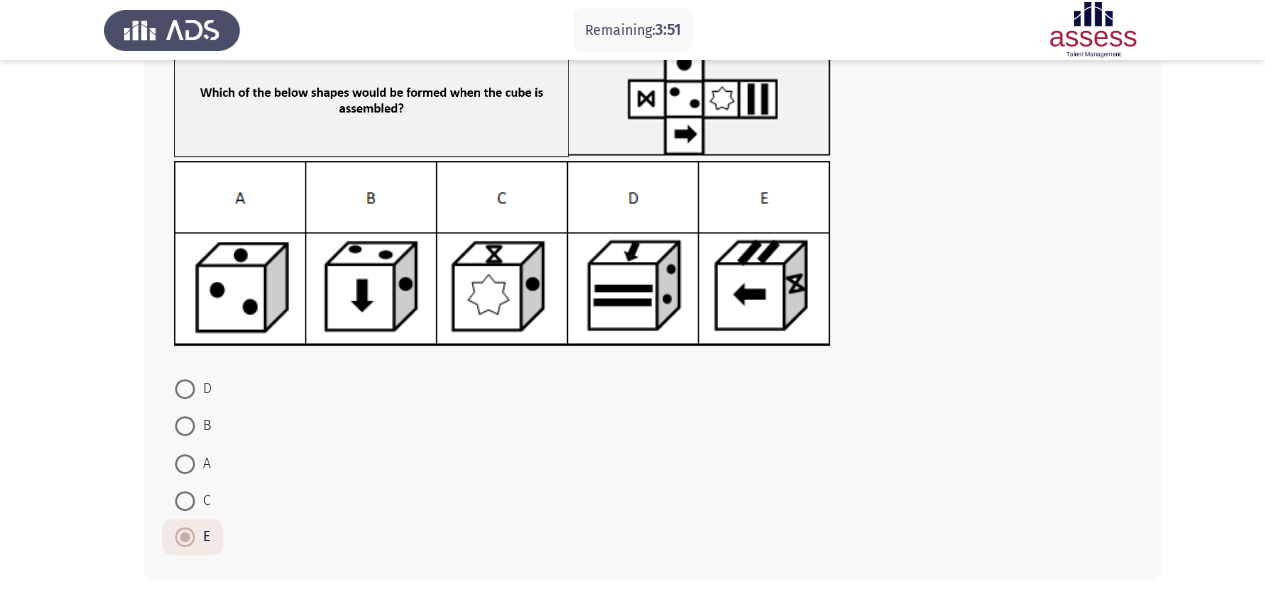 scroll, scrollTop: 230, scrollLeft: 0, axis: vertical 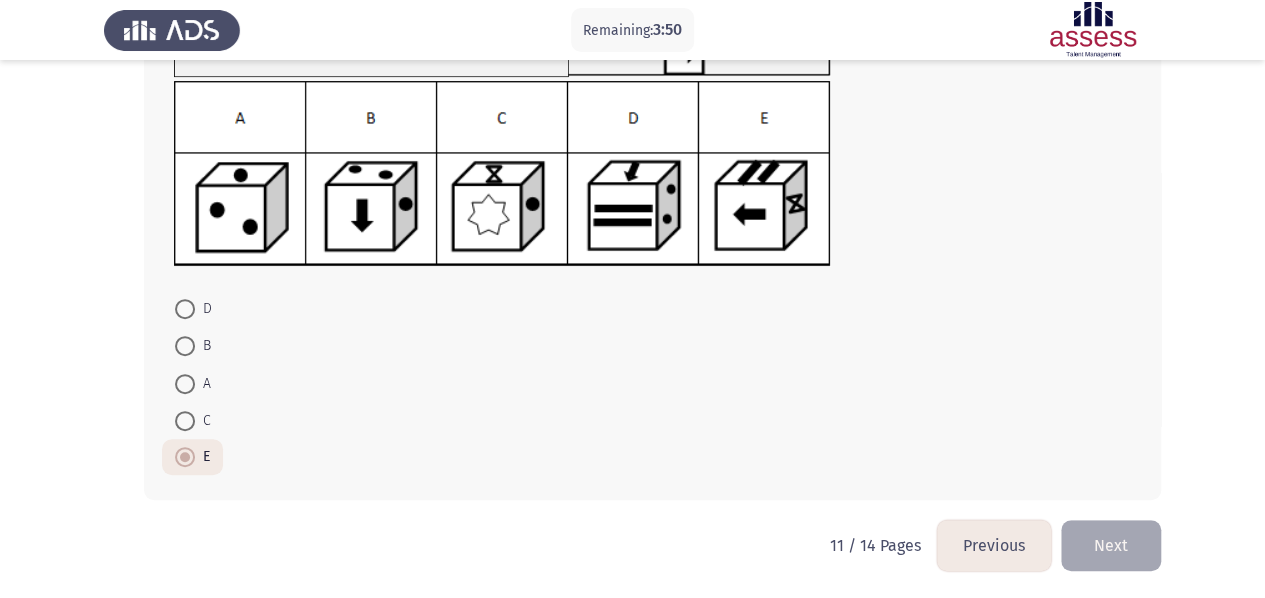click on "Previous" 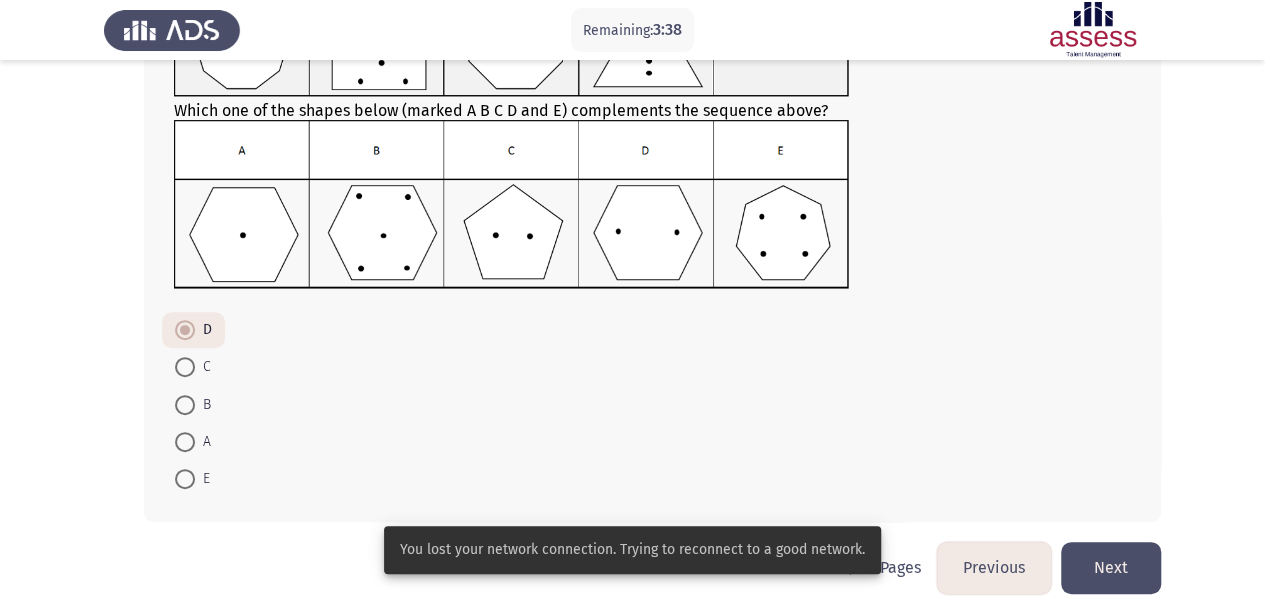 scroll, scrollTop: 205, scrollLeft: 0, axis: vertical 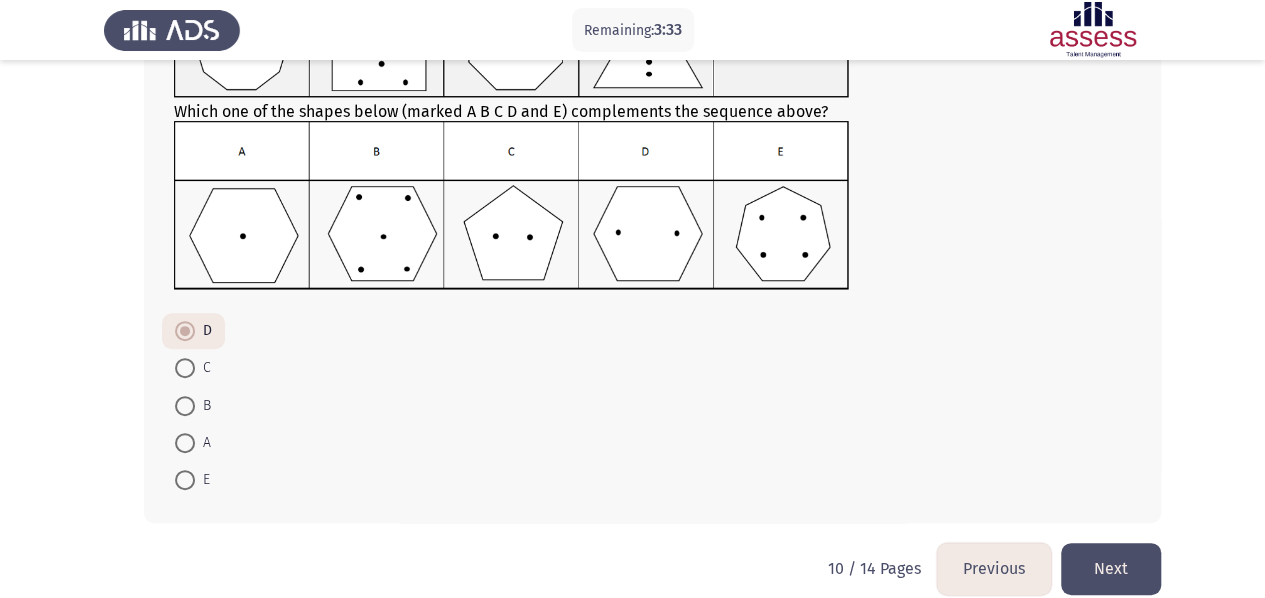 click on "Next" 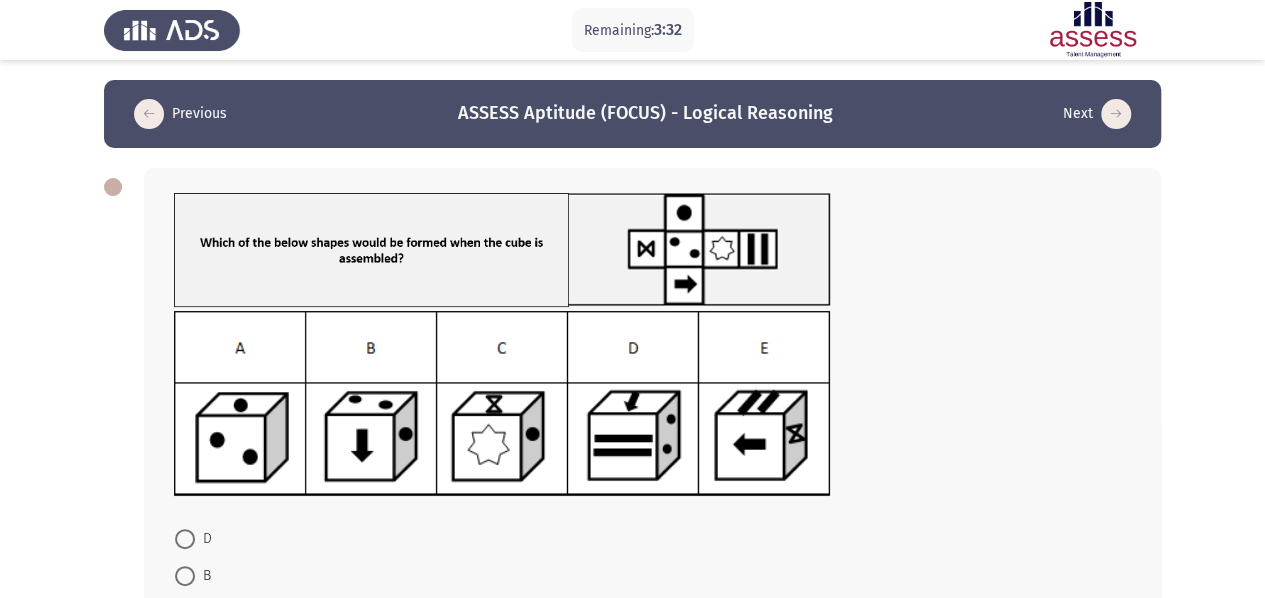 scroll, scrollTop: 230, scrollLeft: 0, axis: vertical 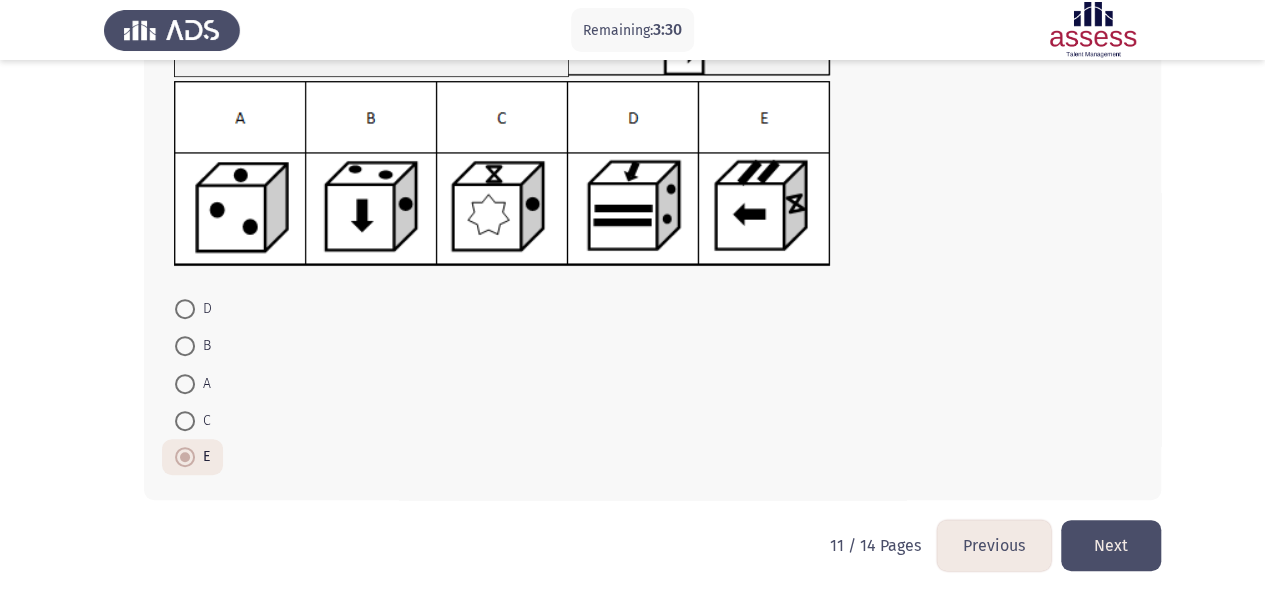 click on "Next" 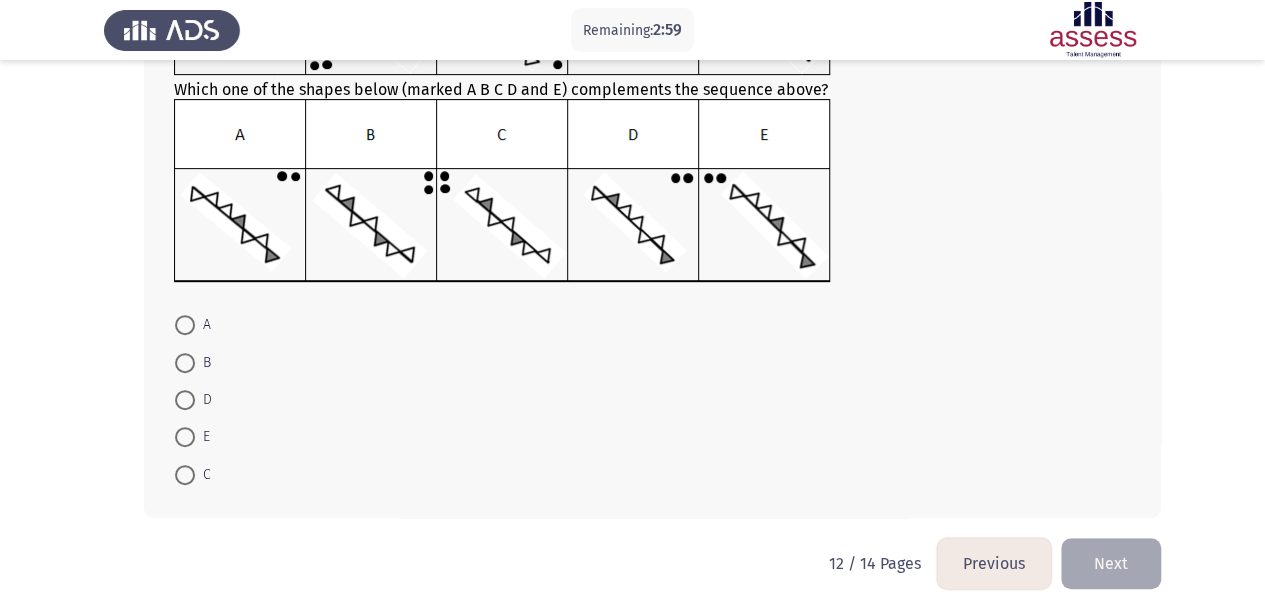 scroll, scrollTop: 233, scrollLeft: 0, axis: vertical 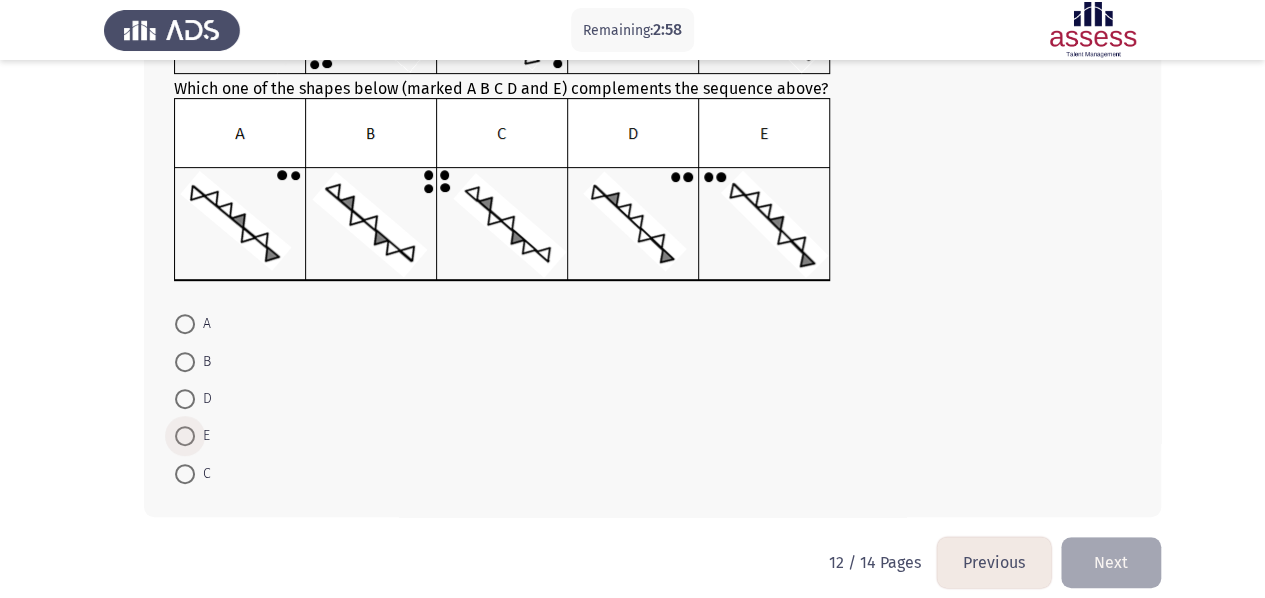 click at bounding box center (185, 436) 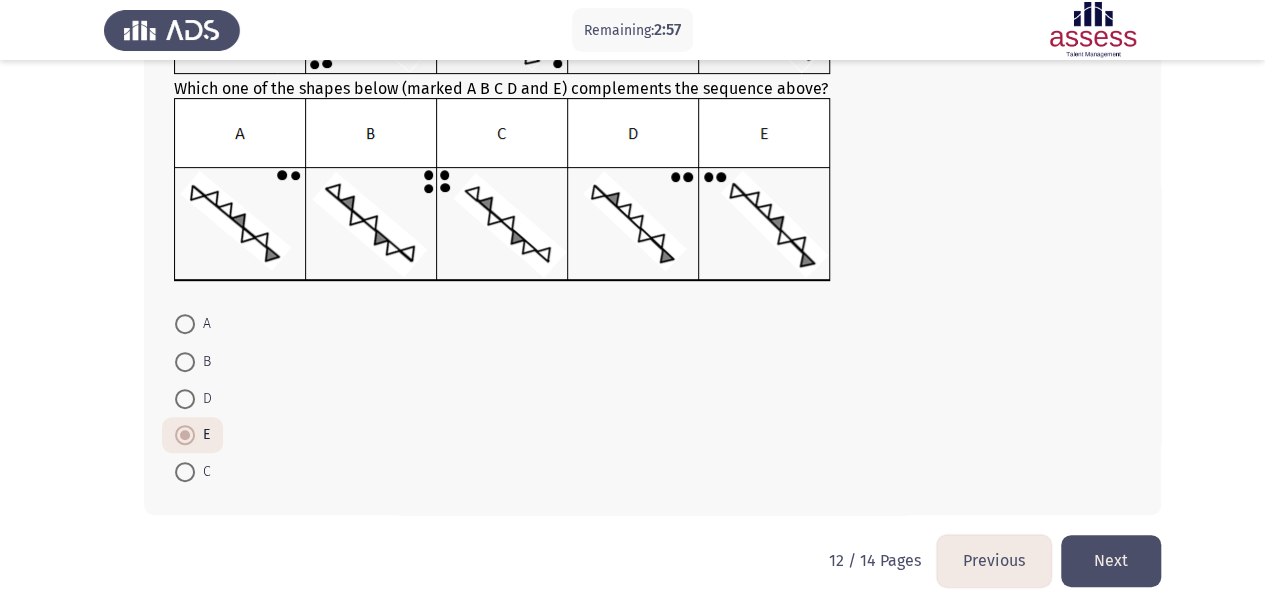 click on "Next" 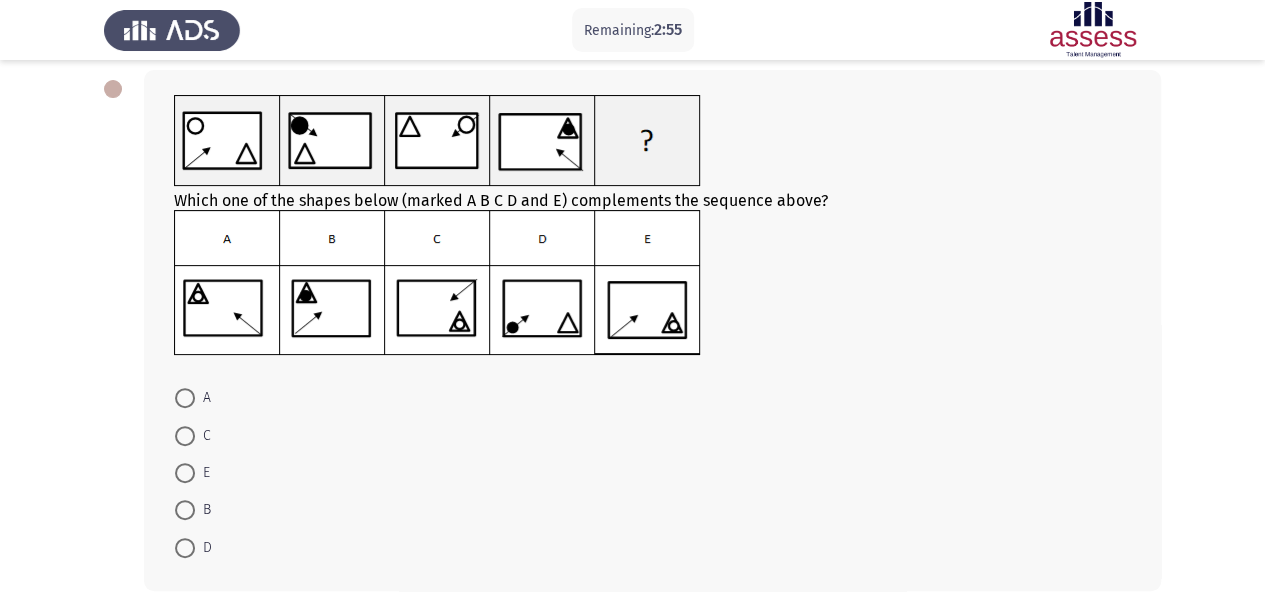scroll, scrollTop: 99, scrollLeft: 0, axis: vertical 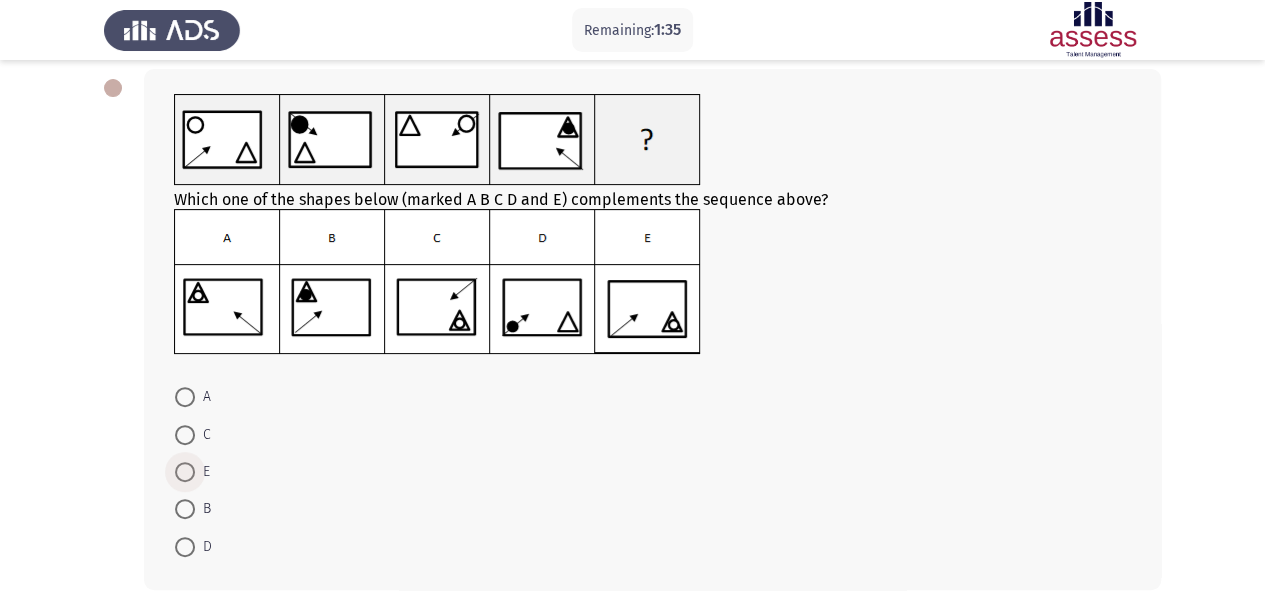 click at bounding box center (185, 472) 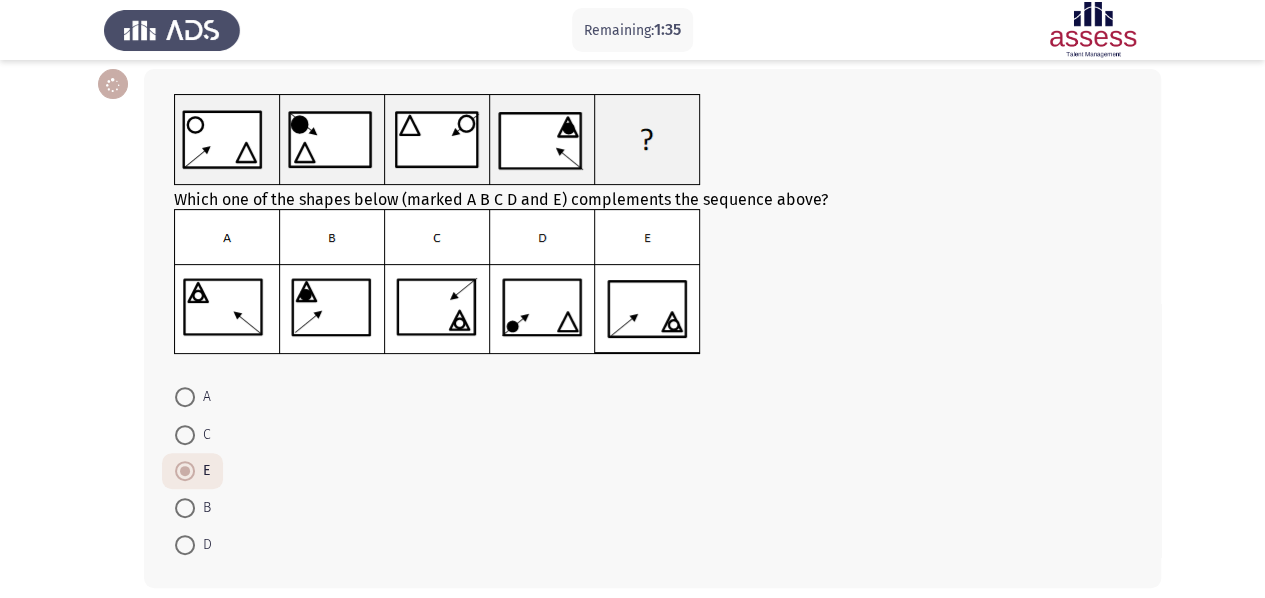 scroll, scrollTop: 187, scrollLeft: 0, axis: vertical 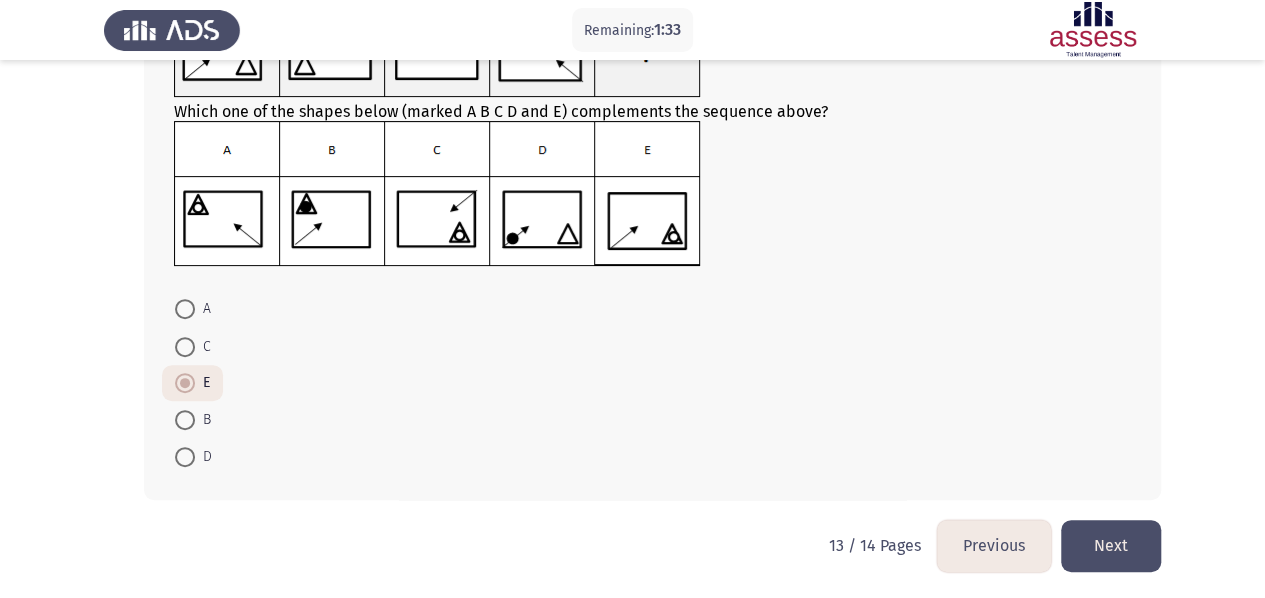 click on "Next" 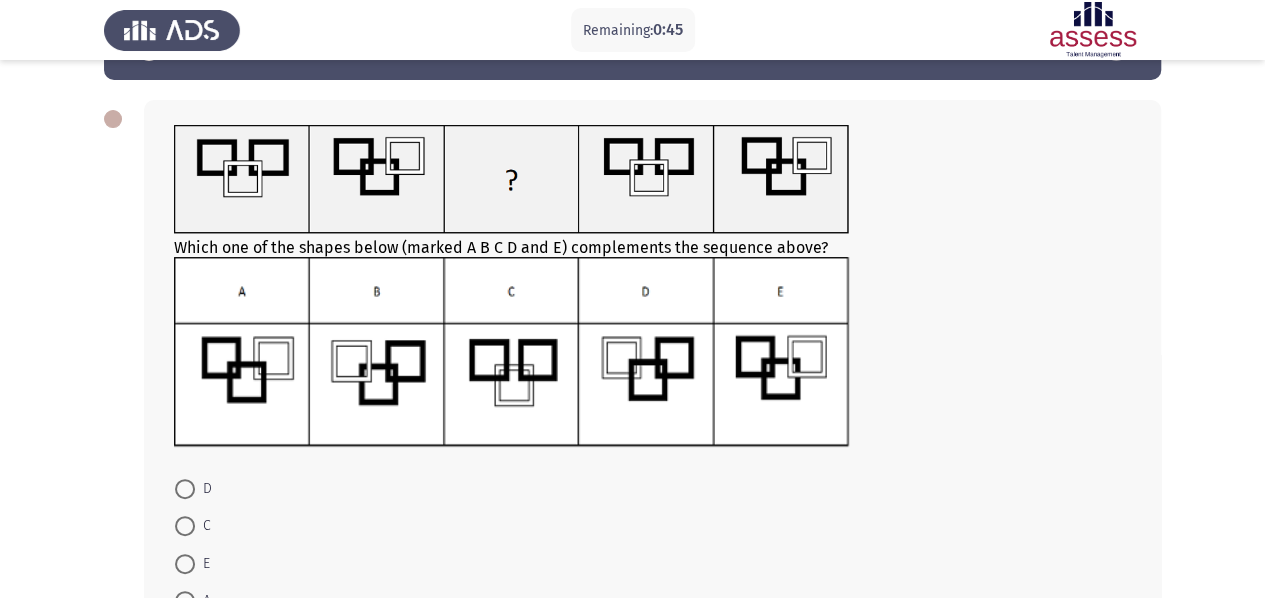 scroll, scrollTop: 235, scrollLeft: 0, axis: vertical 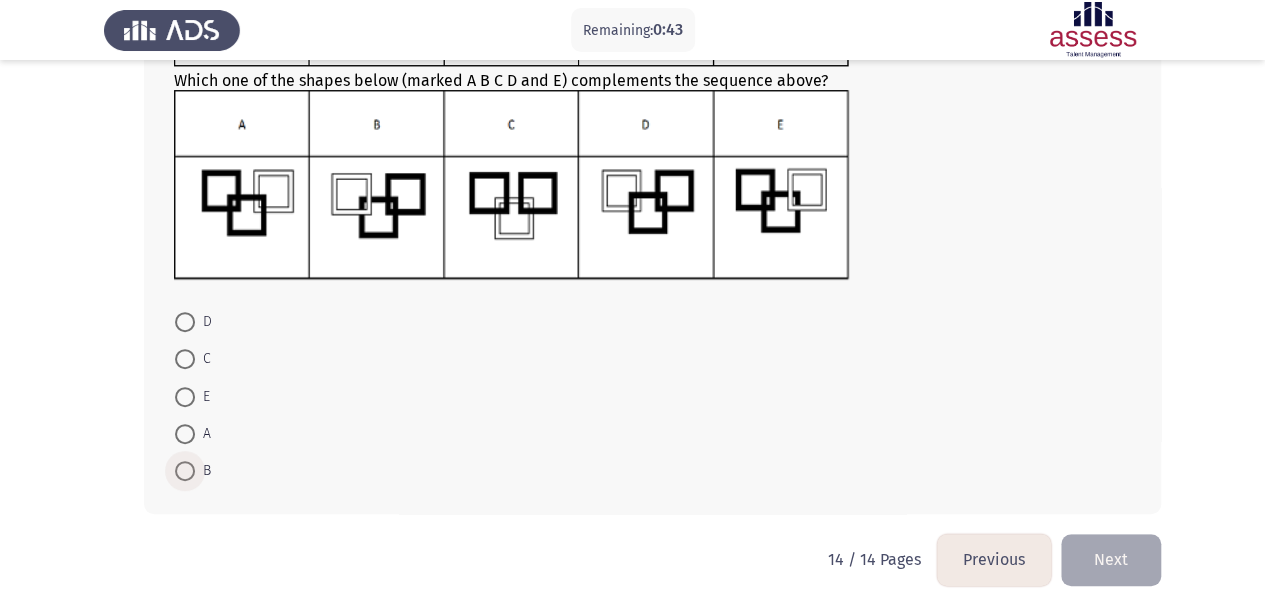 click at bounding box center (185, 471) 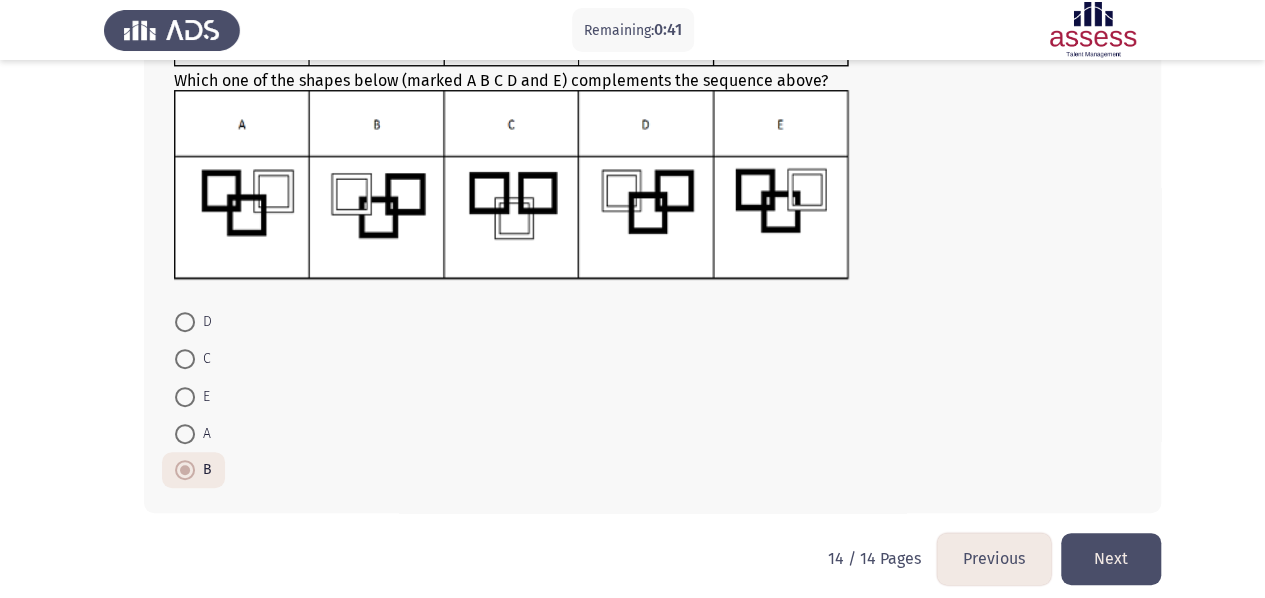 click on "Next" 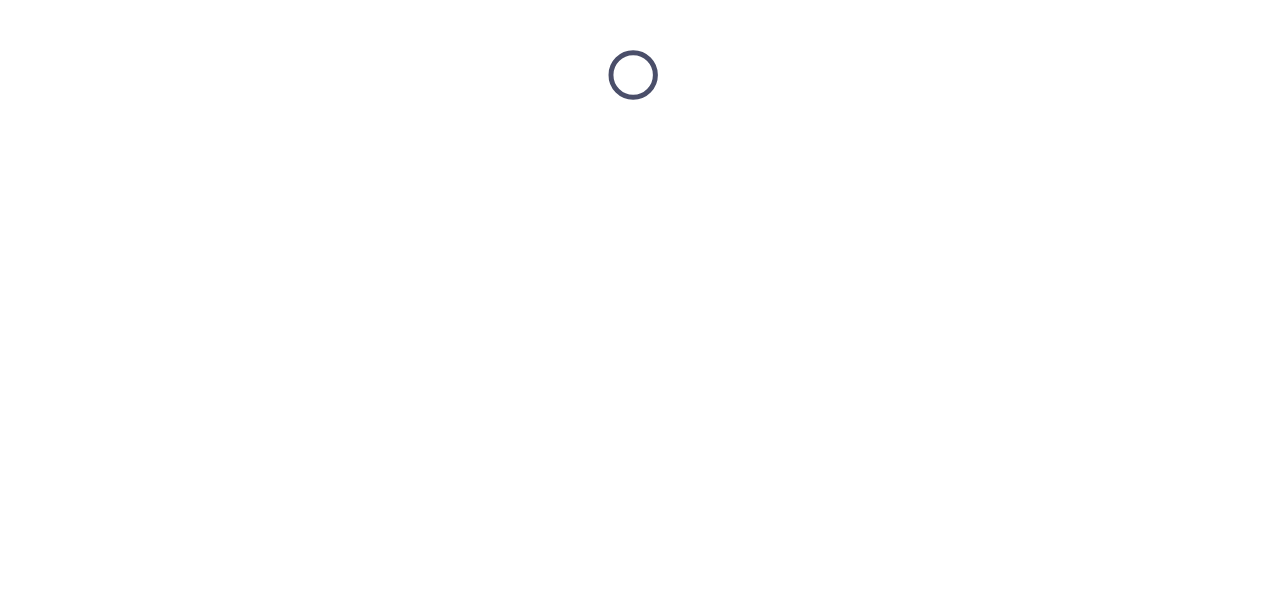 scroll, scrollTop: 0, scrollLeft: 0, axis: both 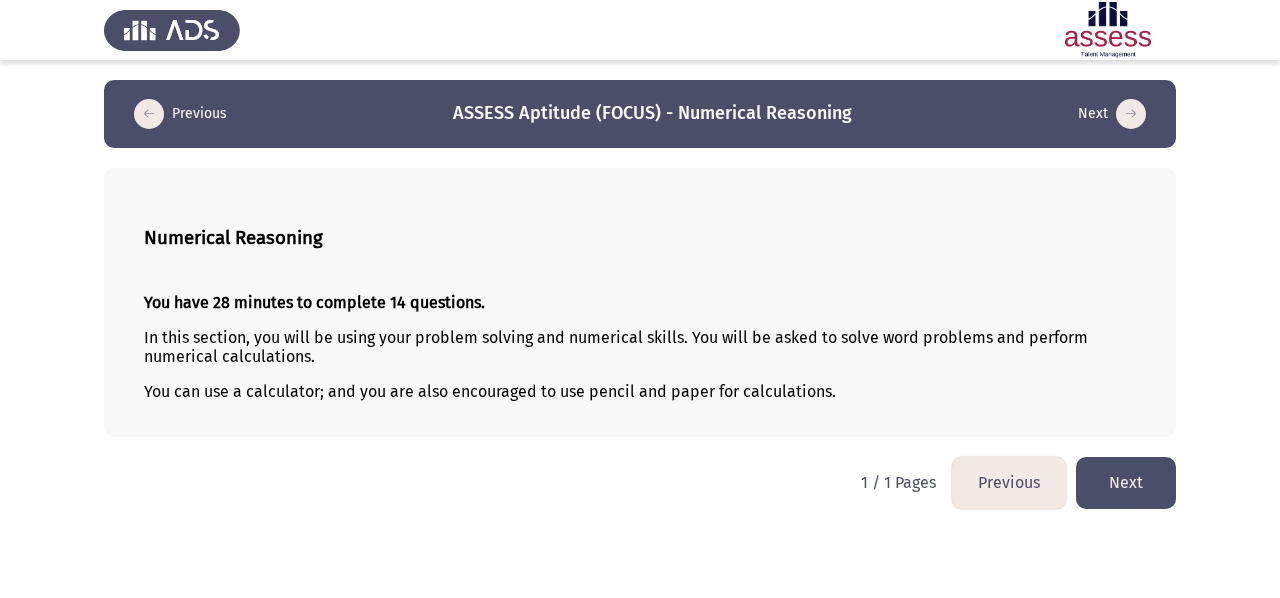 click on "Next" 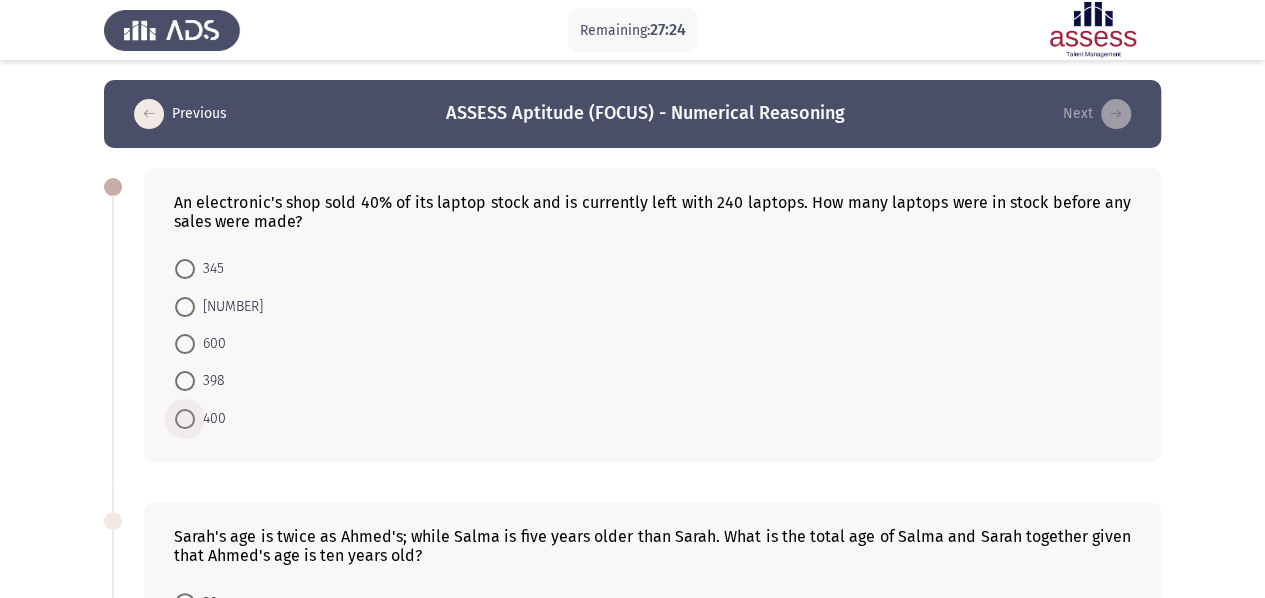 click on "400" at bounding box center [210, 419] 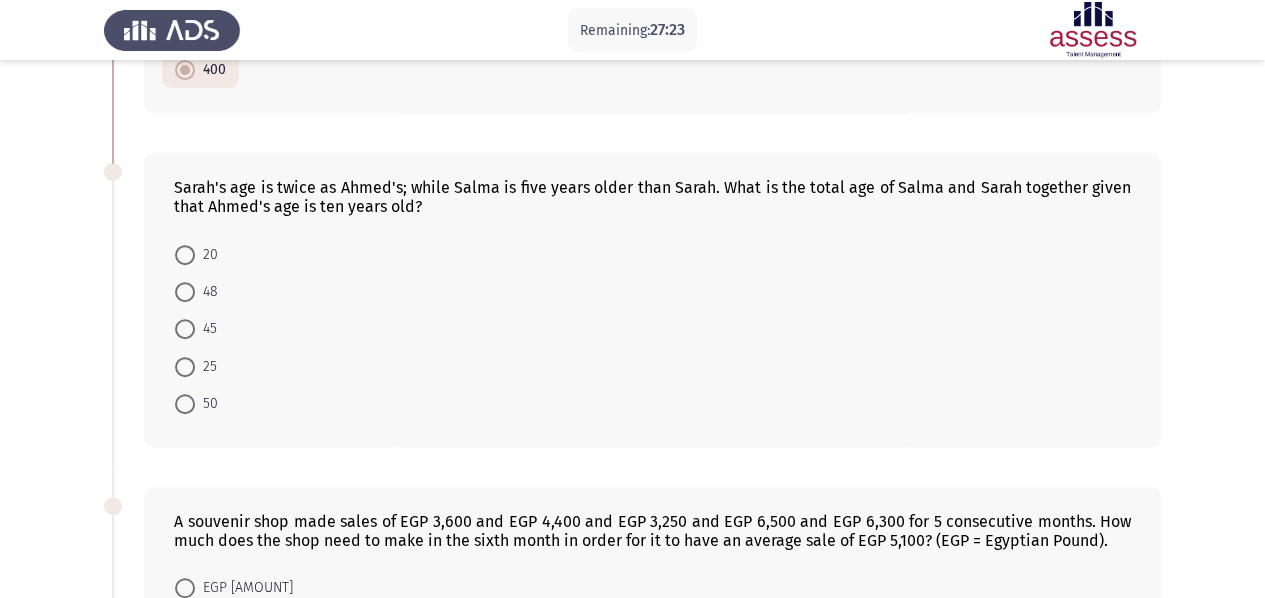 scroll, scrollTop: 349, scrollLeft: 0, axis: vertical 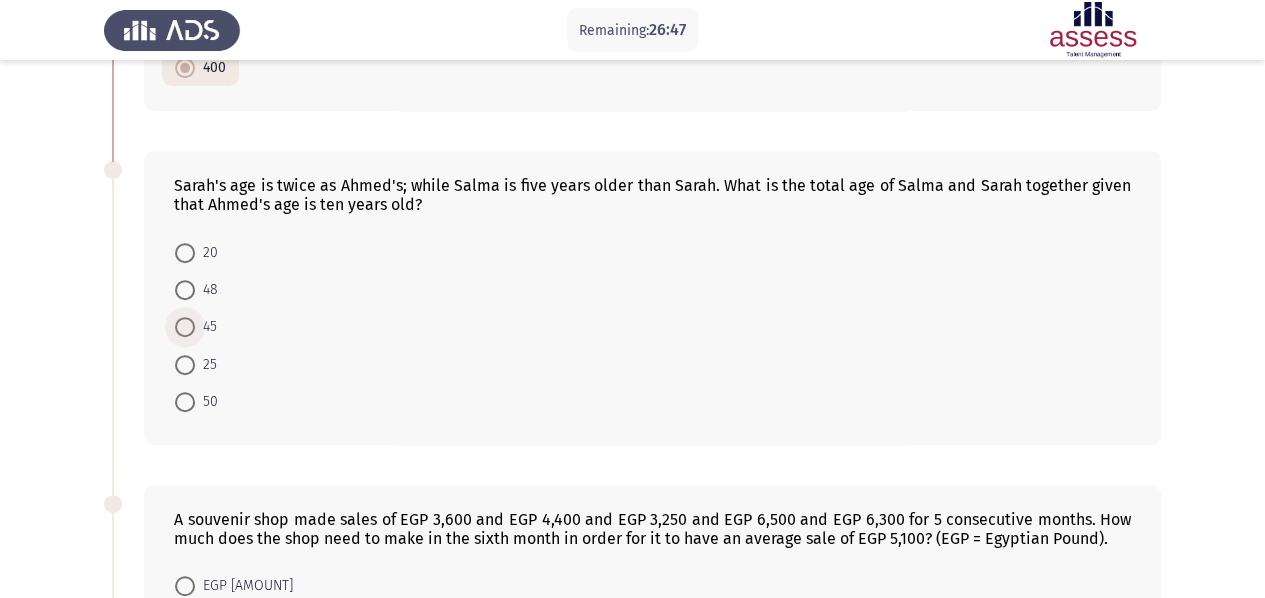click on "45" at bounding box center [206, 327] 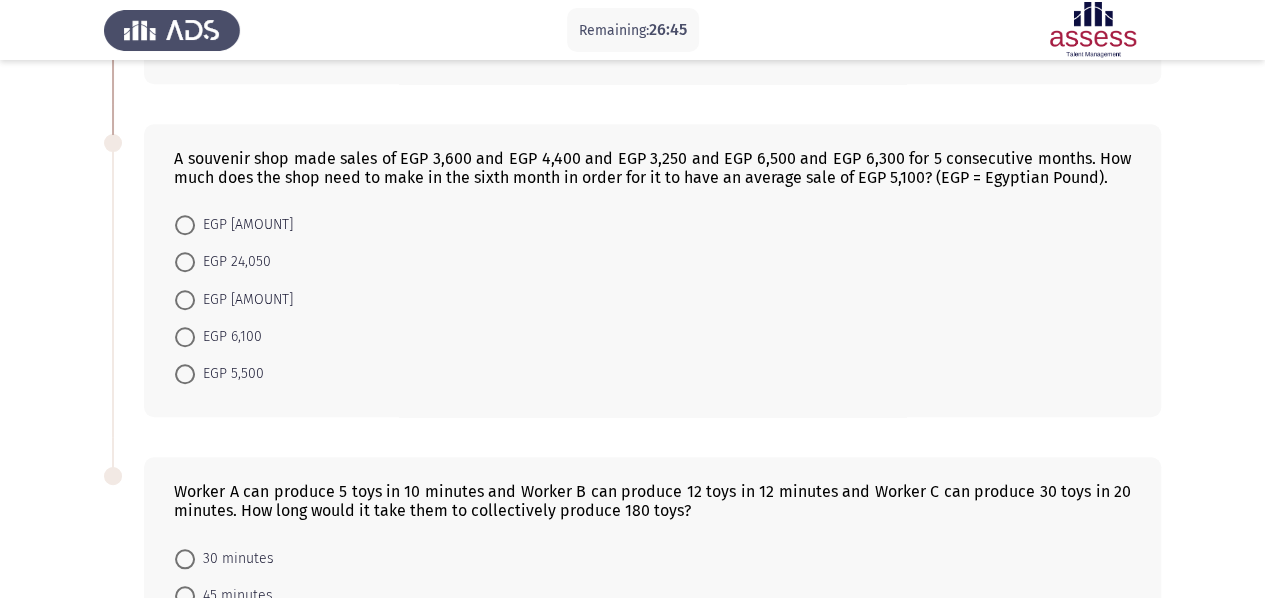 scroll, scrollTop: 707, scrollLeft: 0, axis: vertical 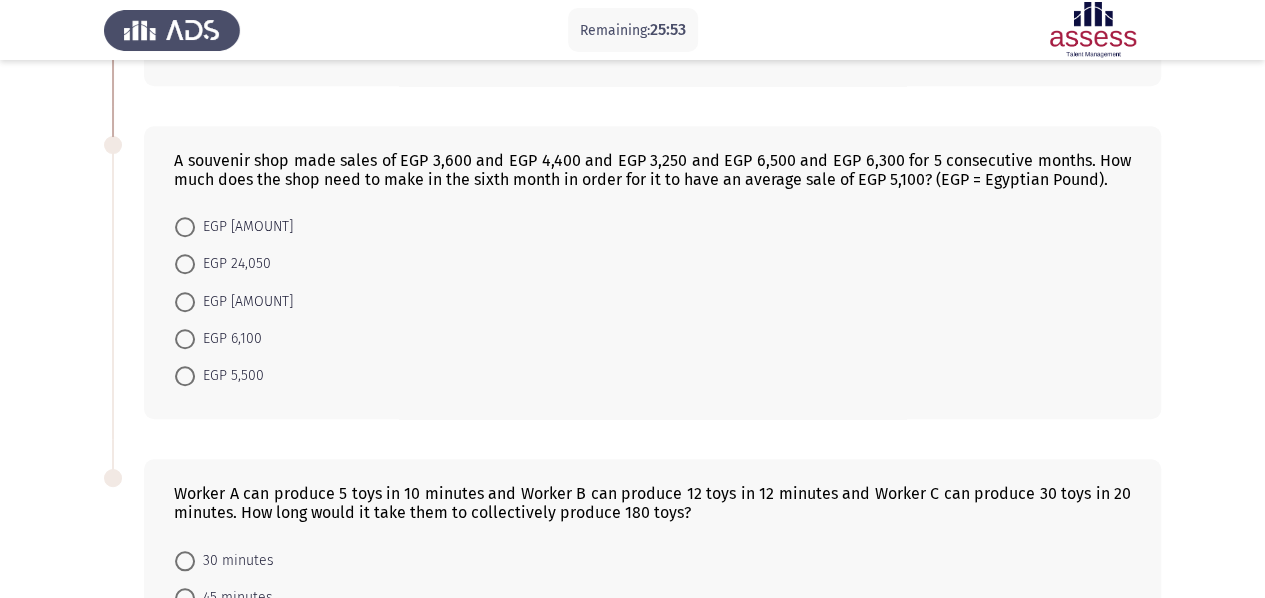 click at bounding box center (185, 227) 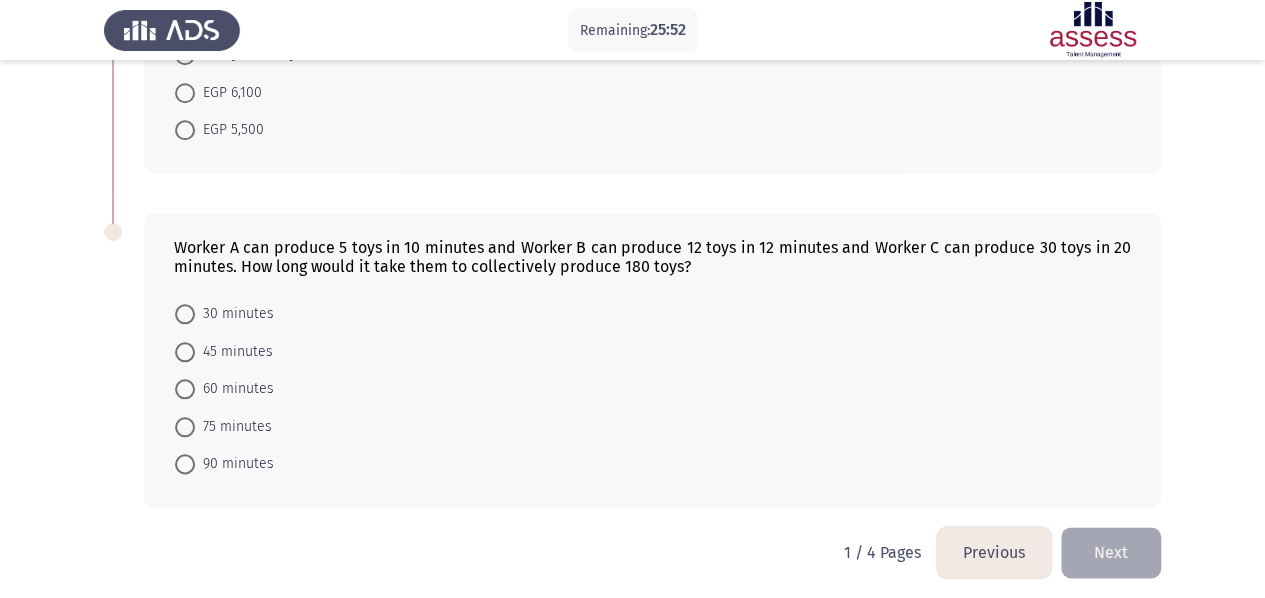 scroll, scrollTop: 951, scrollLeft: 0, axis: vertical 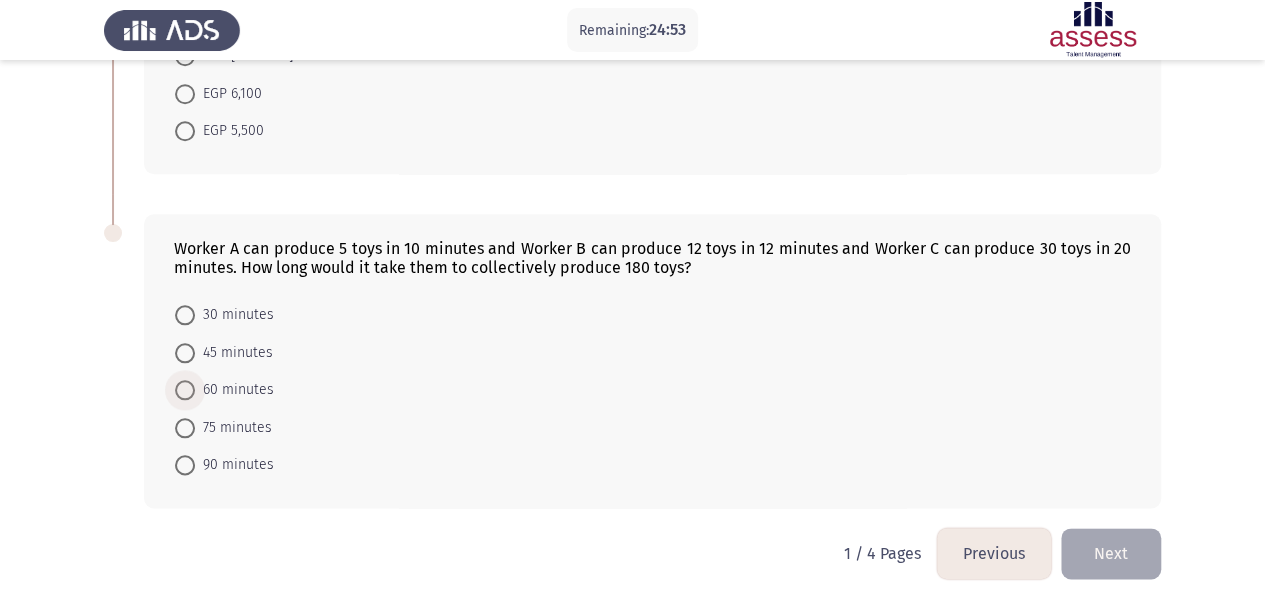 click at bounding box center (185, 390) 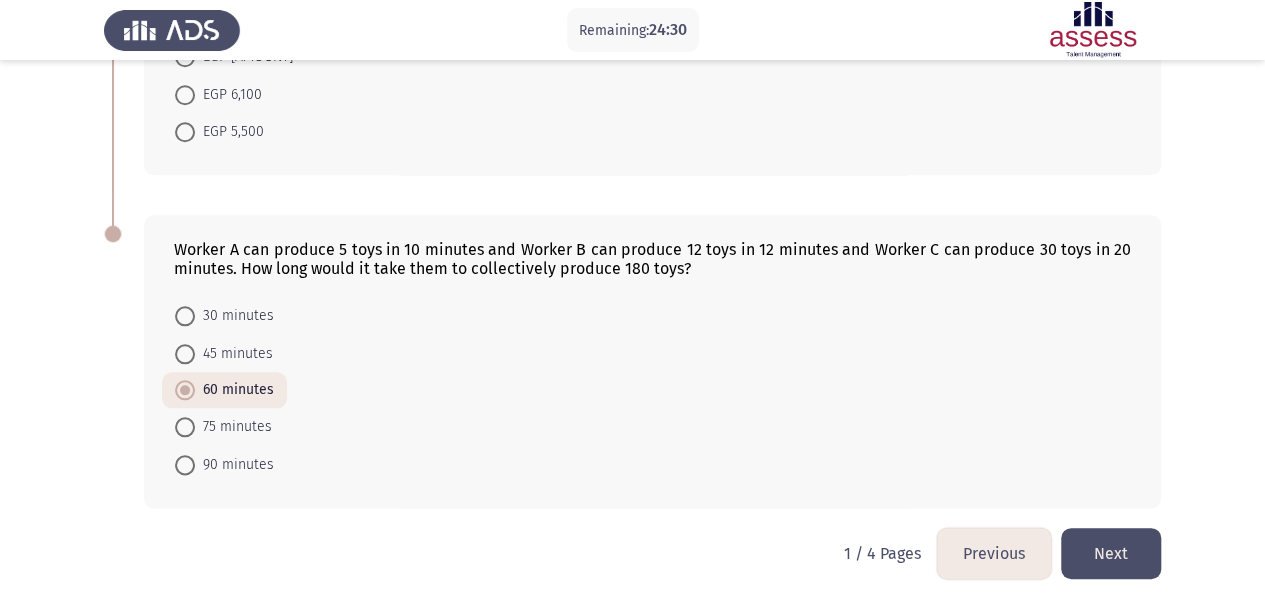click on "Next" 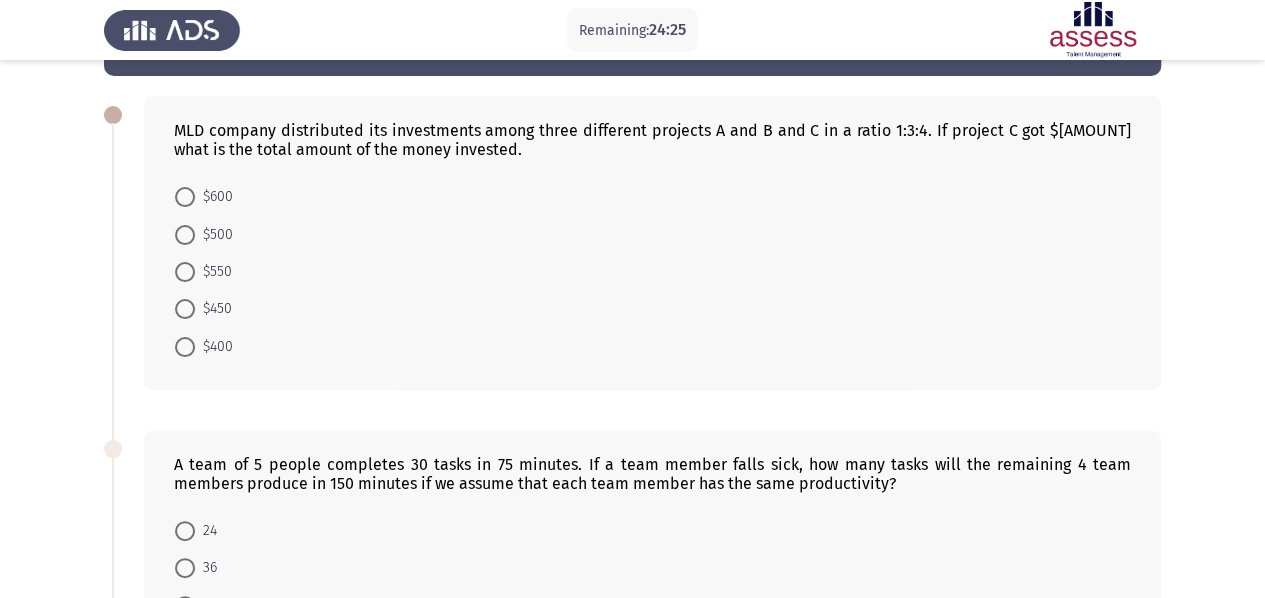 scroll, scrollTop: 0, scrollLeft: 0, axis: both 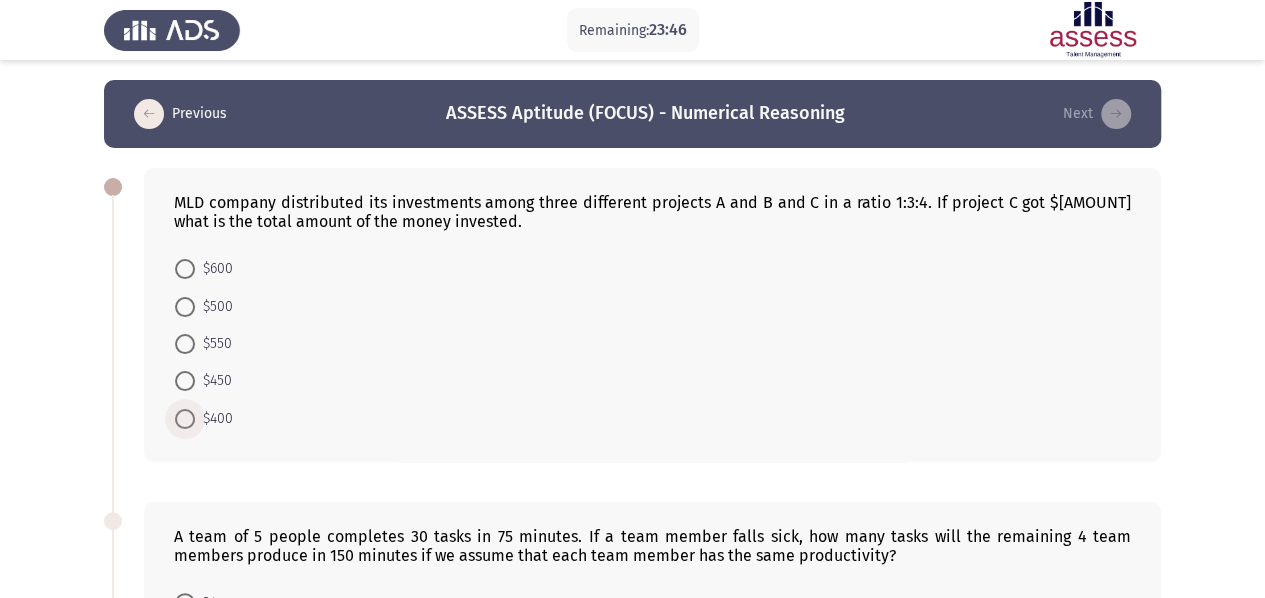 click at bounding box center [185, 419] 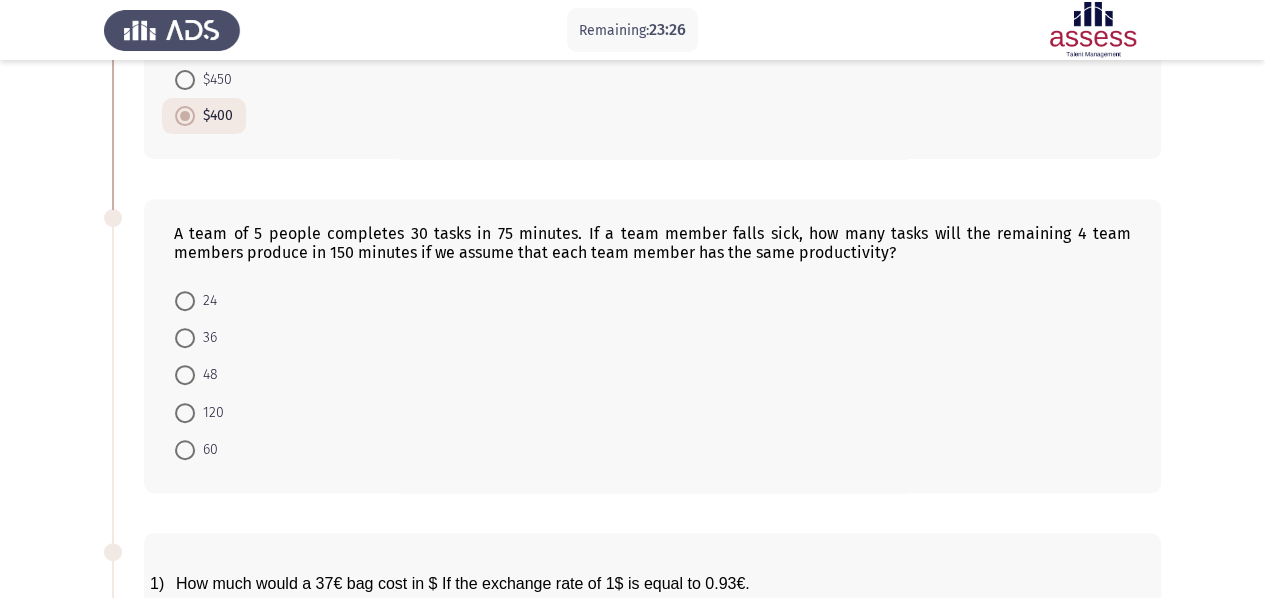 scroll, scrollTop: 302, scrollLeft: 0, axis: vertical 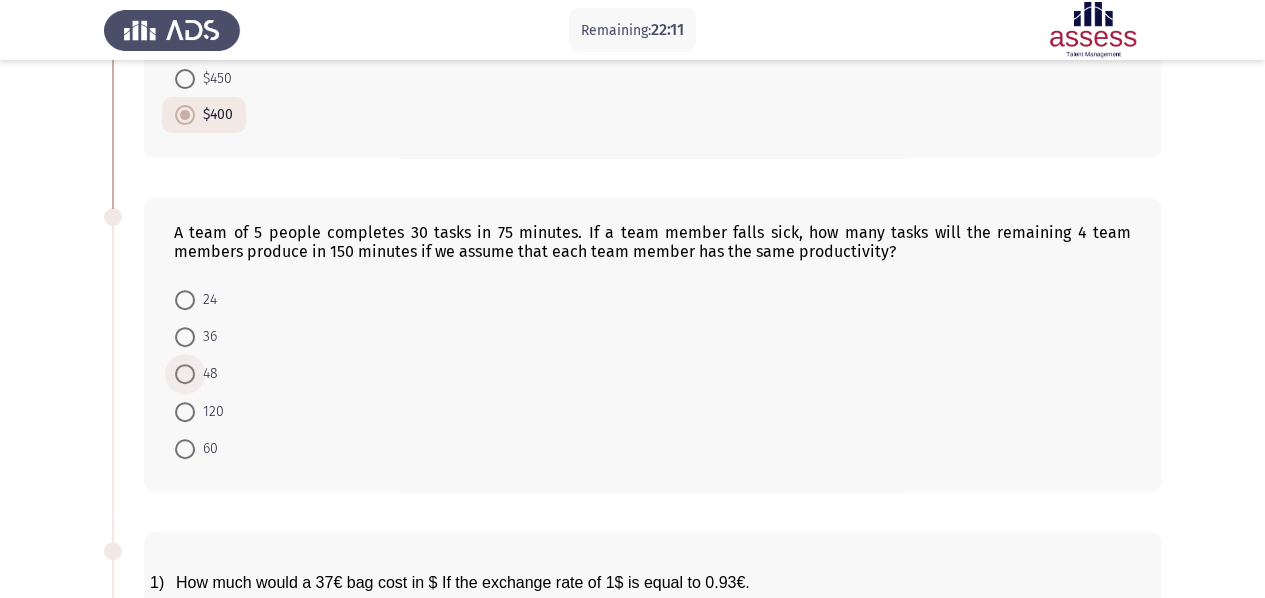 click at bounding box center [185, 374] 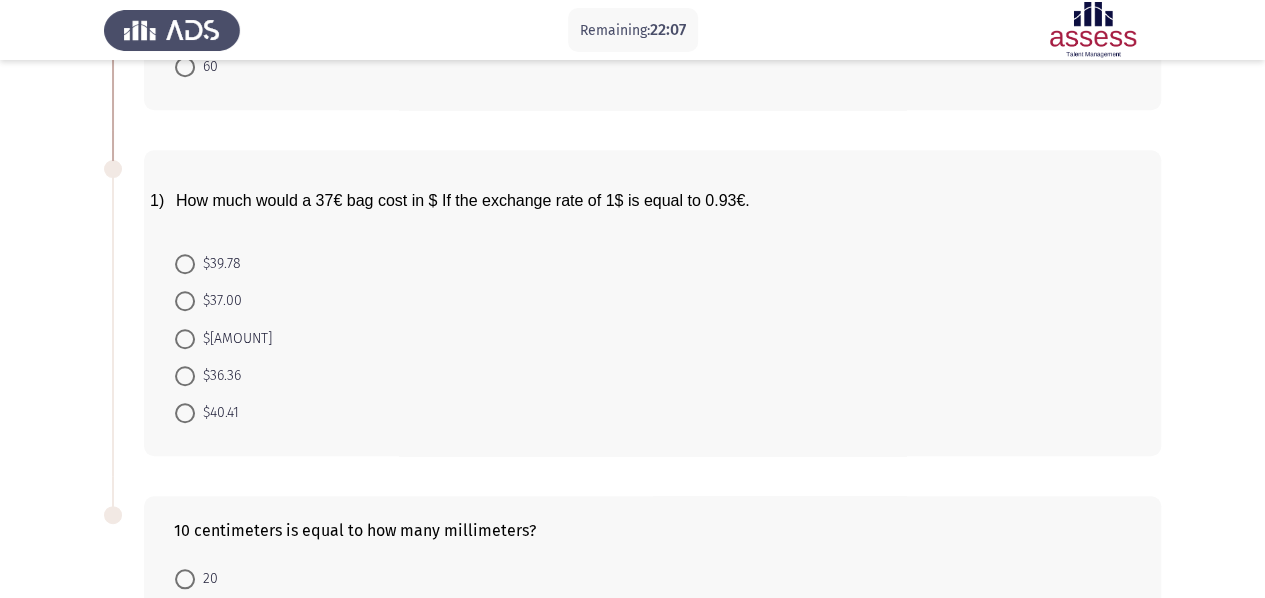 scroll, scrollTop: 682, scrollLeft: 0, axis: vertical 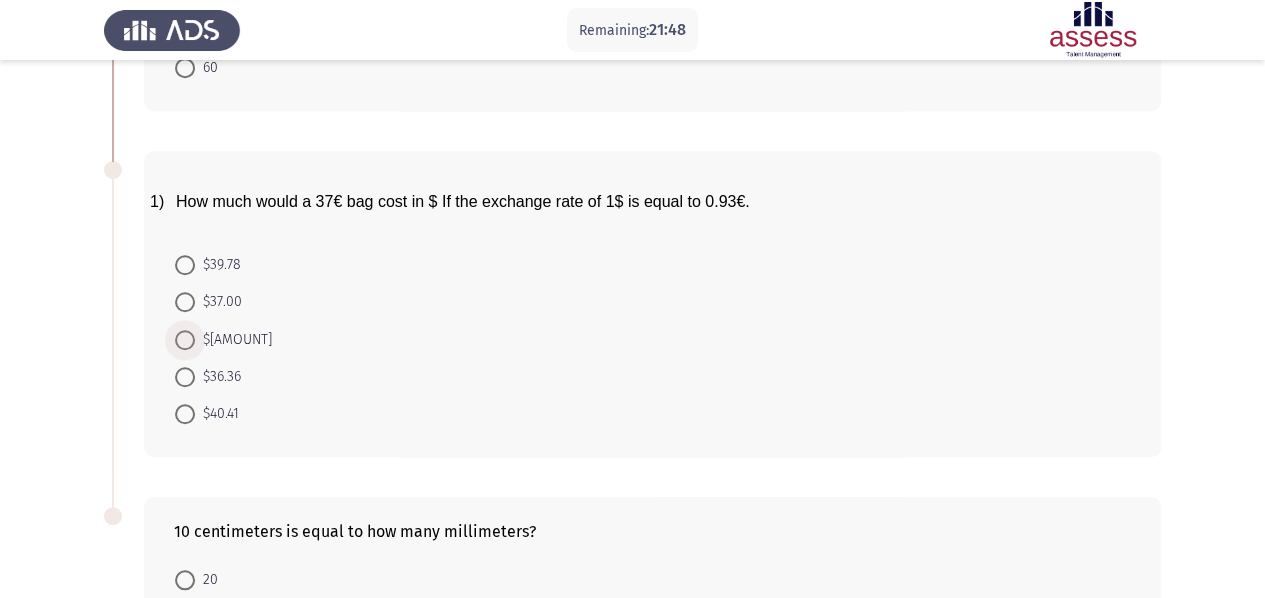 click on "$[AMOUNT]" at bounding box center (233, 340) 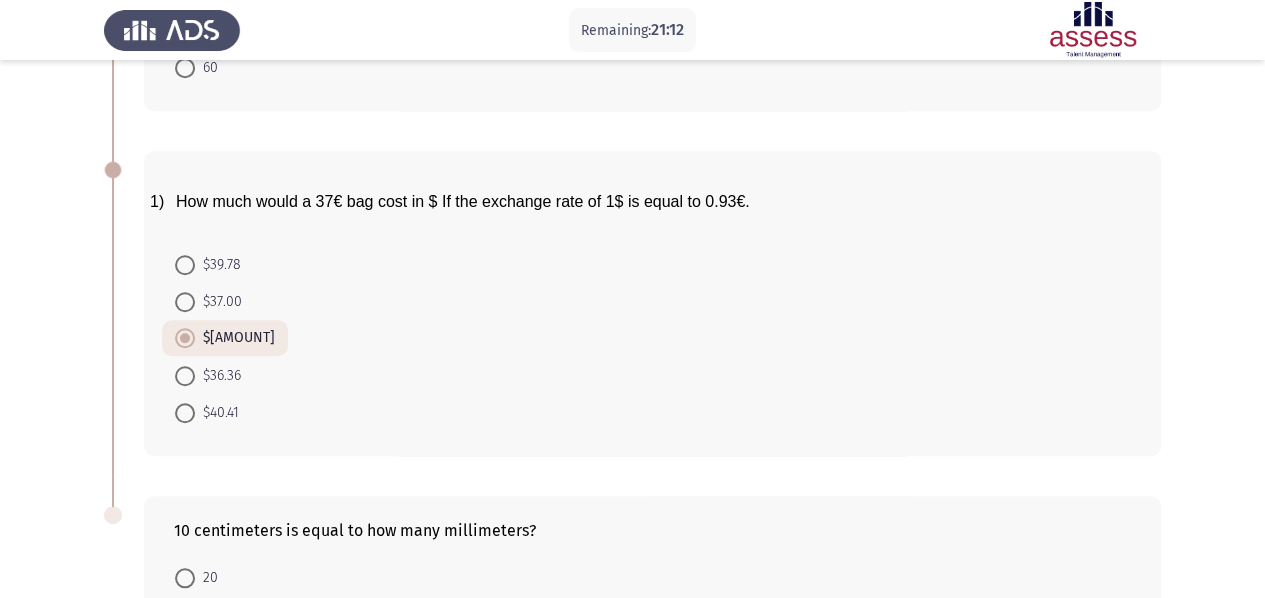 scroll, scrollTop: 946, scrollLeft: 0, axis: vertical 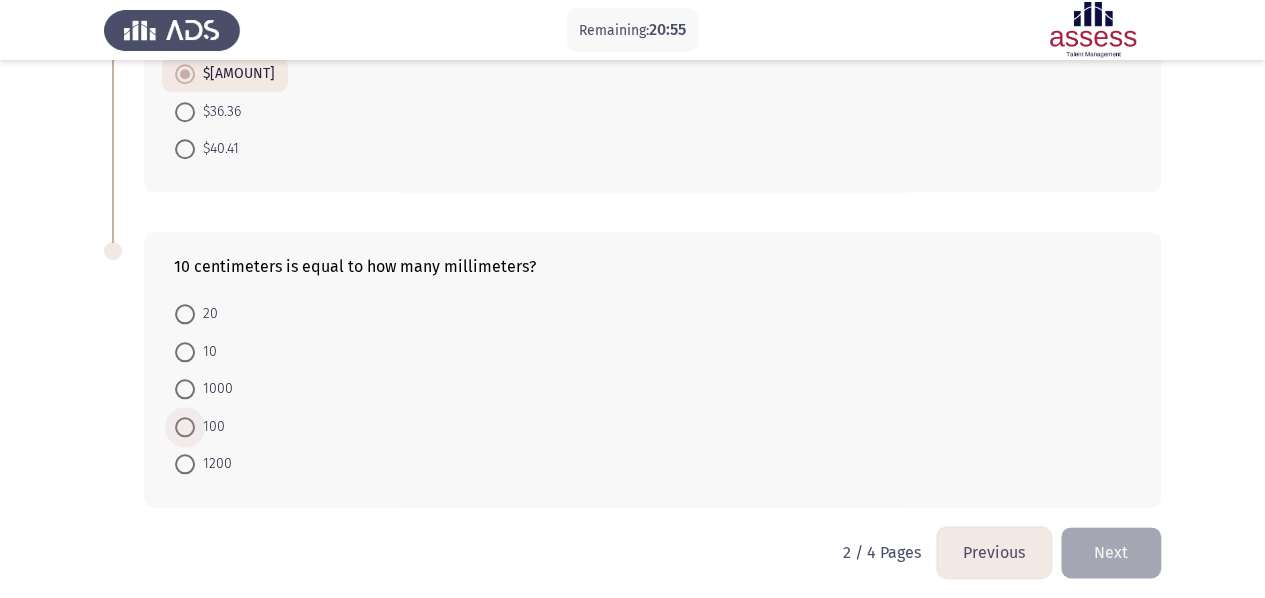 click at bounding box center [185, 427] 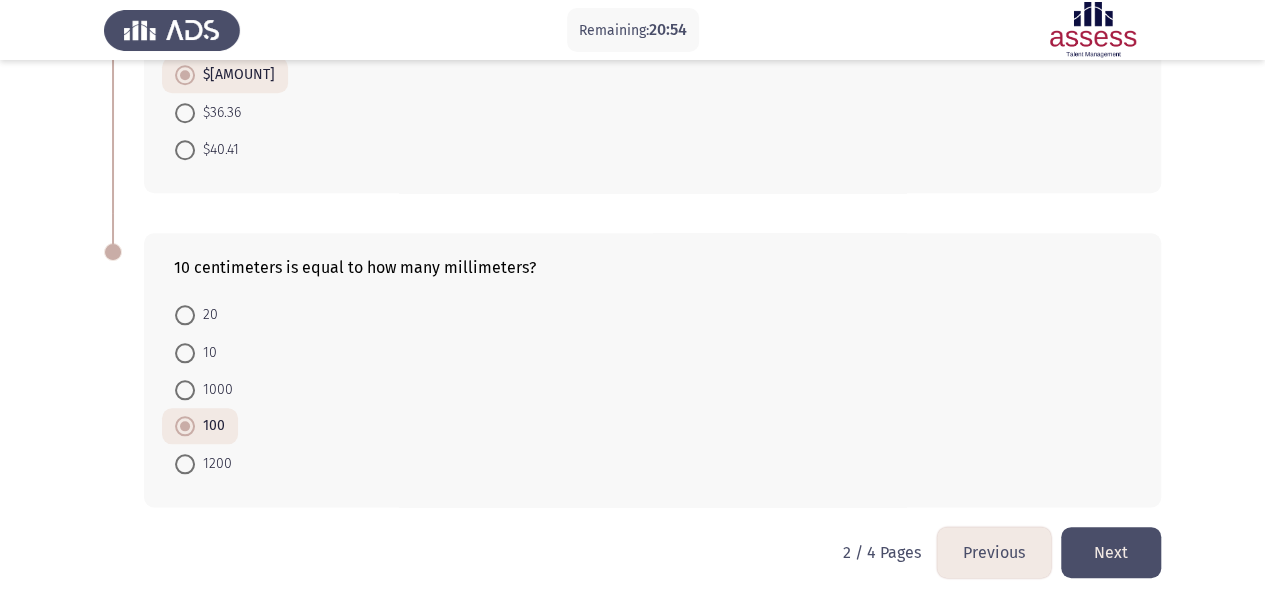 click on "Next" 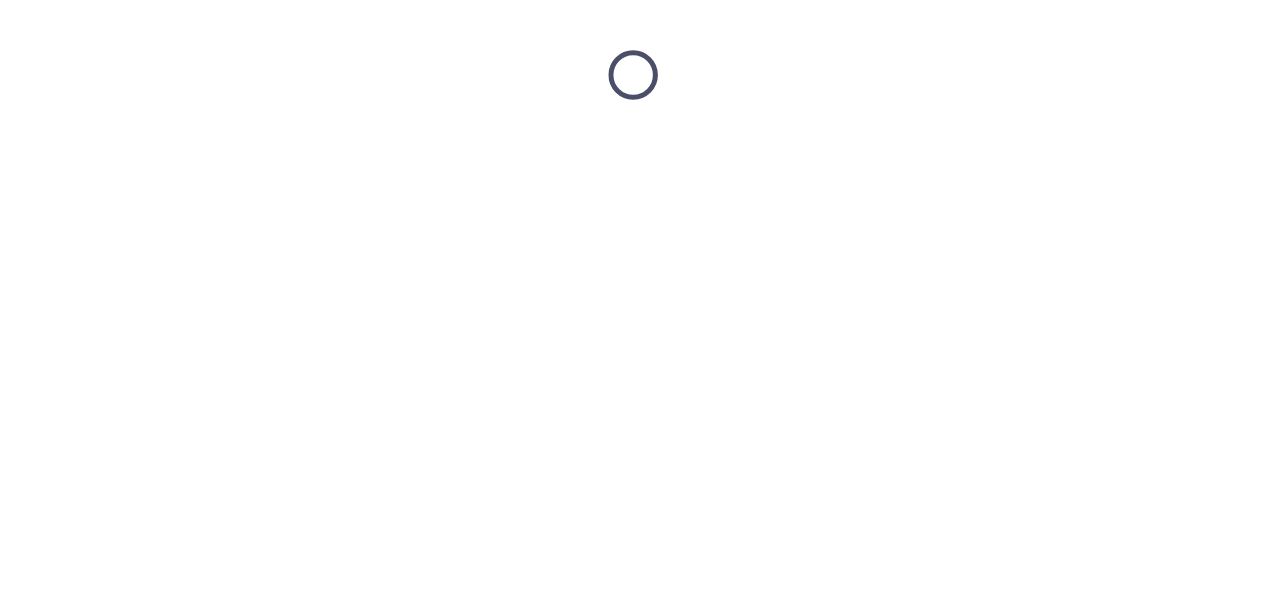 scroll, scrollTop: 0, scrollLeft: 0, axis: both 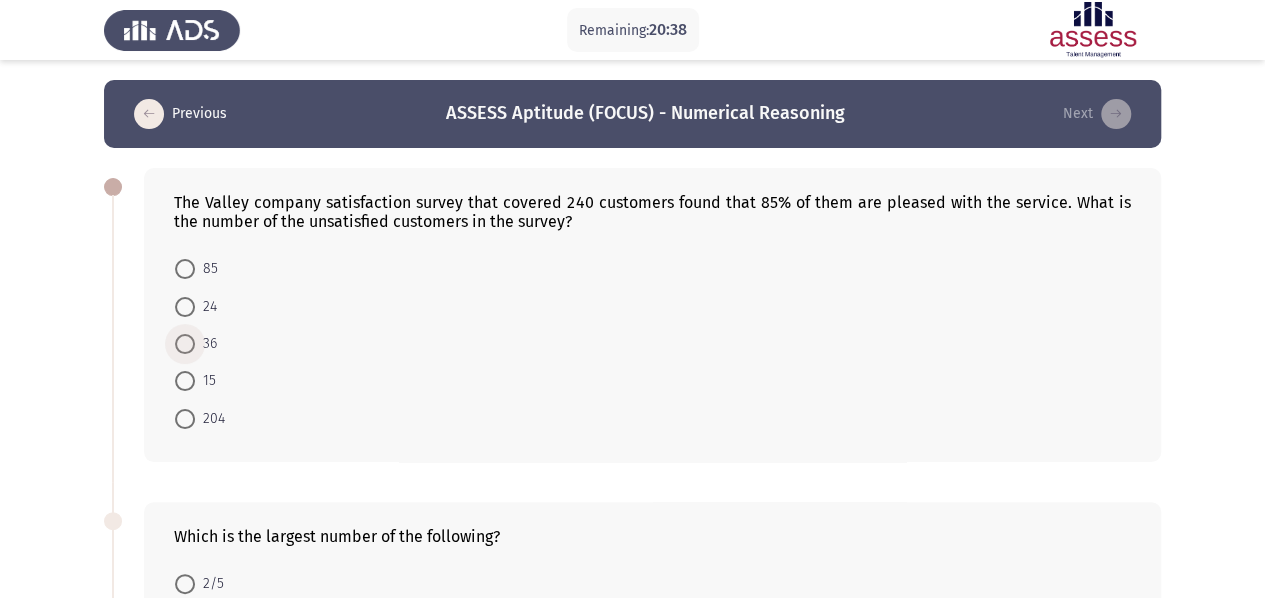 click at bounding box center [185, 344] 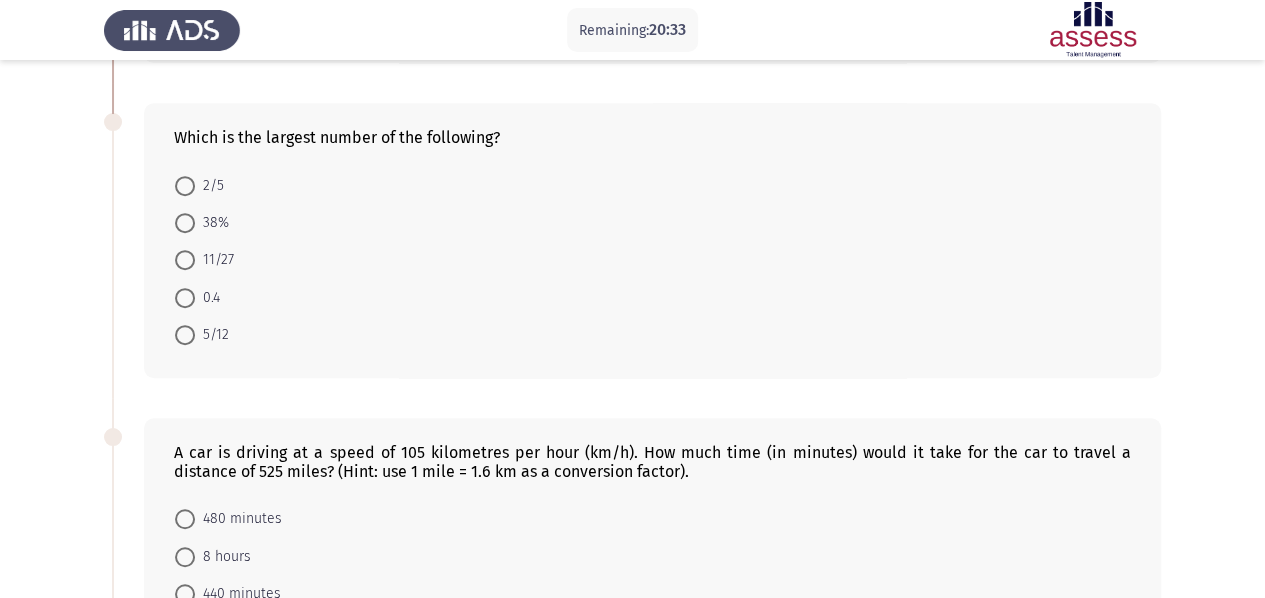 scroll, scrollTop: 395, scrollLeft: 0, axis: vertical 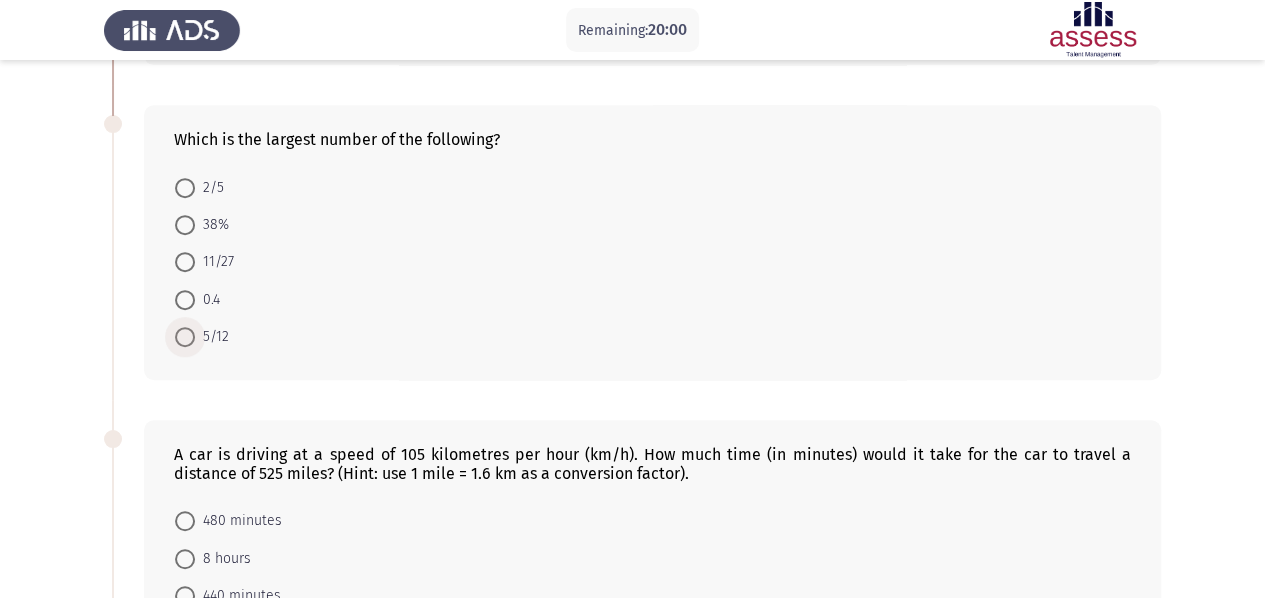 click at bounding box center [185, 337] 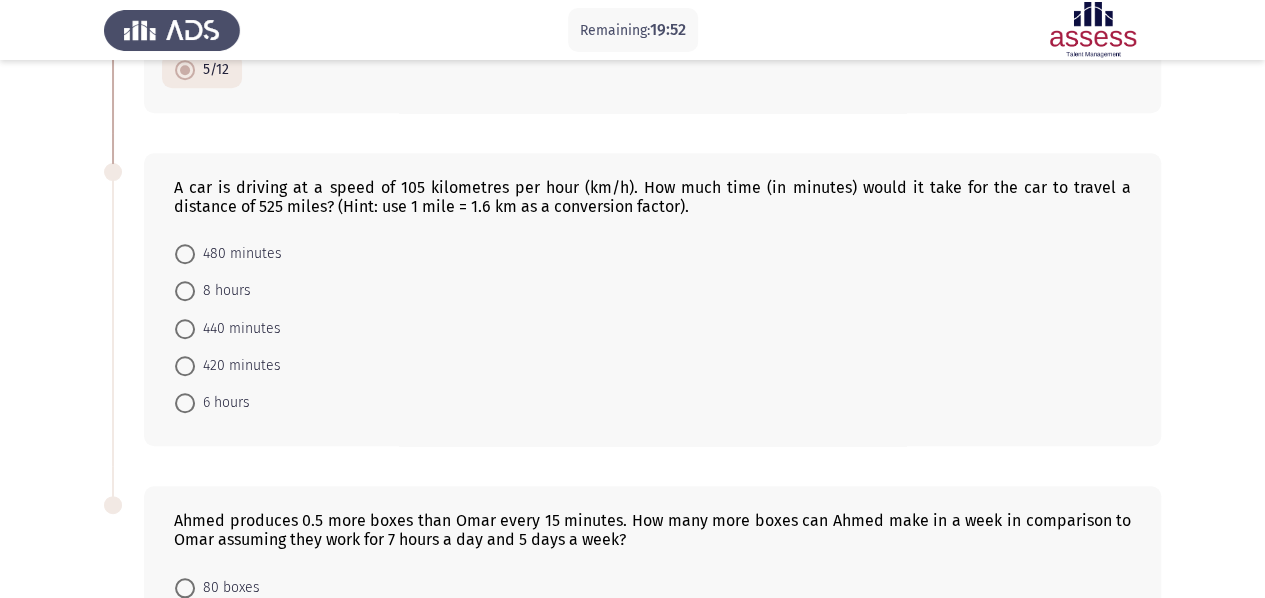 scroll, scrollTop: 660, scrollLeft: 0, axis: vertical 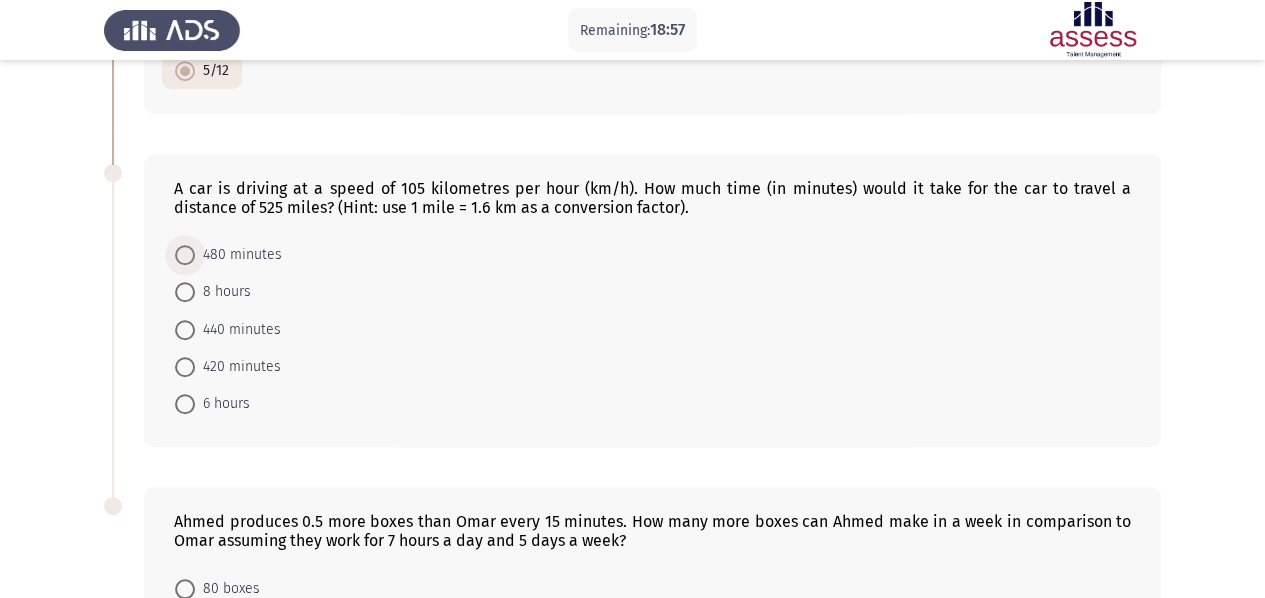 click at bounding box center [185, 255] 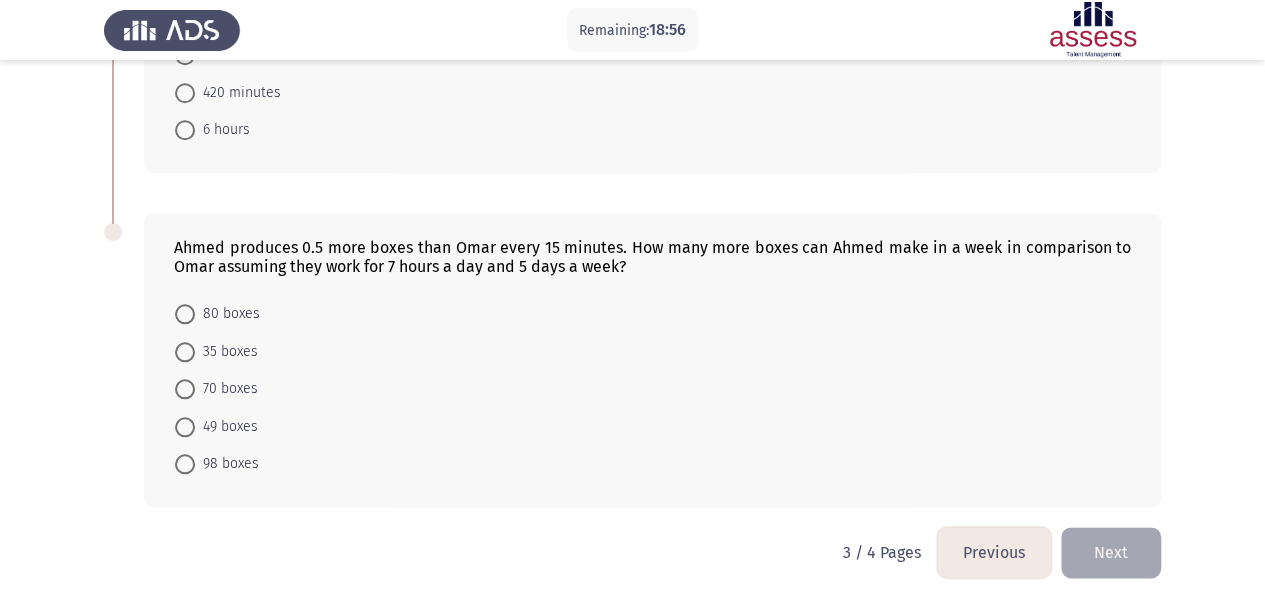 scroll, scrollTop: 932, scrollLeft: 0, axis: vertical 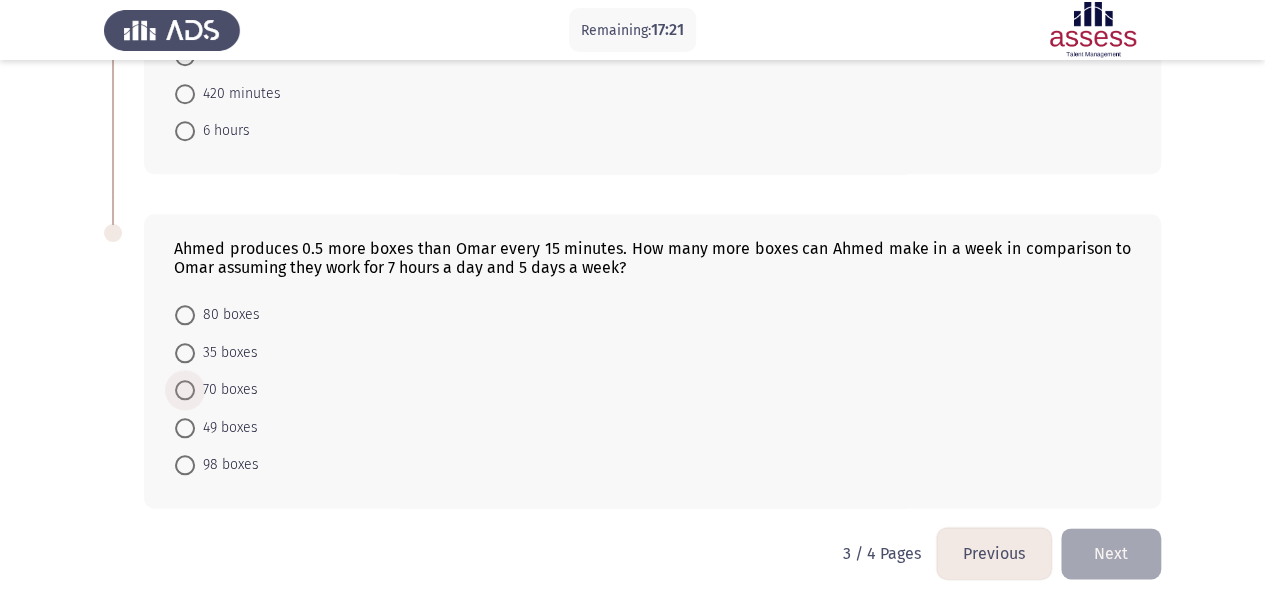 click at bounding box center [185, 390] 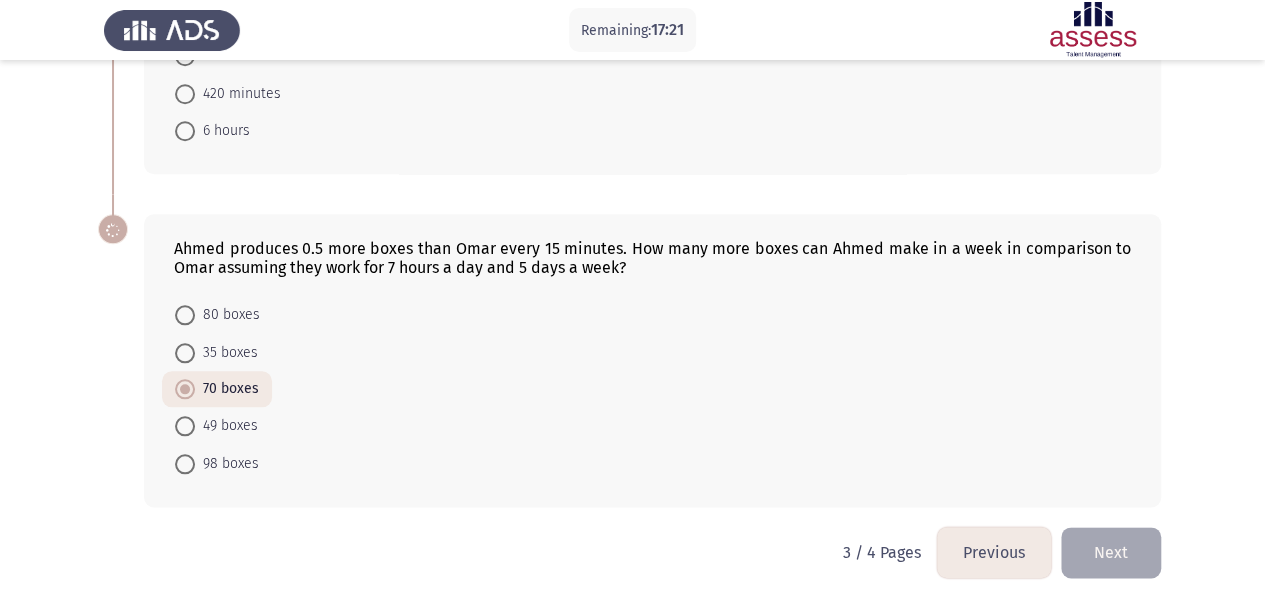 scroll, scrollTop: 932, scrollLeft: 0, axis: vertical 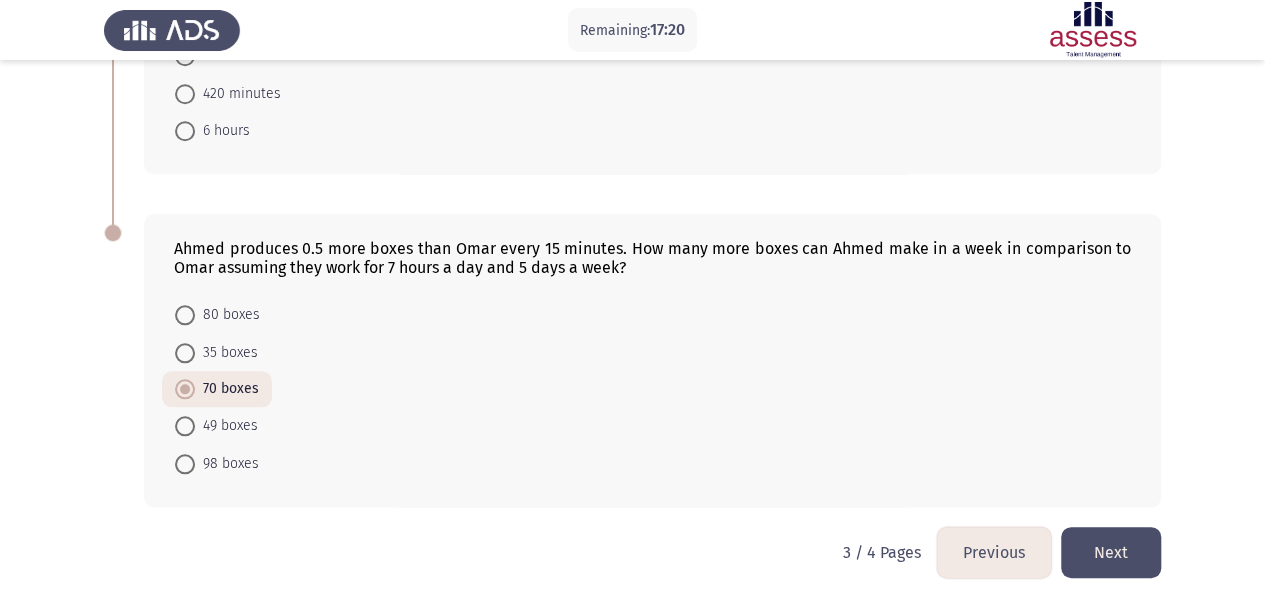 click on "Next" 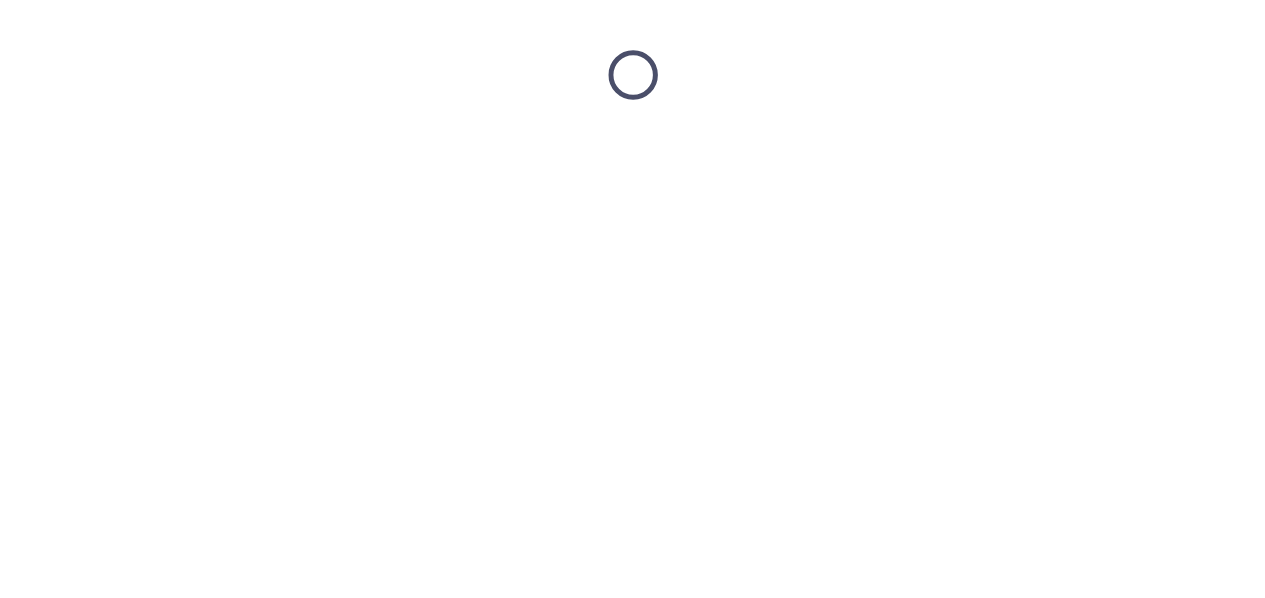 scroll, scrollTop: 0, scrollLeft: 0, axis: both 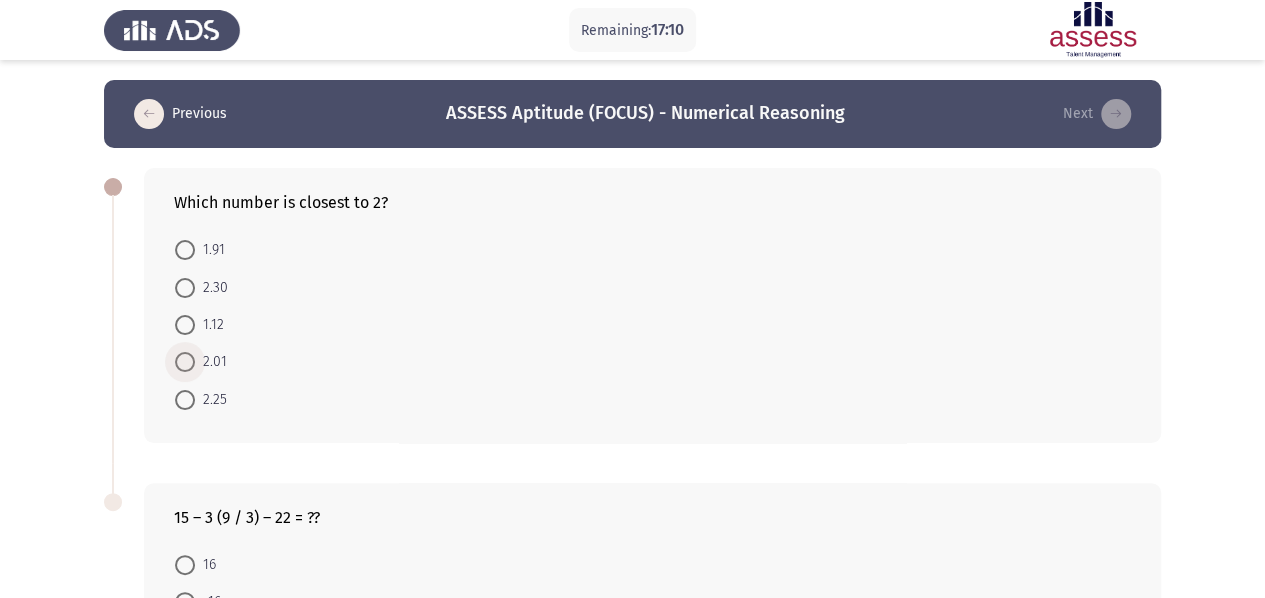 click at bounding box center [185, 362] 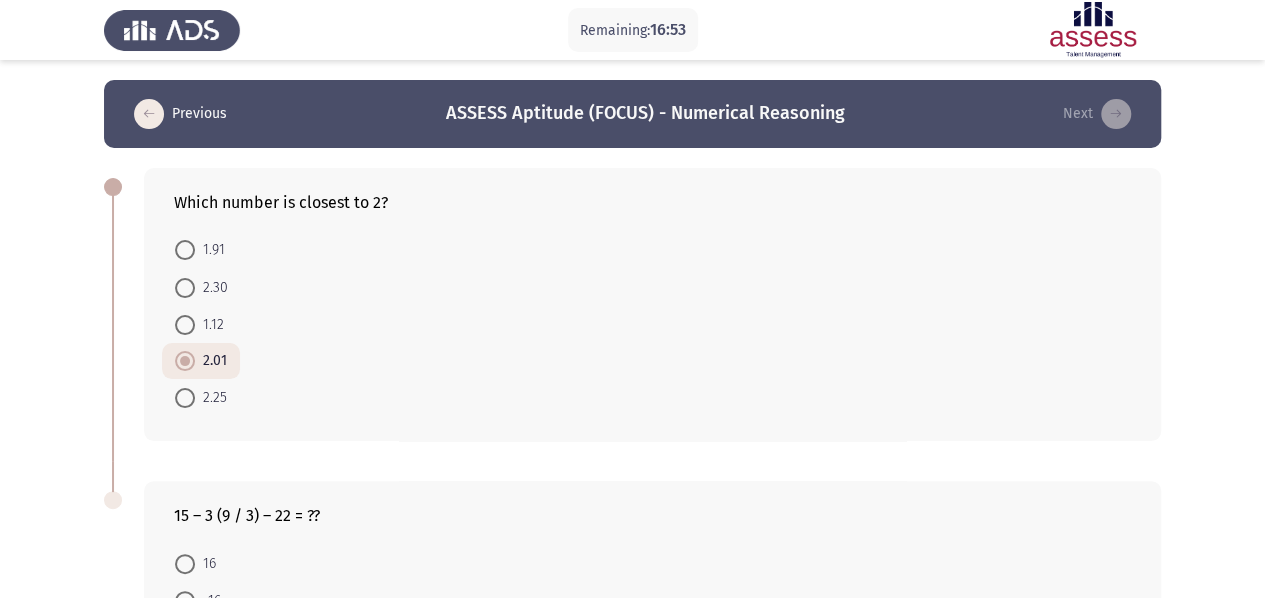 scroll, scrollTop: 234, scrollLeft: 0, axis: vertical 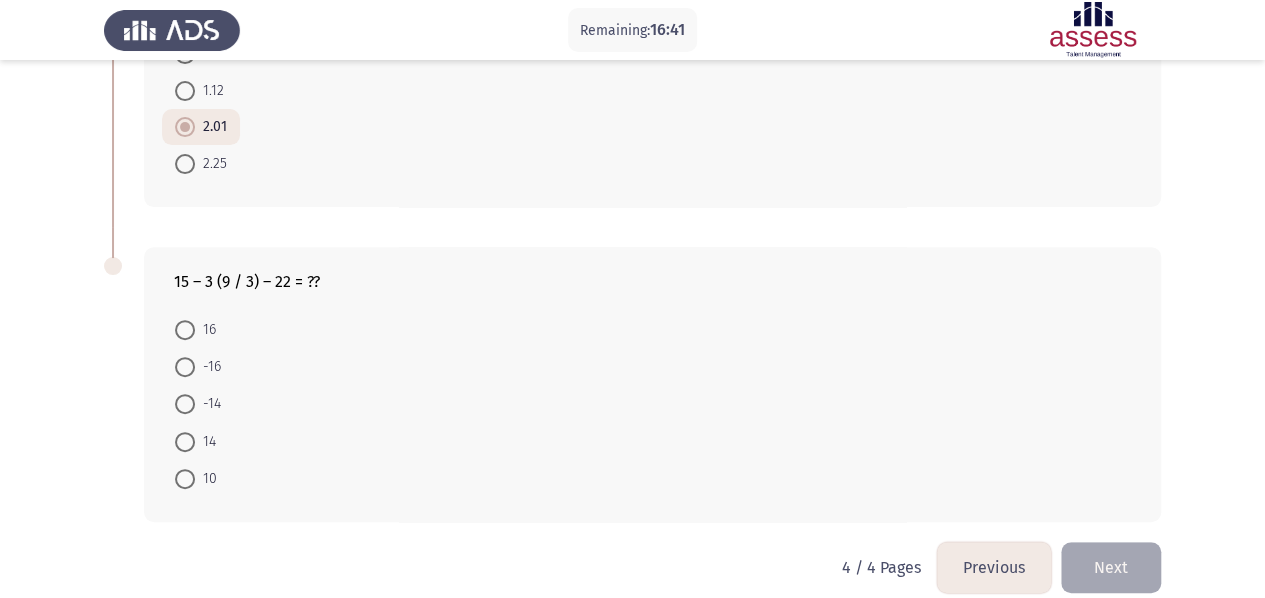 click at bounding box center [185, 367] 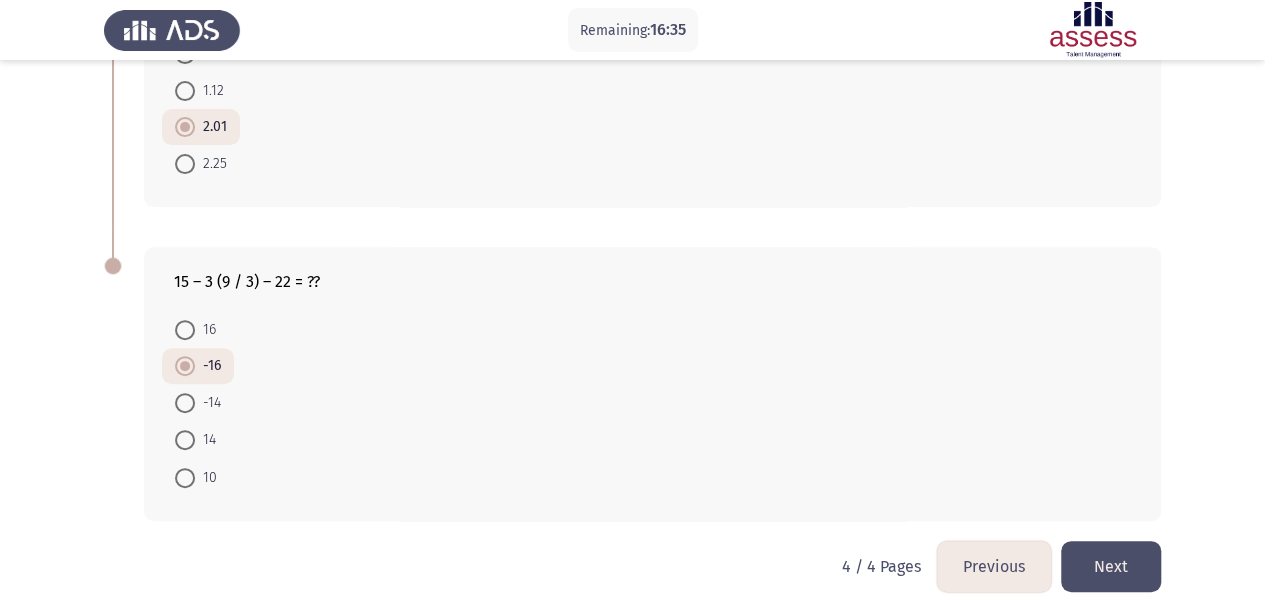 click on "Next" 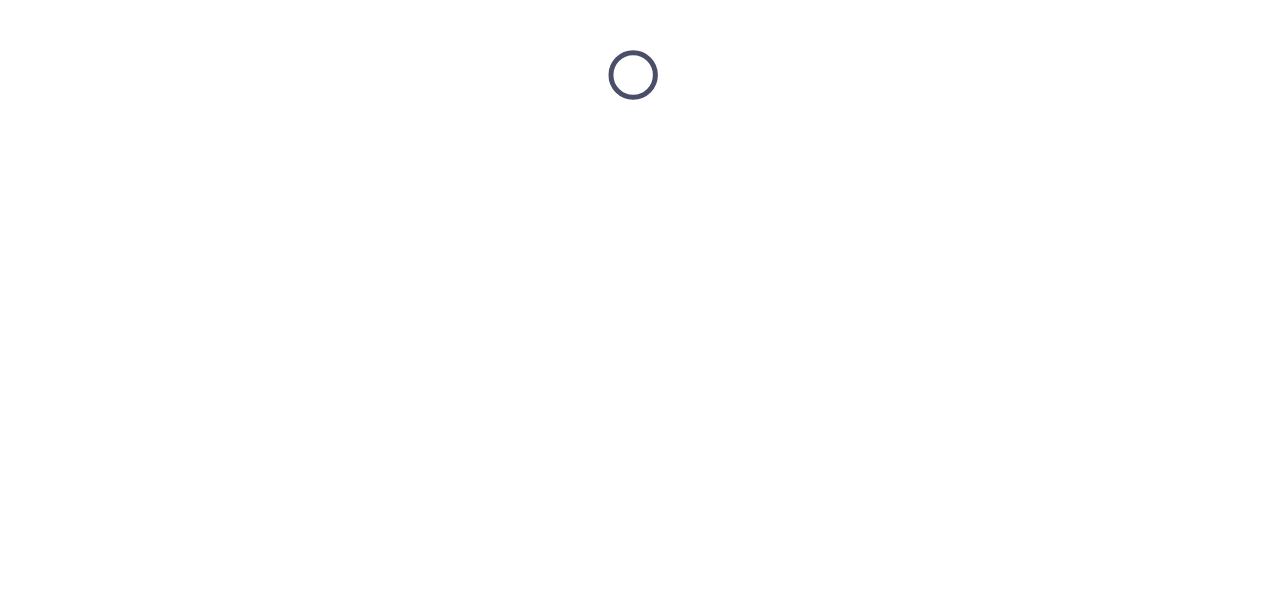 scroll, scrollTop: 0, scrollLeft: 0, axis: both 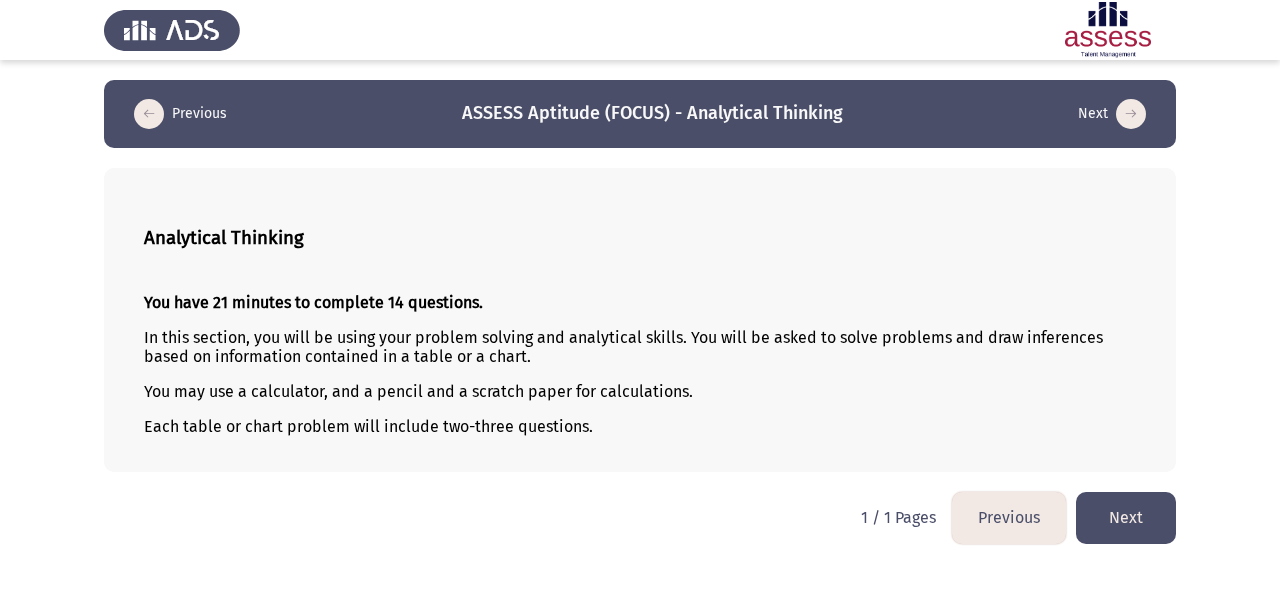 click on "Next" 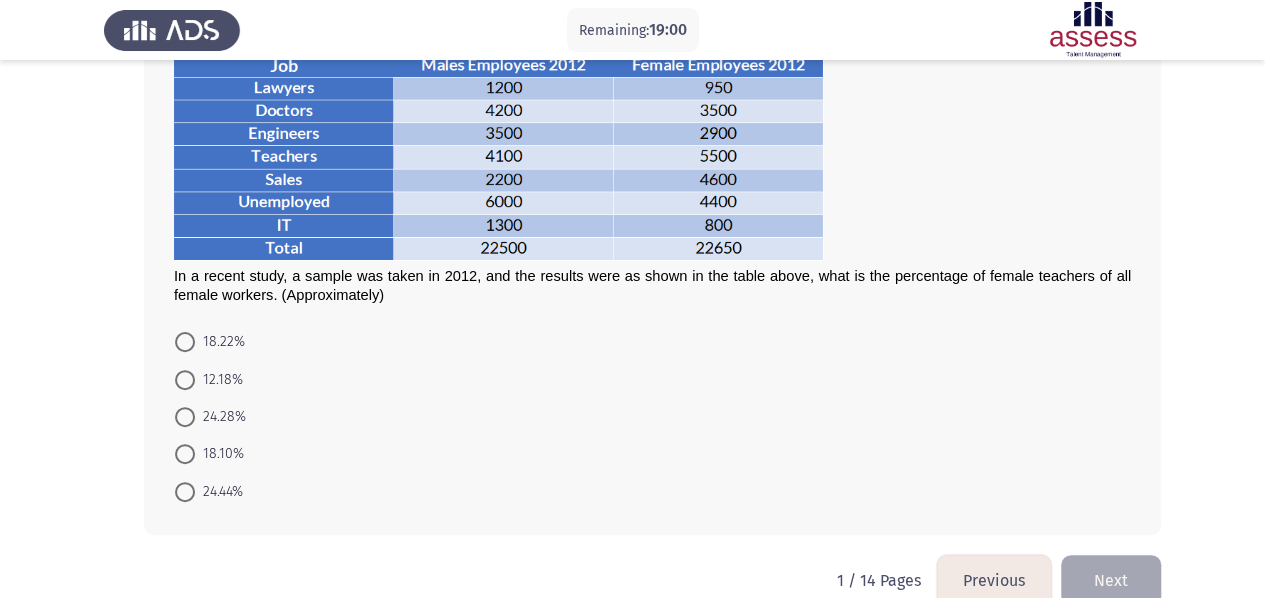 scroll, scrollTop: 138, scrollLeft: 0, axis: vertical 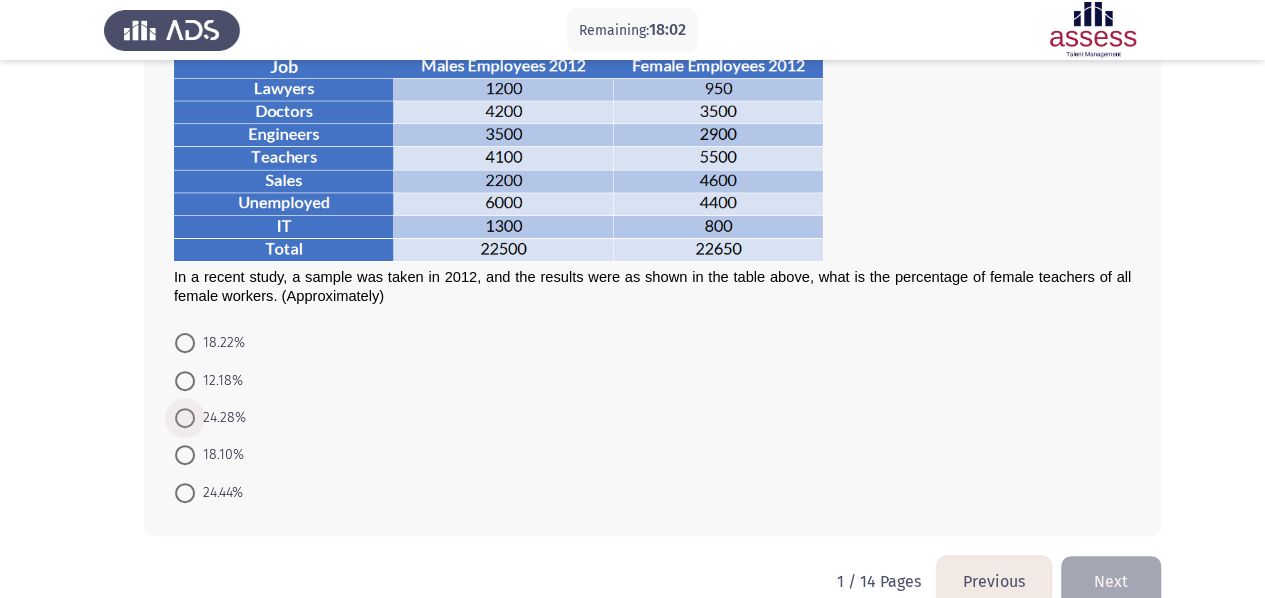 click at bounding box center [185, 418] 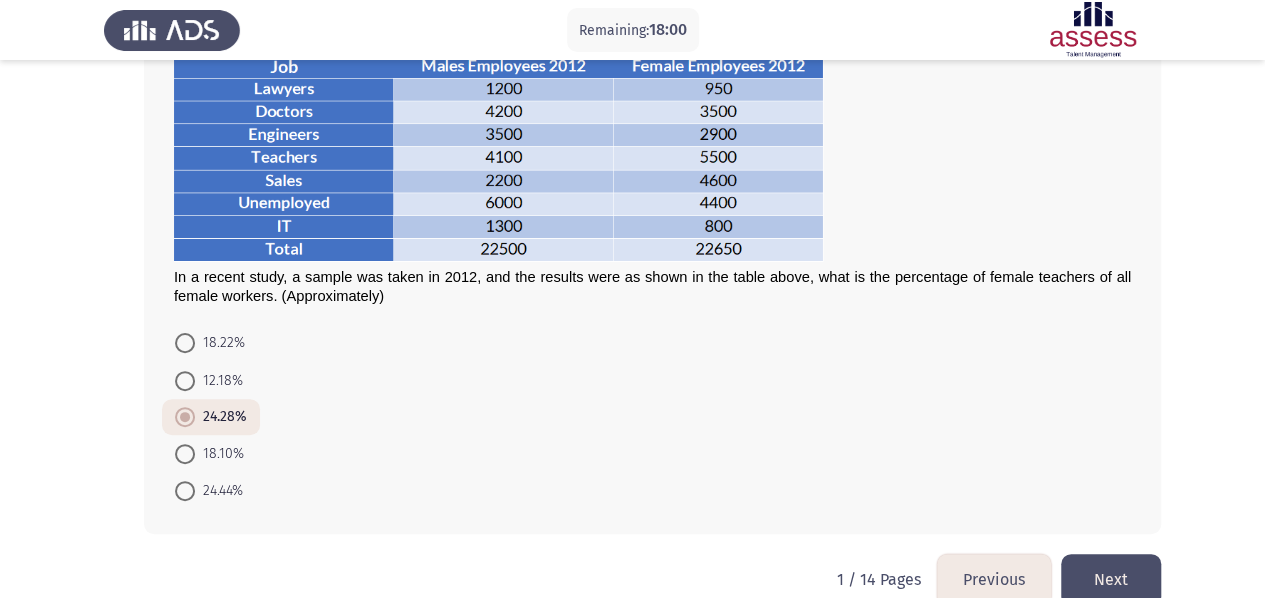 scroll, scrollTop: 172, scrollLeft: 0, axis: vertical 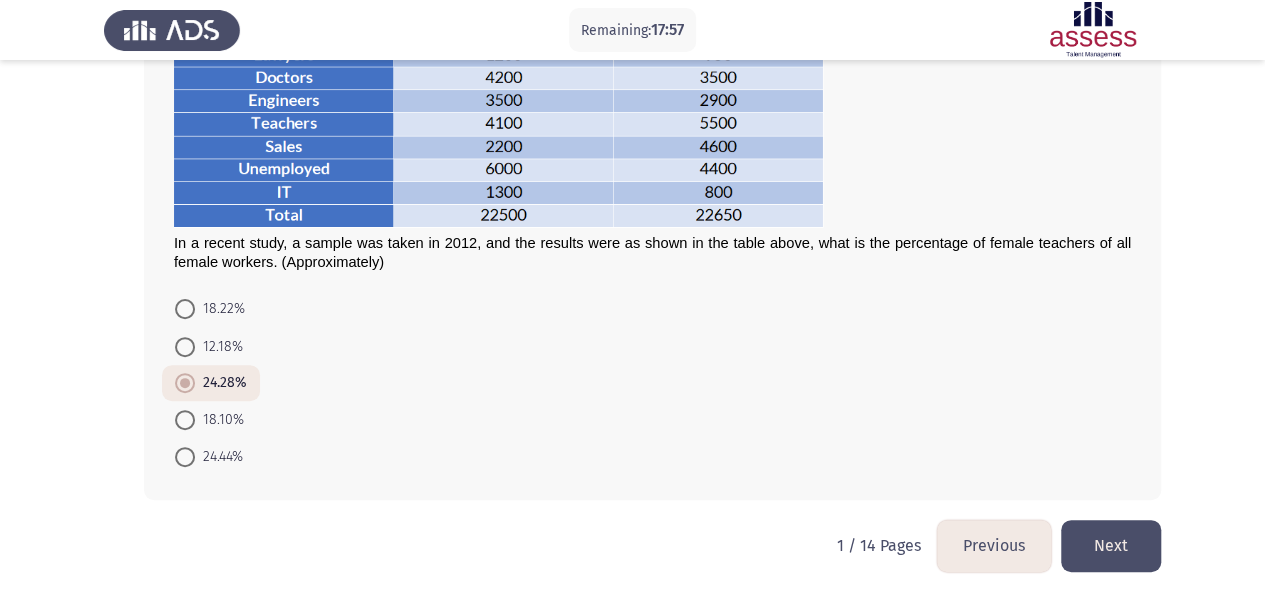 click on "Next" 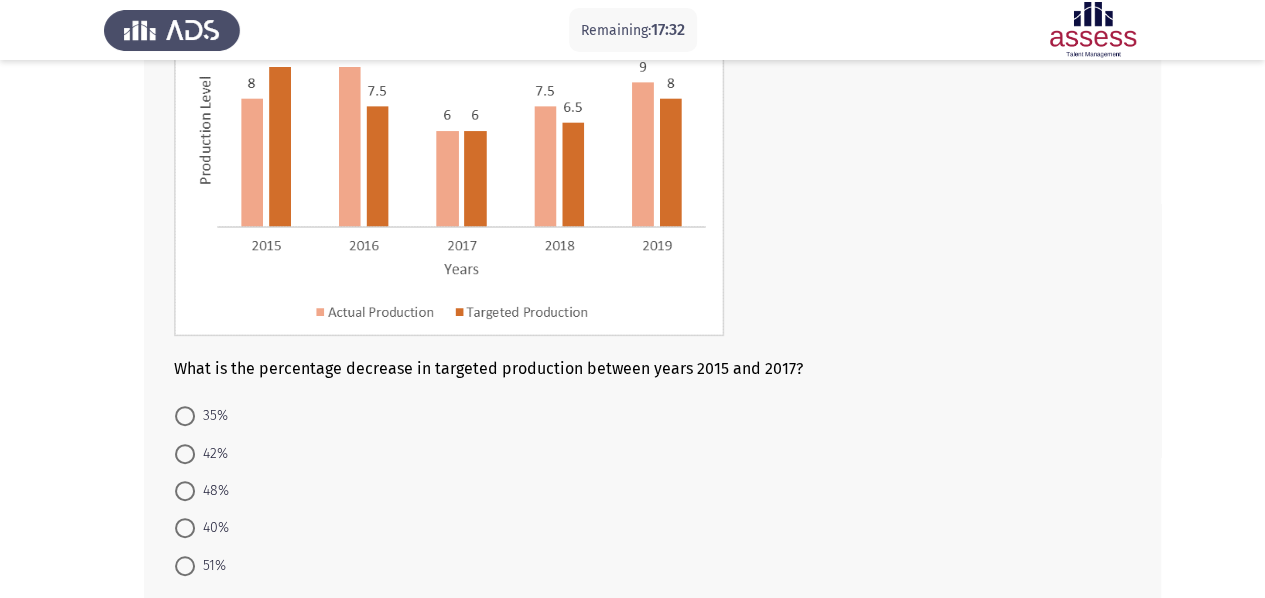 scroll, scrollTop: 270, scrollLeft: 0, axis: vertical 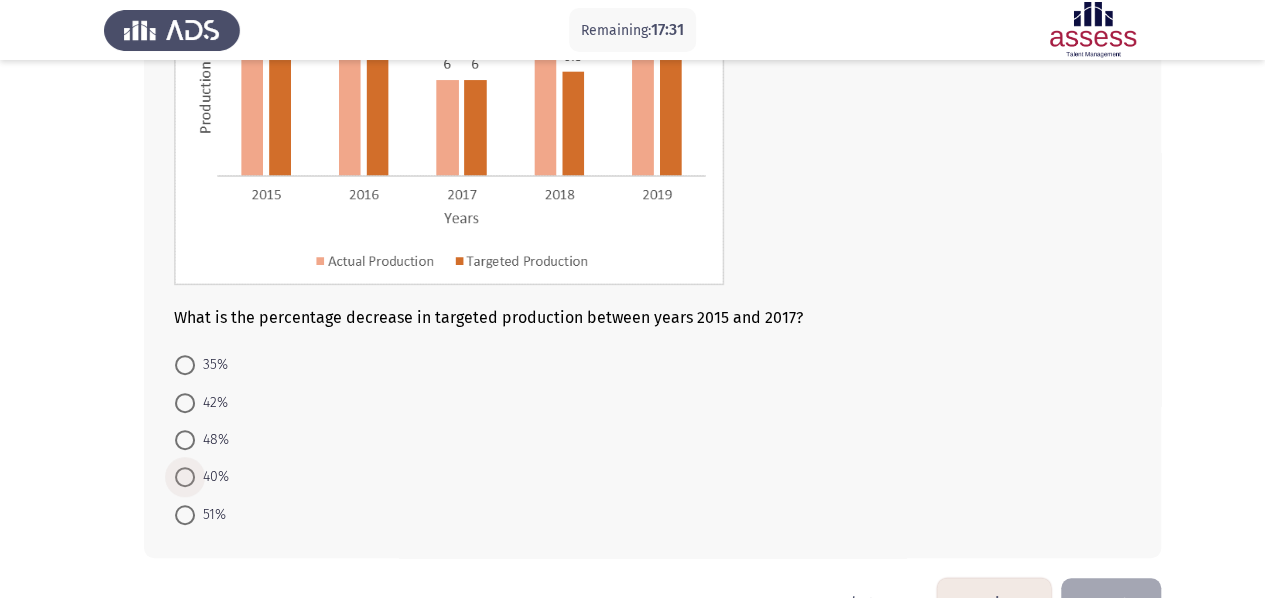 click at bounding box center [185, 477] 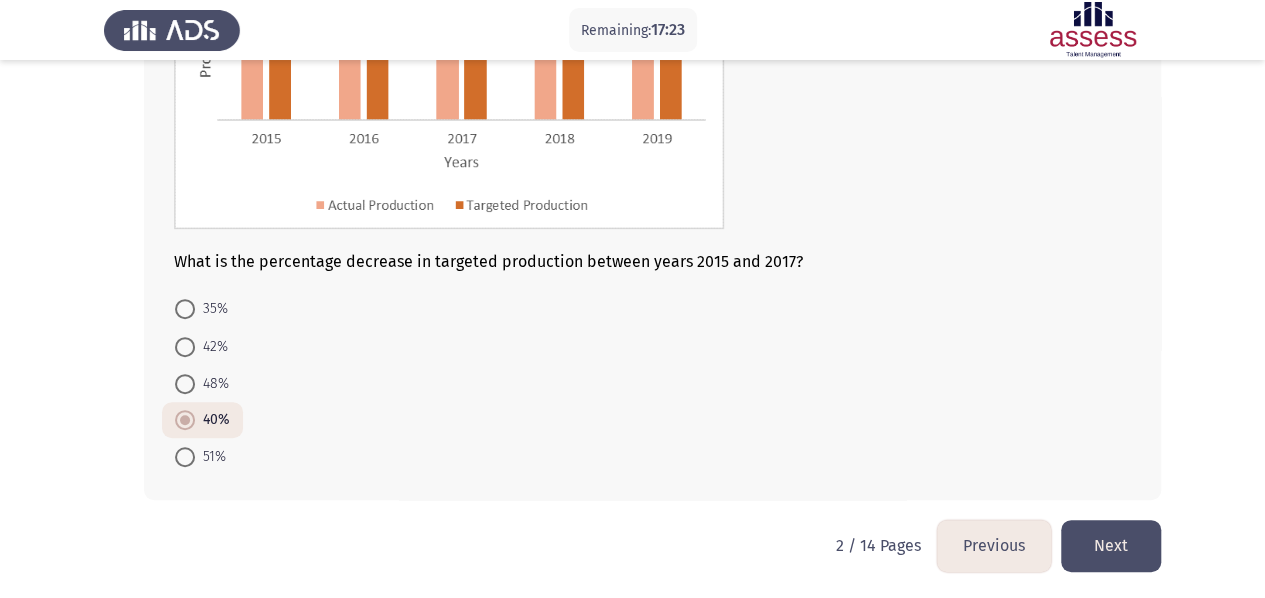 scroll, scrollTop: 325, scrollLeft: 0, axis: vertical 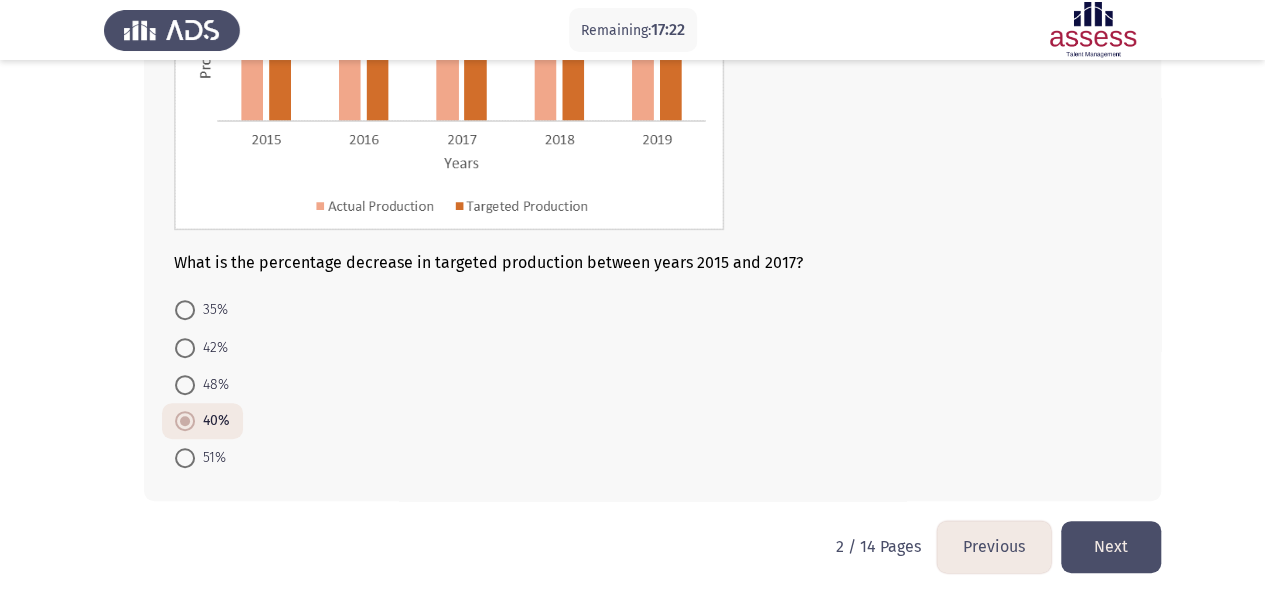 click on "Next" 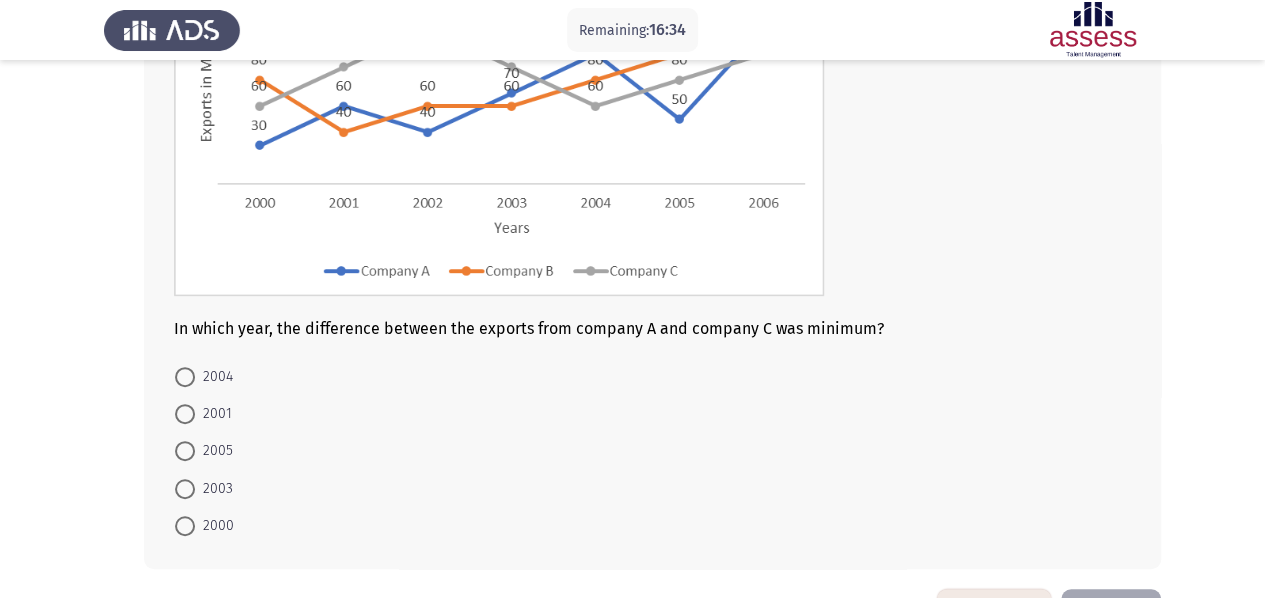scroll, scrollTop: 286, scrollLeft: 0, axis: vertical 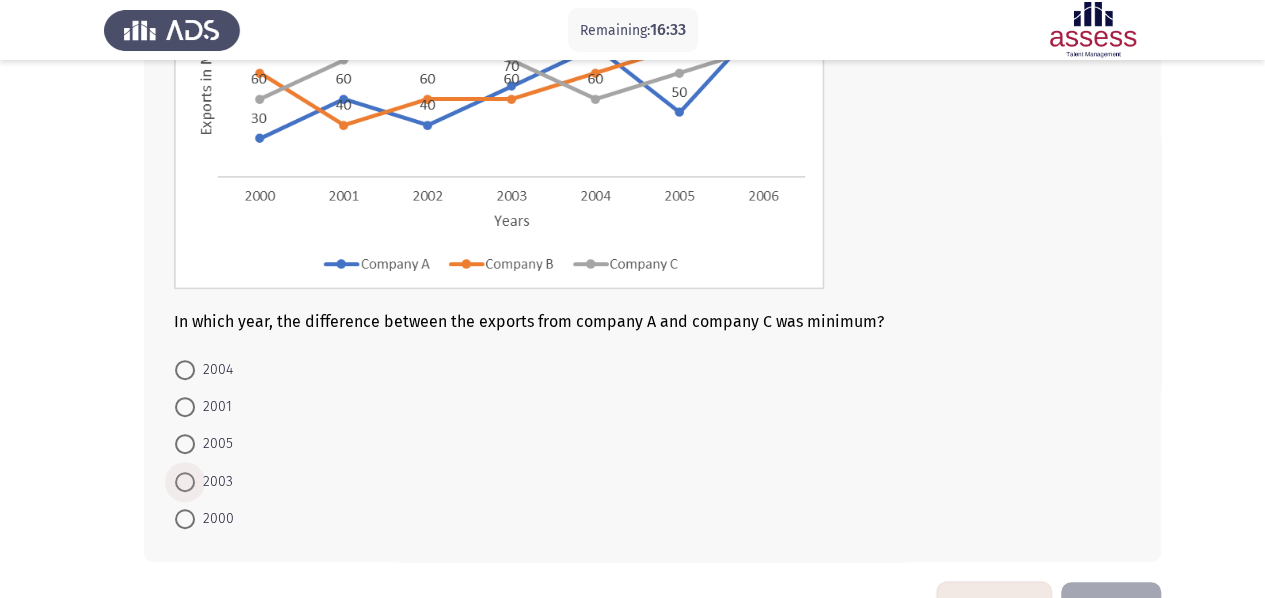 click at bounding box center (185, 482) 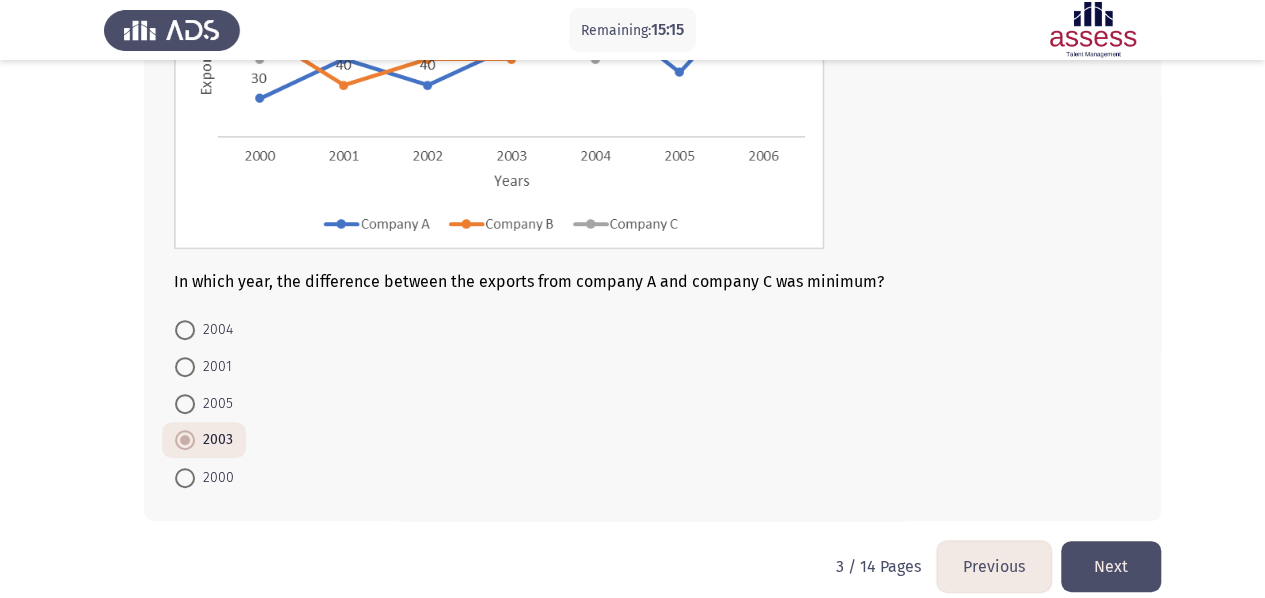 scroll, scrollTop: 326, scrollLeft: 0, axis: vertical 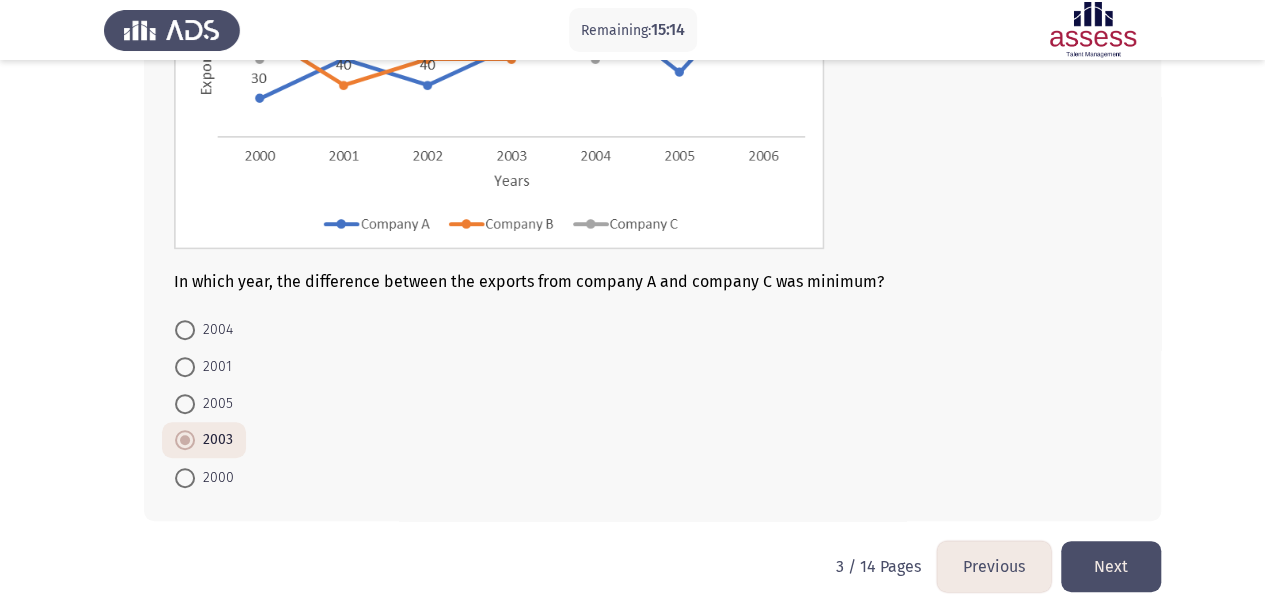 click on "Next" 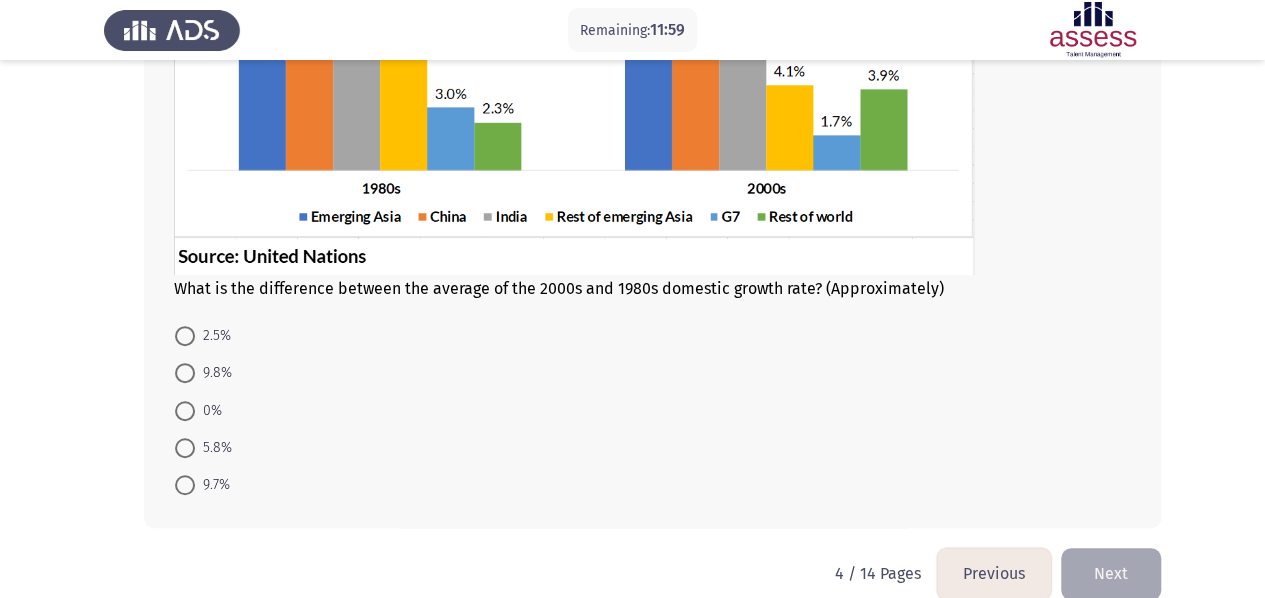 scroll, scrollTop: 359, scrollLeft: 0, axis: vertical 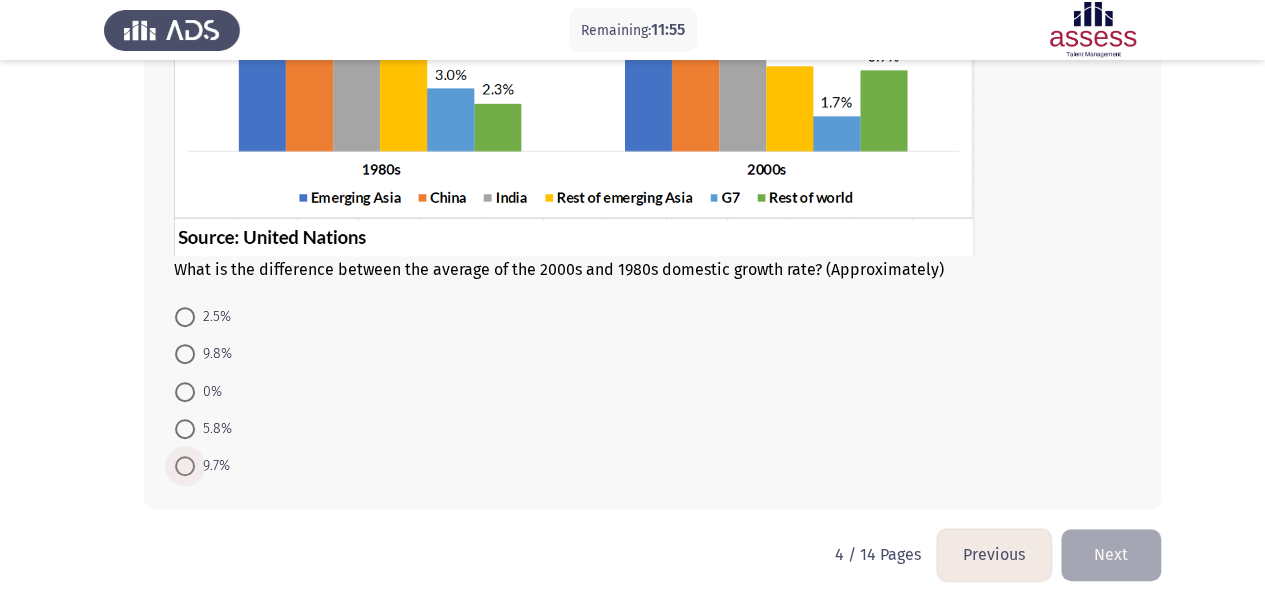 click at bounding box center (185, 466) 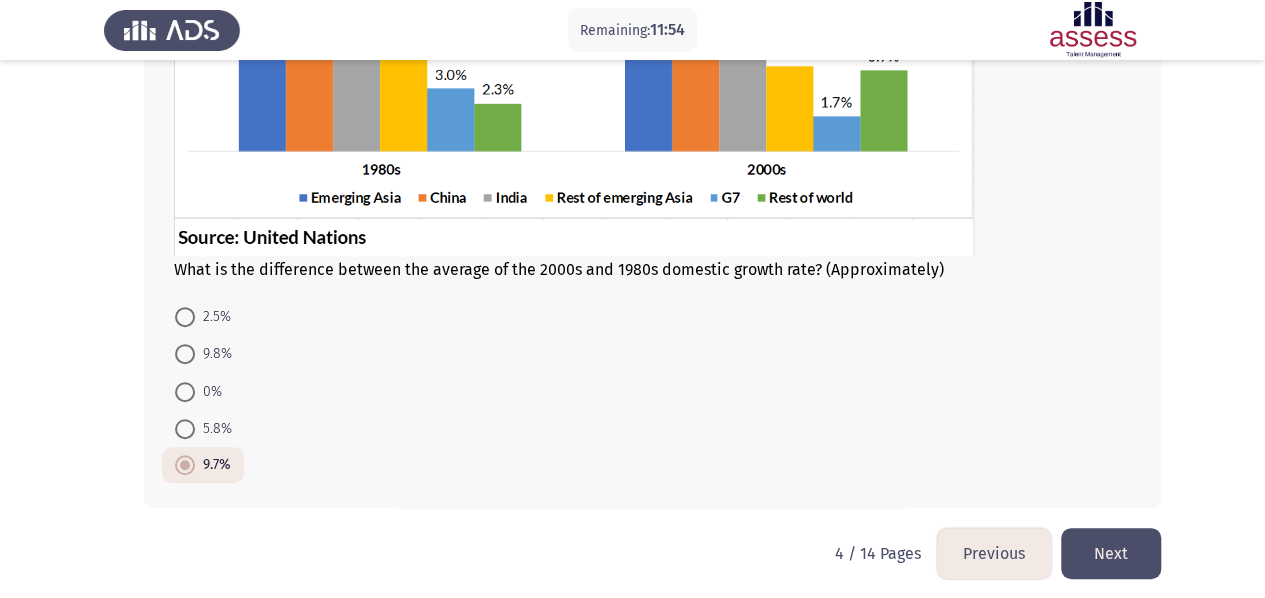 click on "Next" 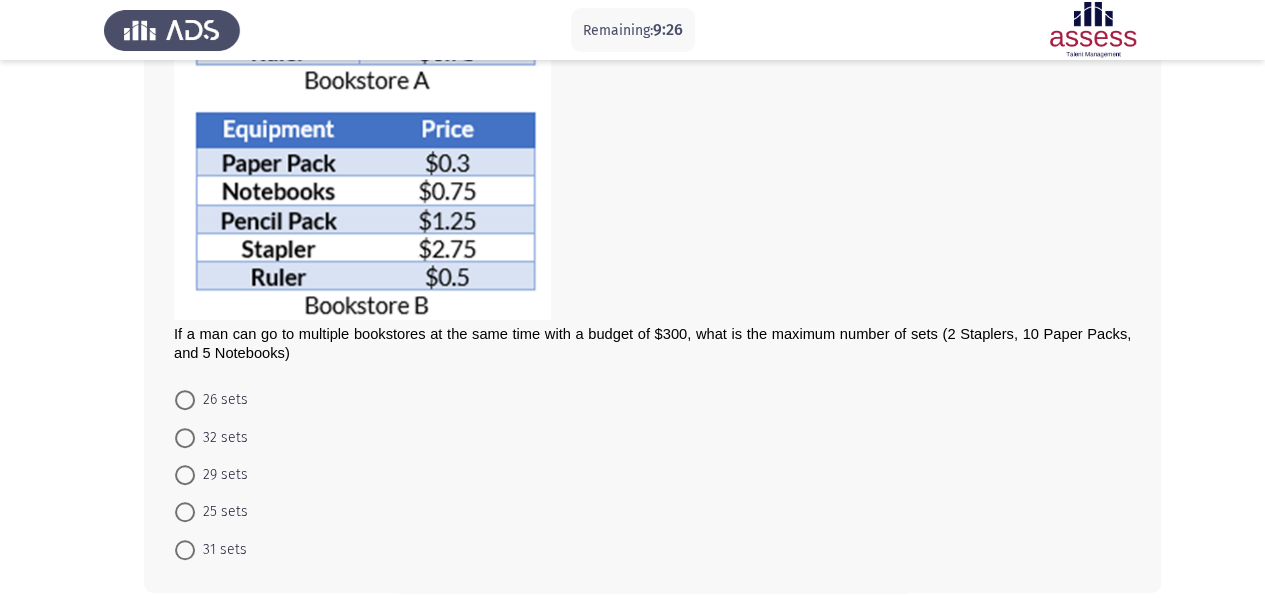 scroll, scrollTop: 314, scrollLeft: 0, axis: vertical 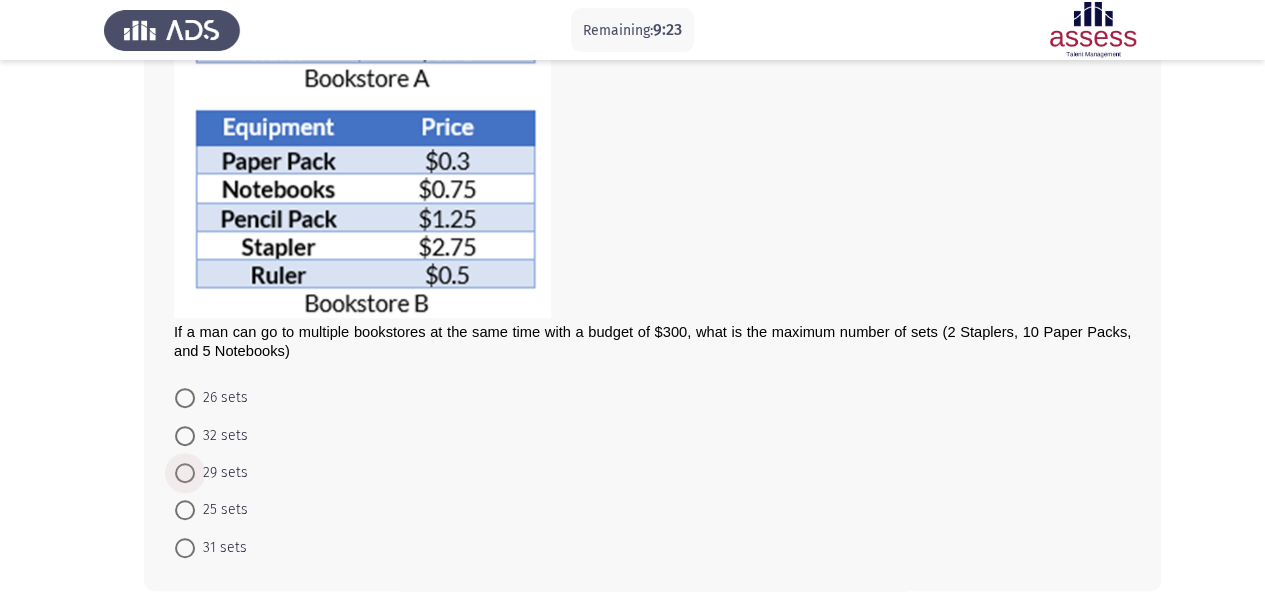 click at bounding box center [185, 473] 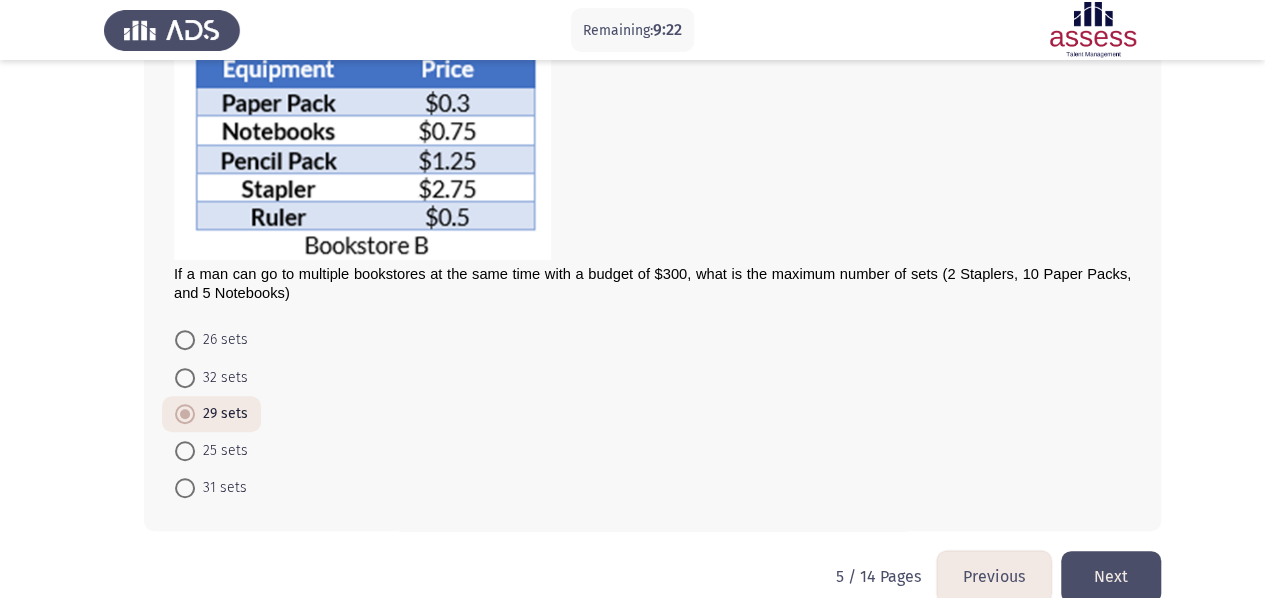 scroll, scrollTop: 403, scrollLeft: 0, axis: vertical 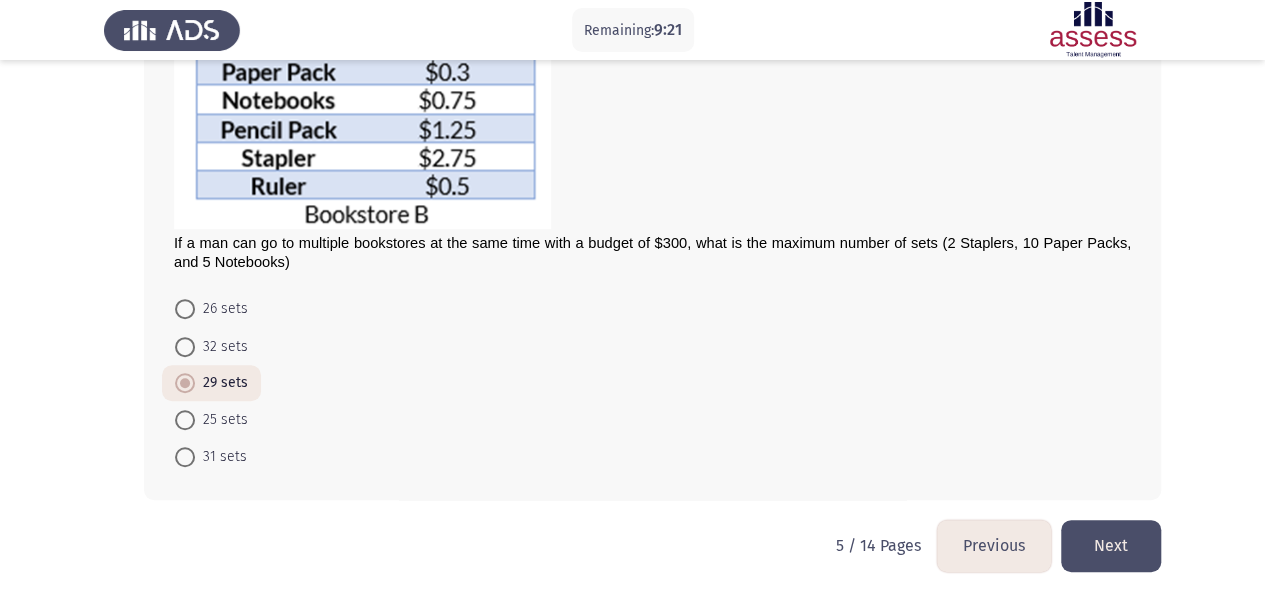 click on "Next" 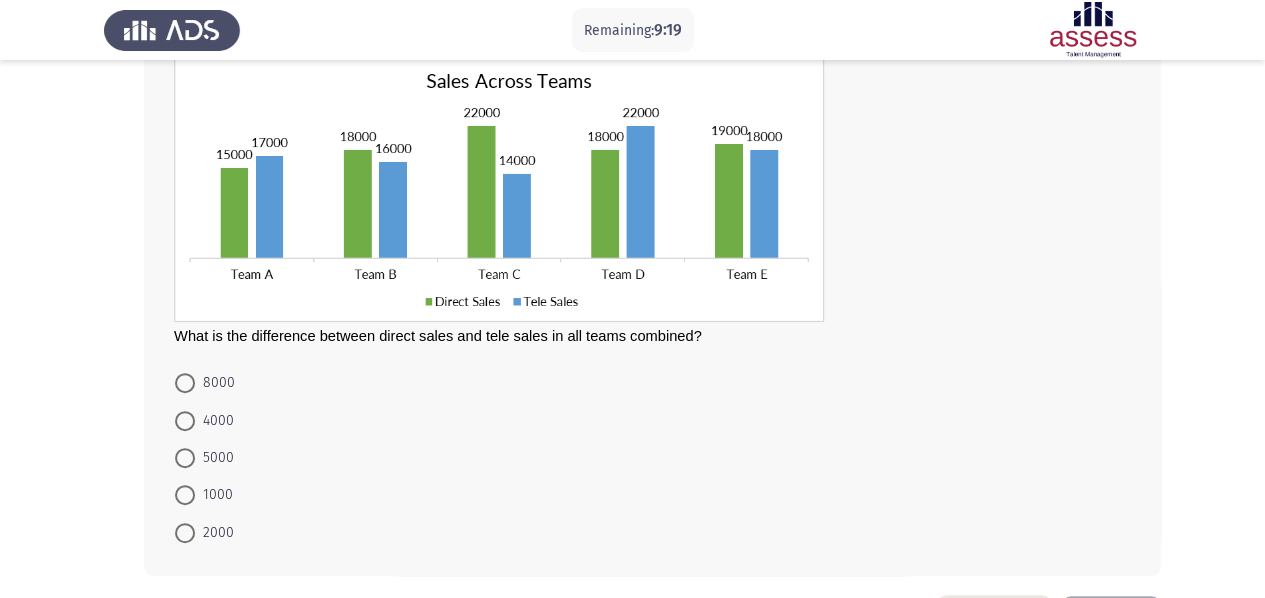 scroll, scrollTop: 135, scrollLeft: 0, axis: vertical 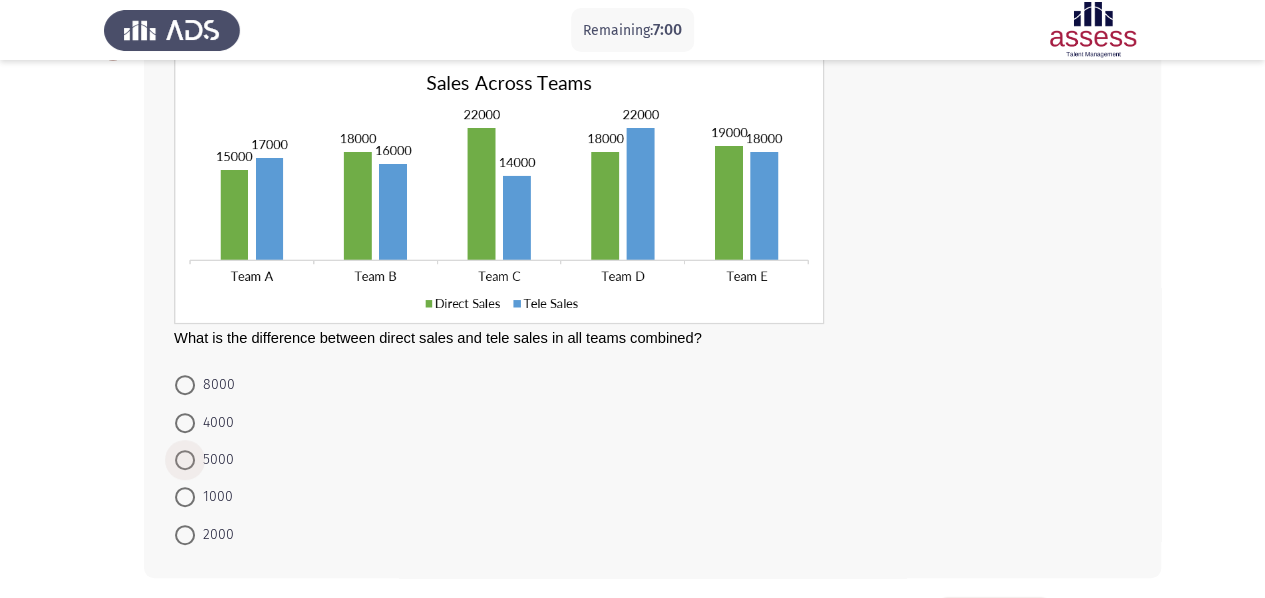 click at bounding box center (185, 460) 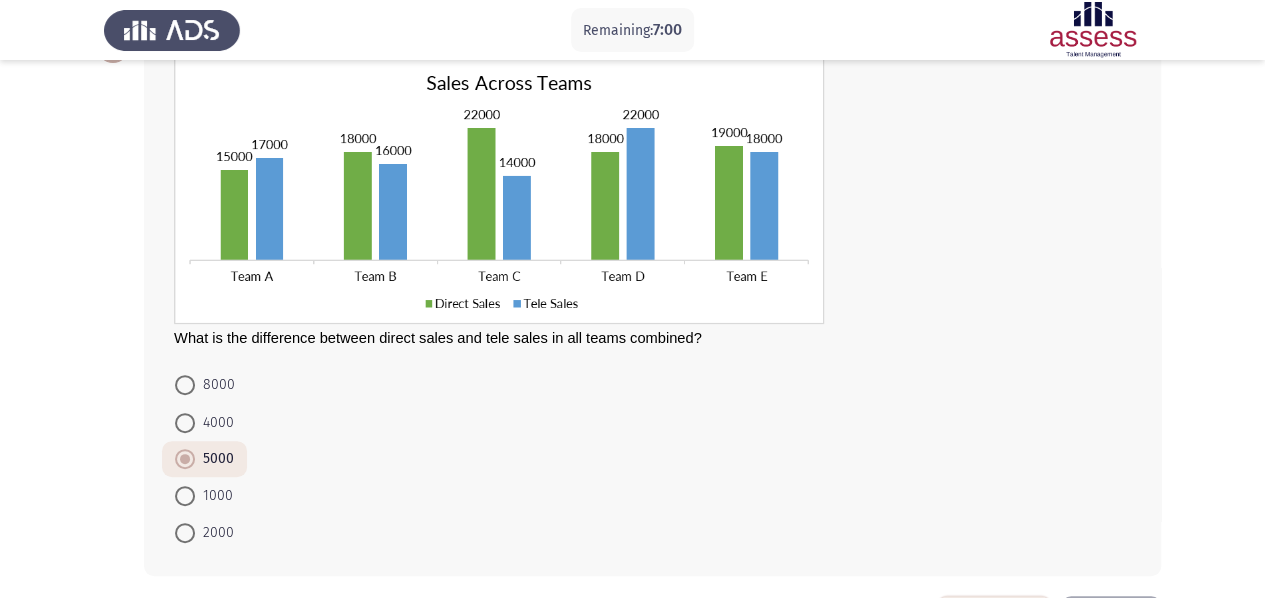 scroll, scrollTop: 211, scrollLeft: 0, axis: vertical 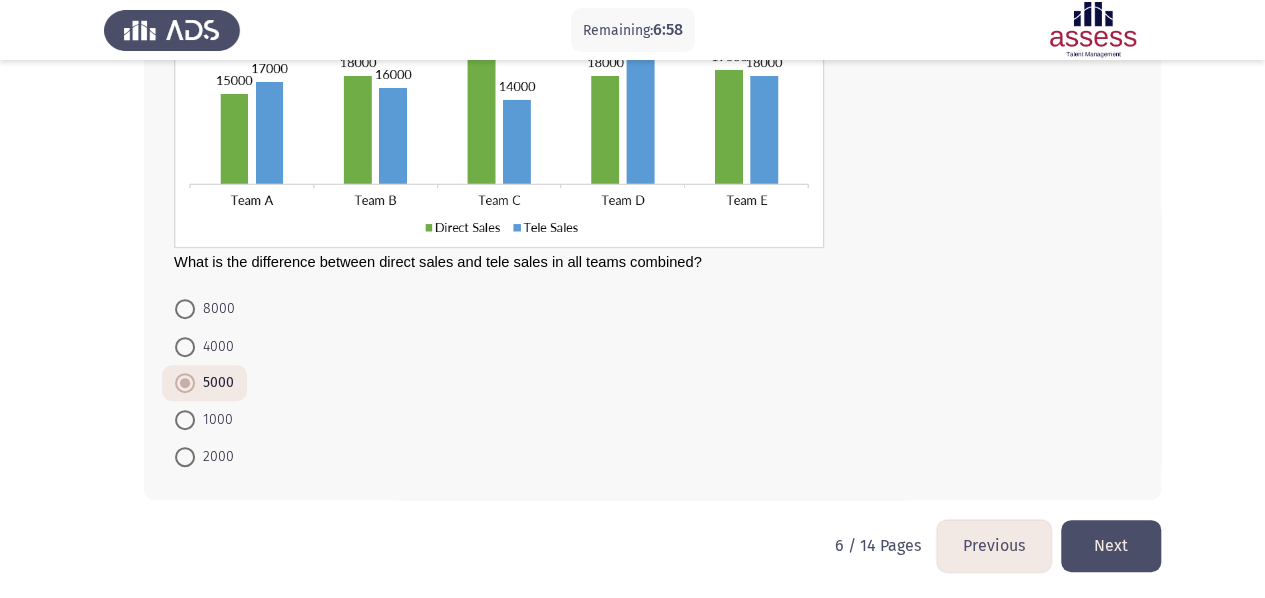 click on "Next" 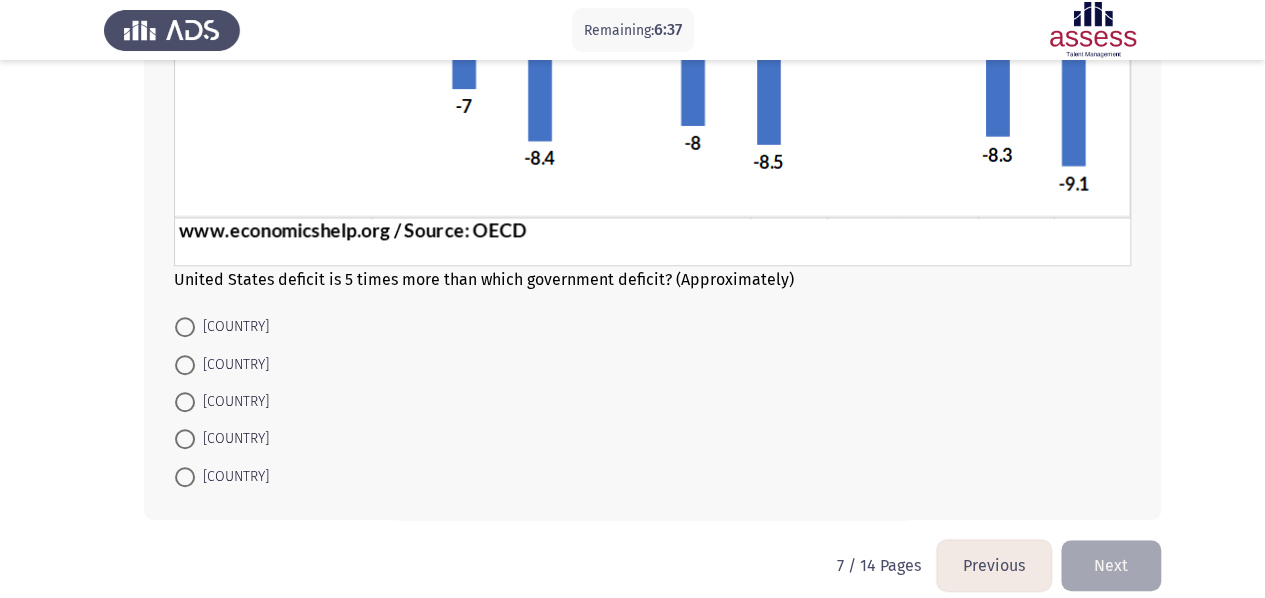 scroll, scrollTop: 498, scrollLeft: 0, axis: vertical 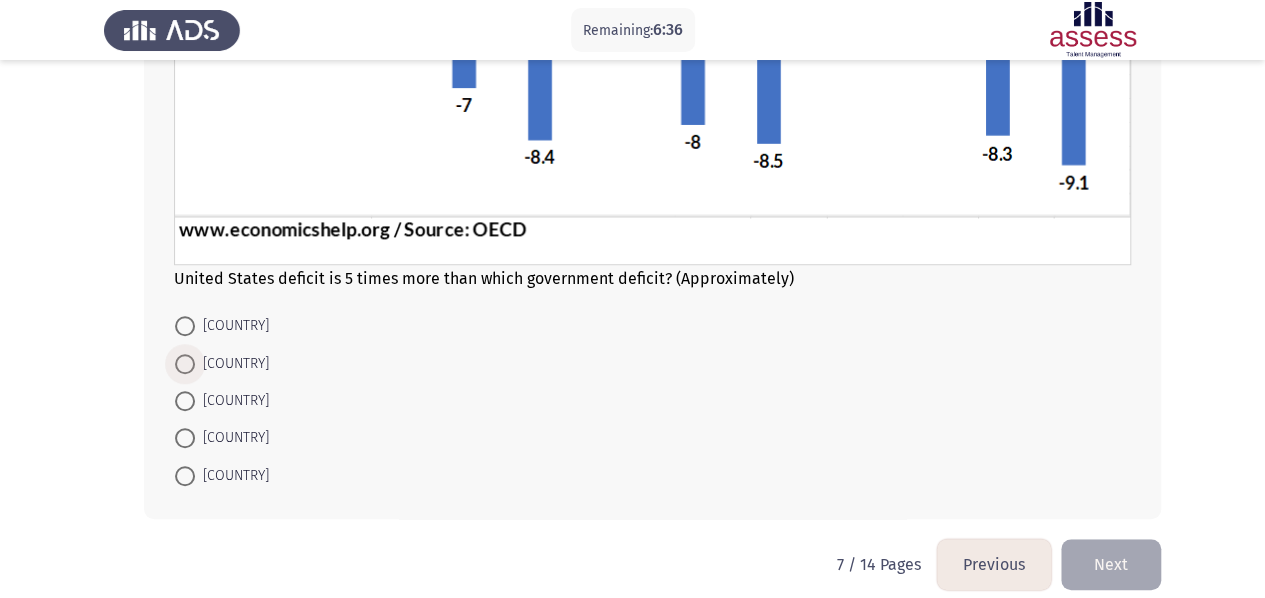 click at bounding box center [185, 364] 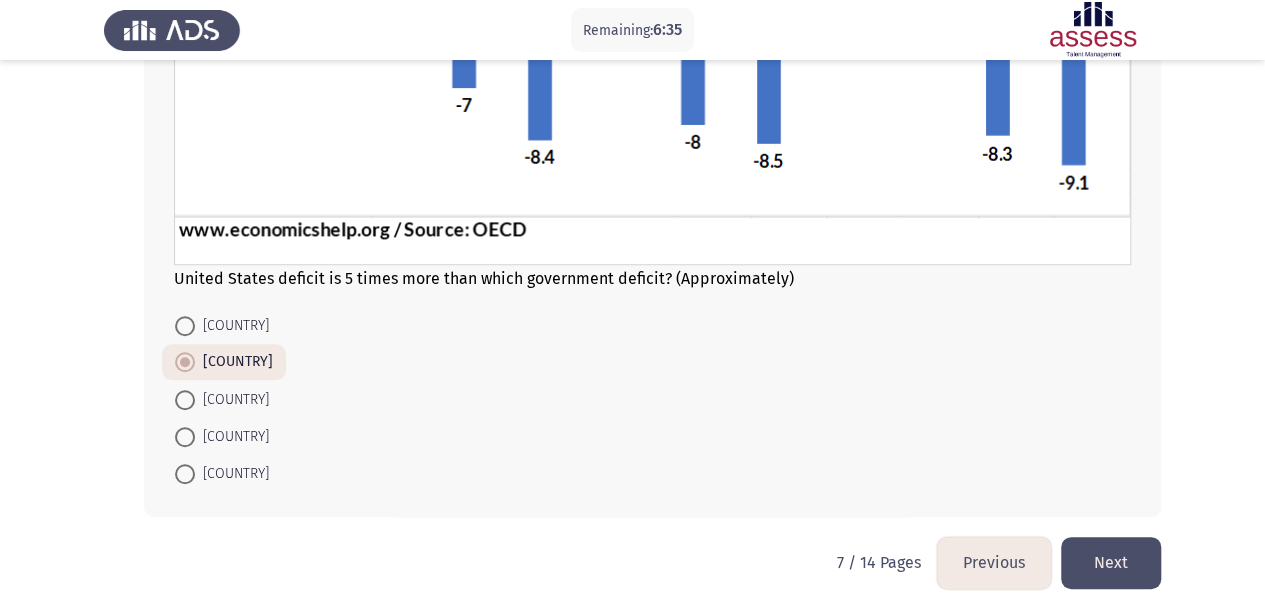 click on "Next" 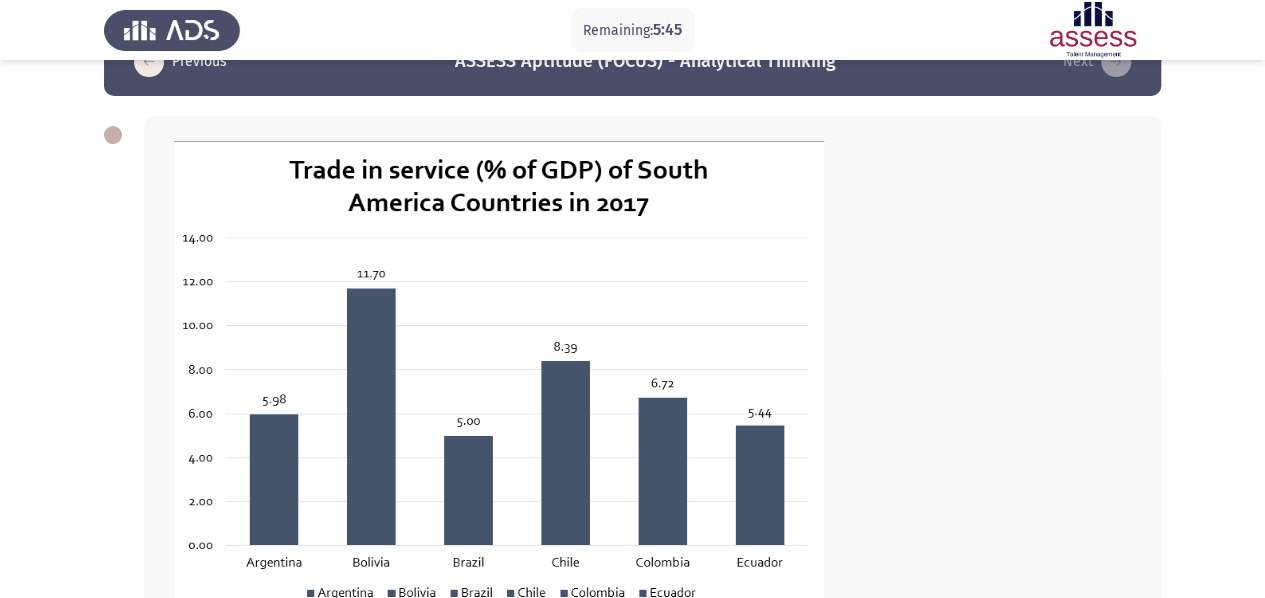 scroll, scrollTop: 475, scrollLeft: 0, axis: vertical 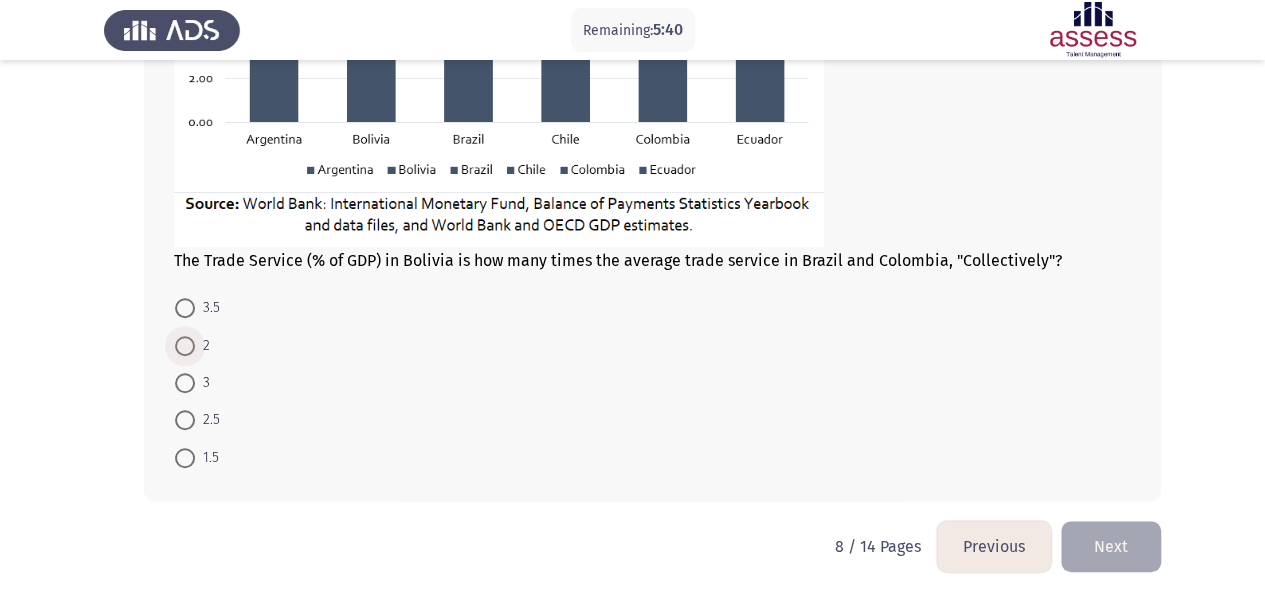 click at bounding box center [185, 346] 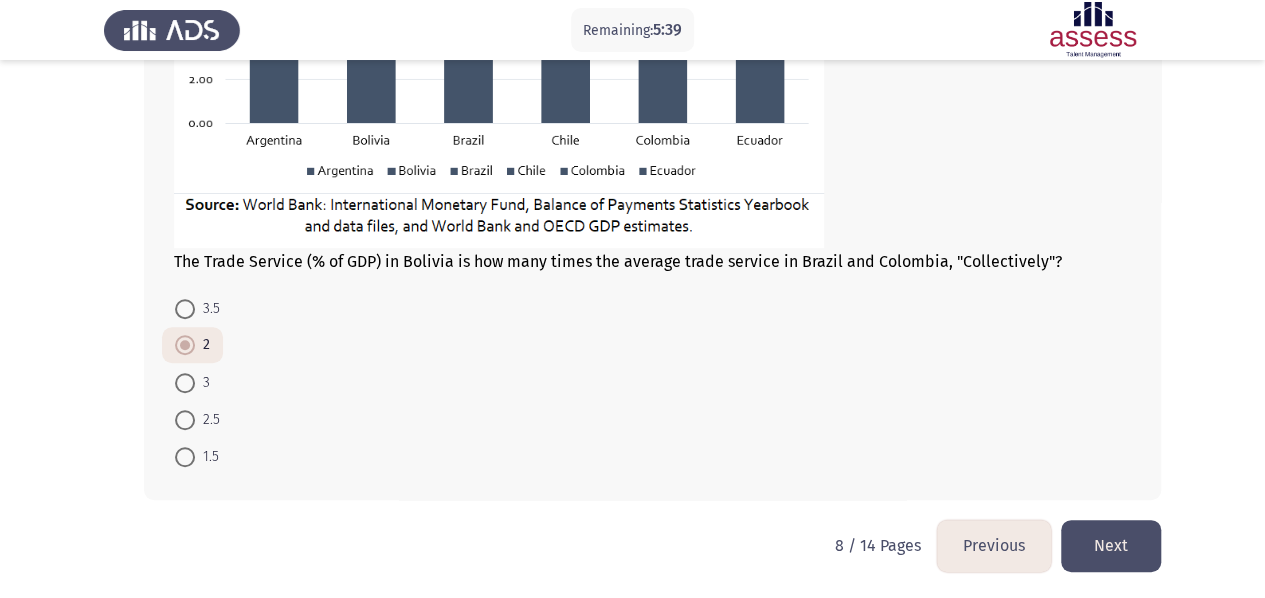 scroll, scrollTop: 464, scrollLeft: 0, axis: vertical 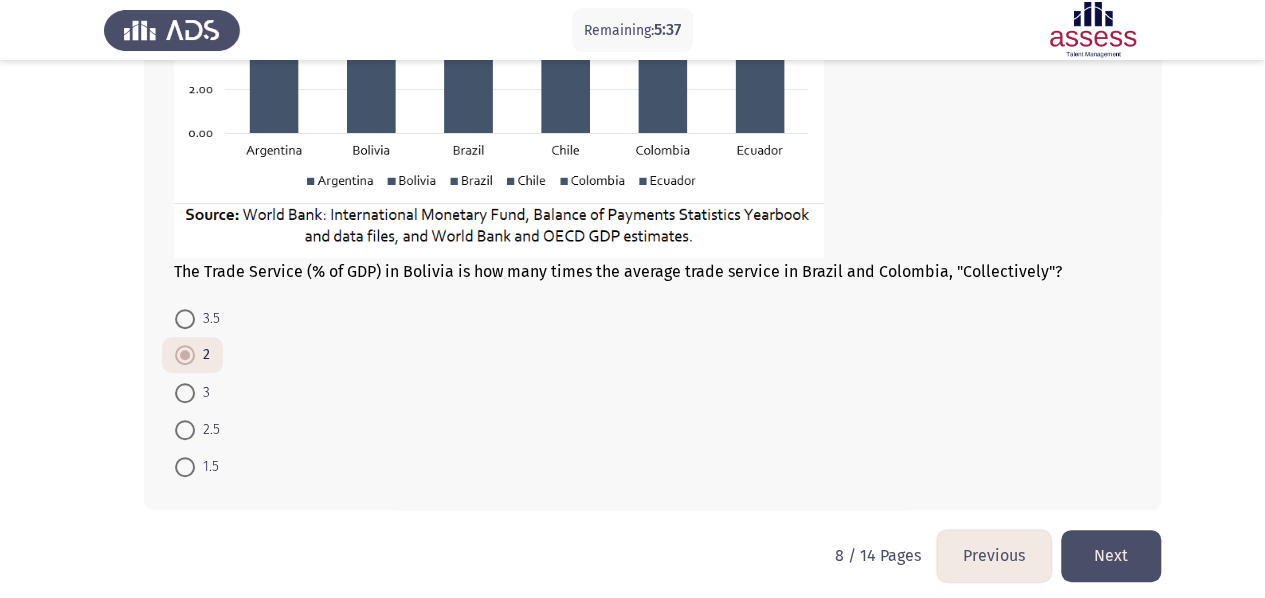 click on "Next" 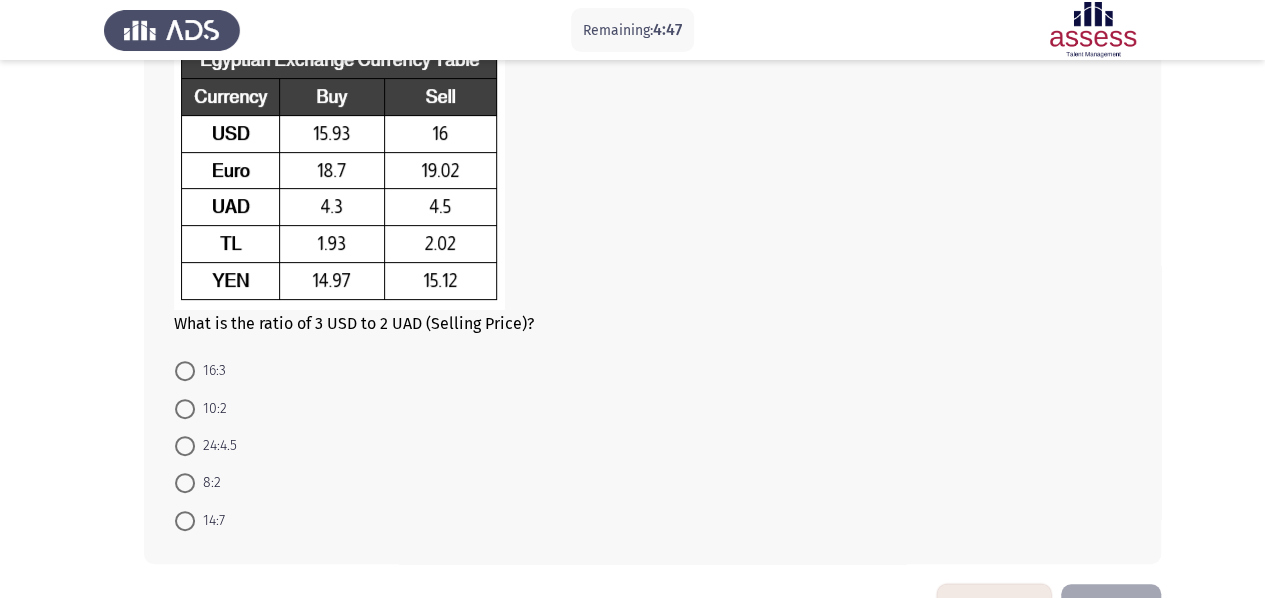 scroll, scrollTop: 156, scrollLeft: 0, axis: vertical 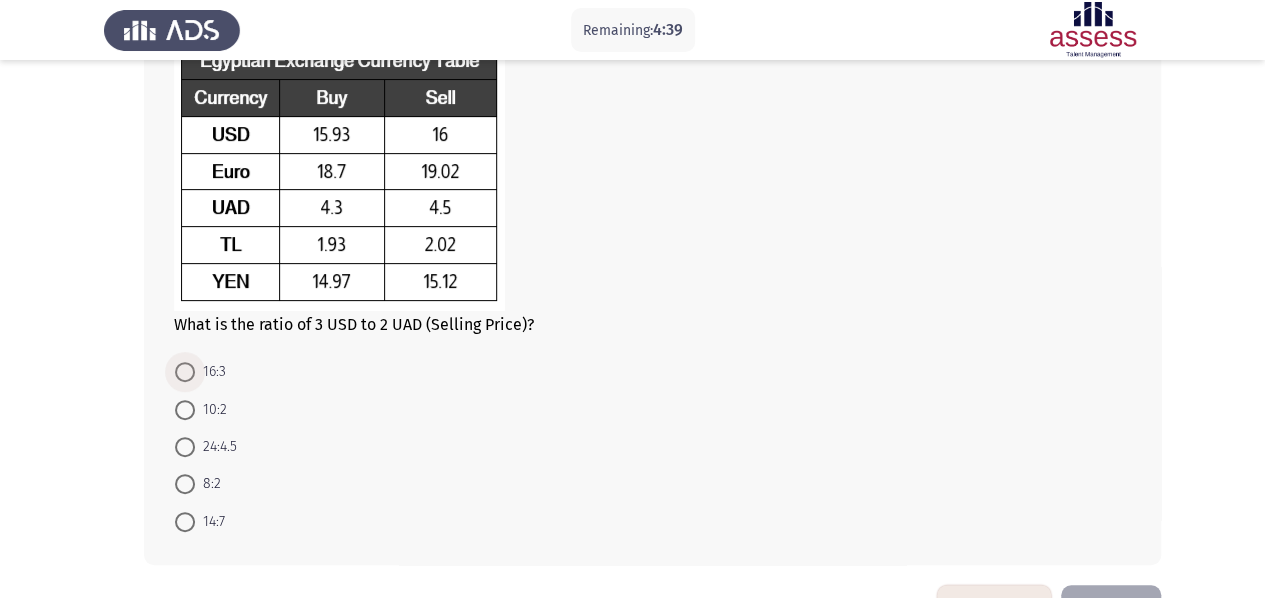click at bounding box center (185, 372) 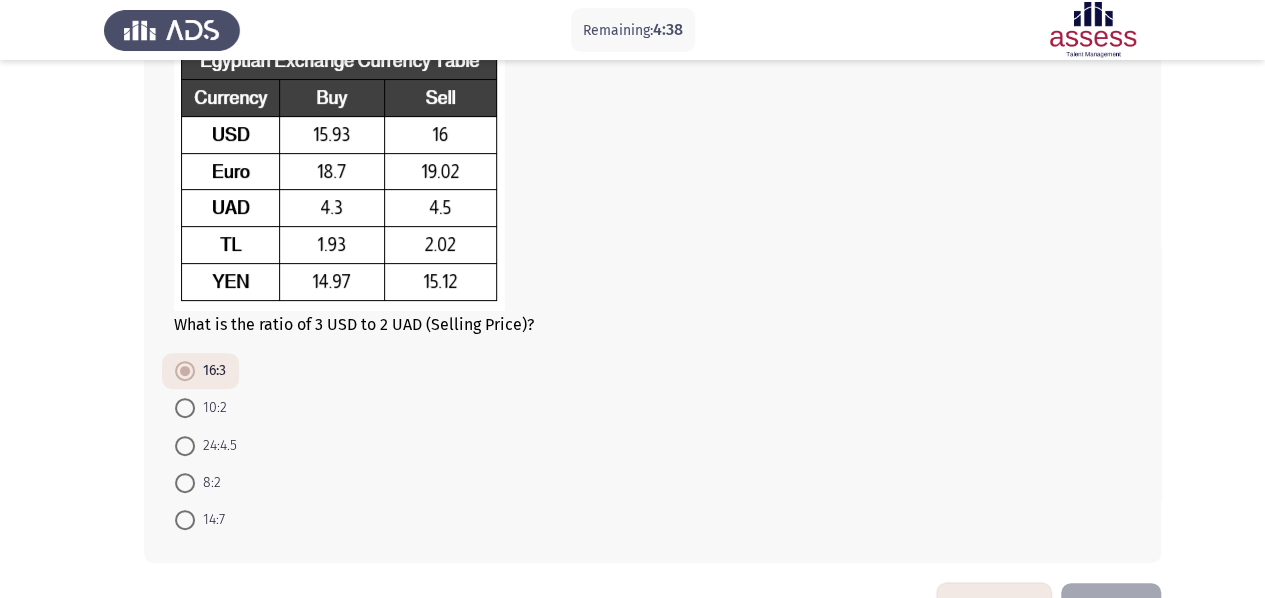 scroll, scrollTop: 219, scrollLeft: 0, axis: vertical 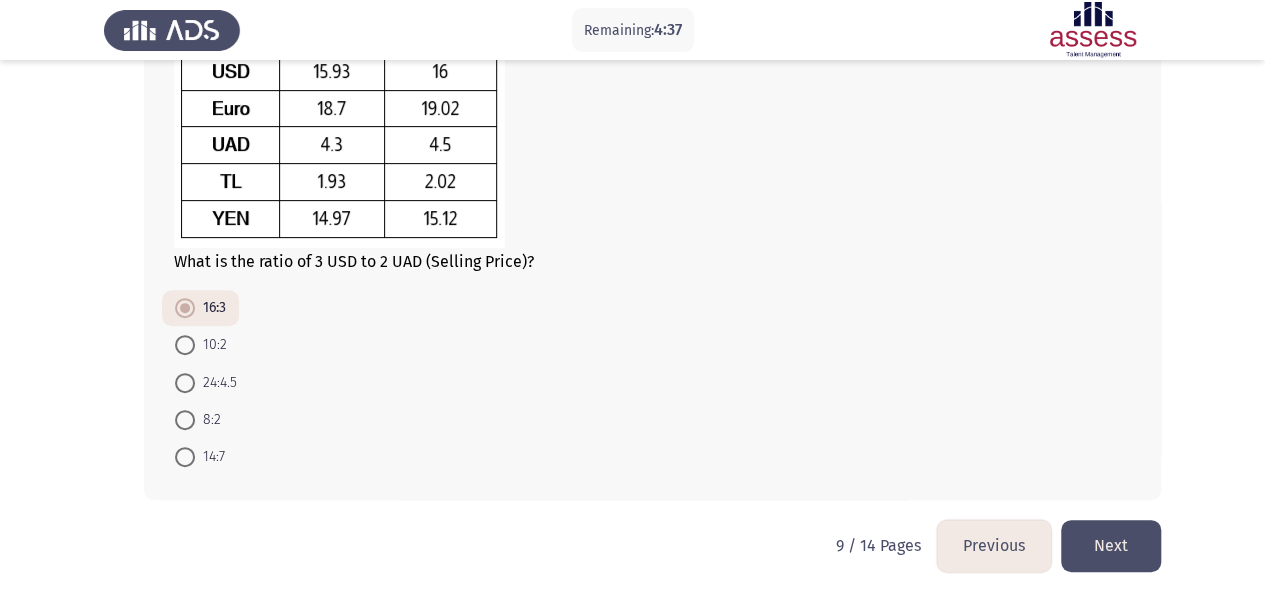 click on "Next" 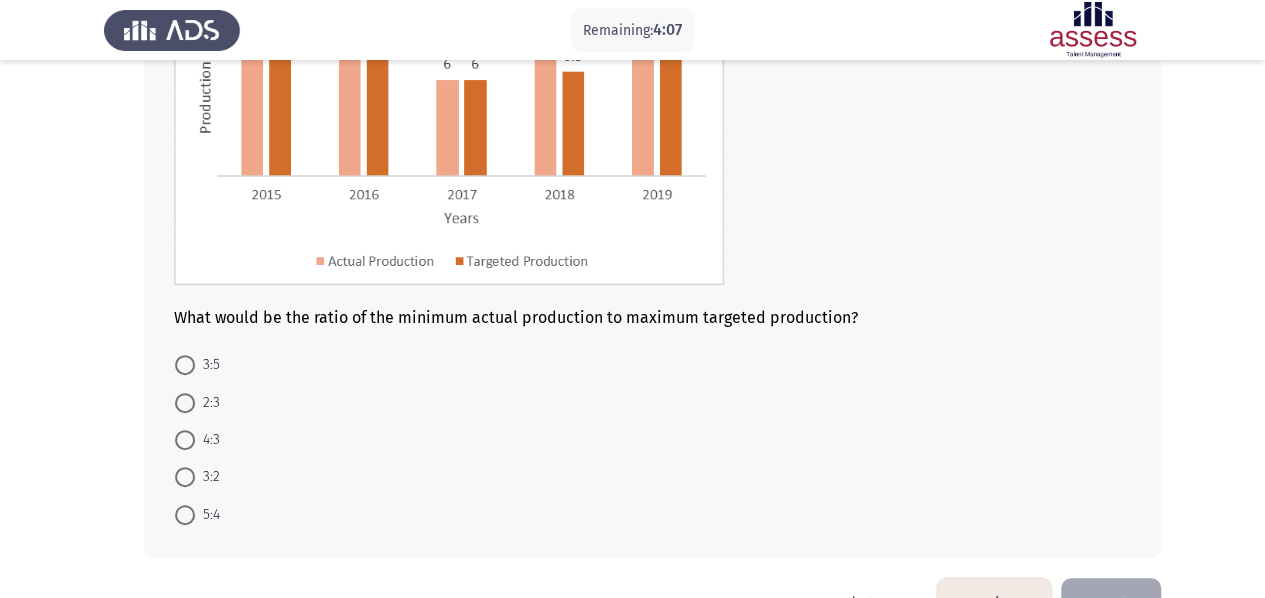 scroll, scrollTop: 271, scrollLeft: 0, axis: vertical 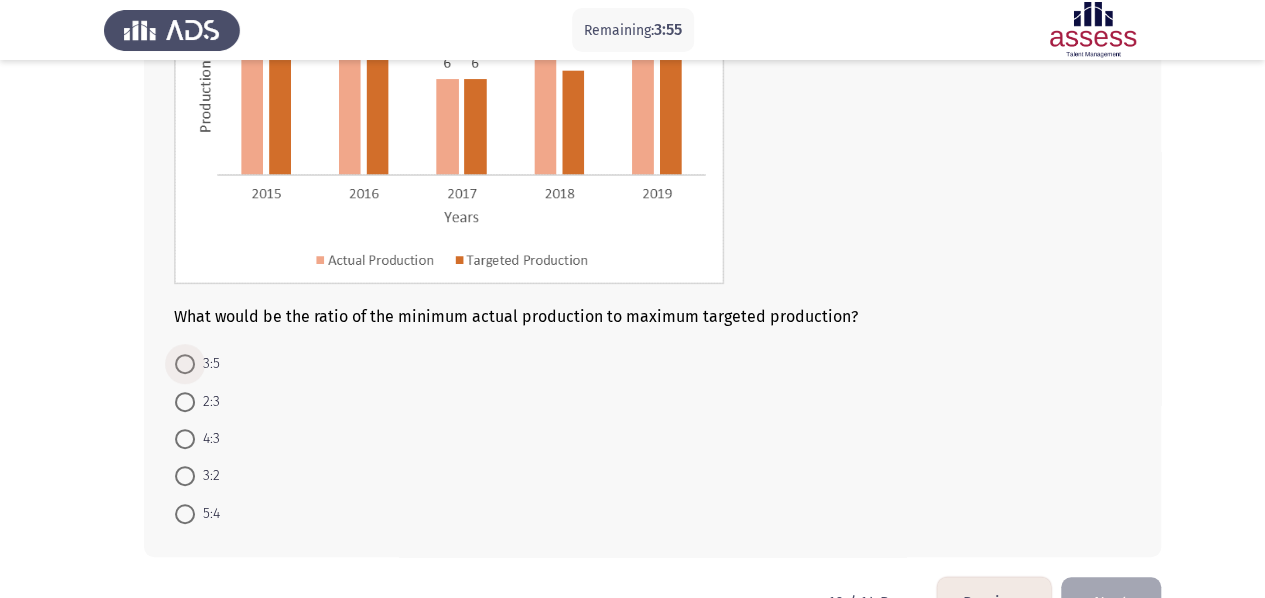 click on "3:5" at bounding box center (207, 364) 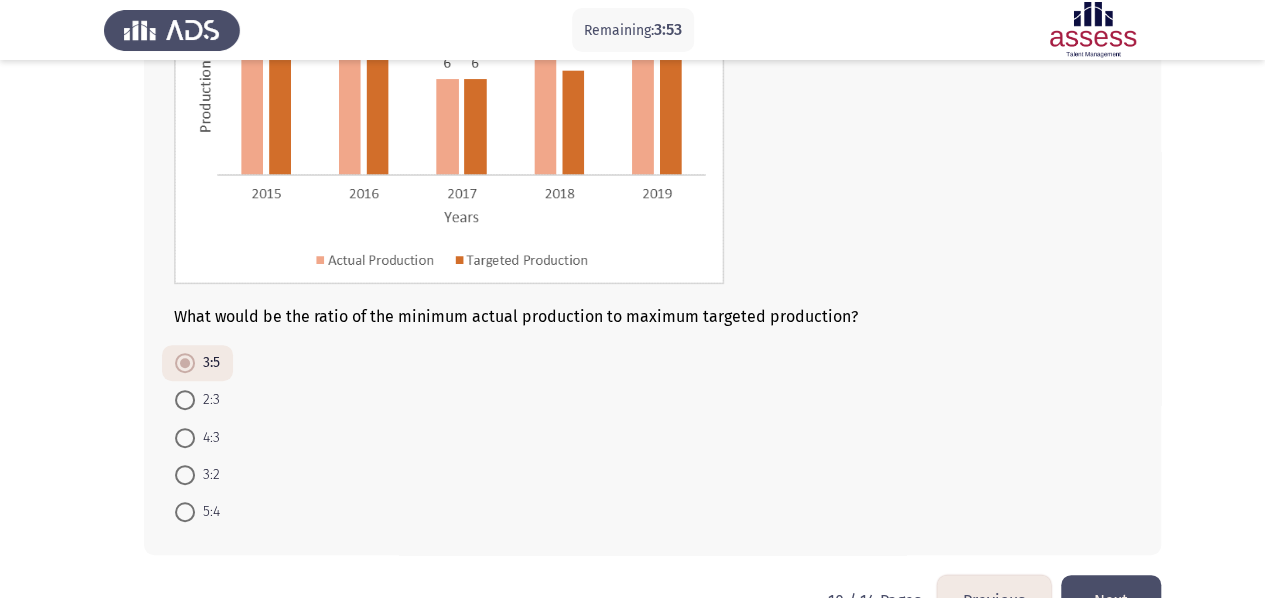 scroll, scrollTop: 326, scrollLeft: 0, axis: vertical 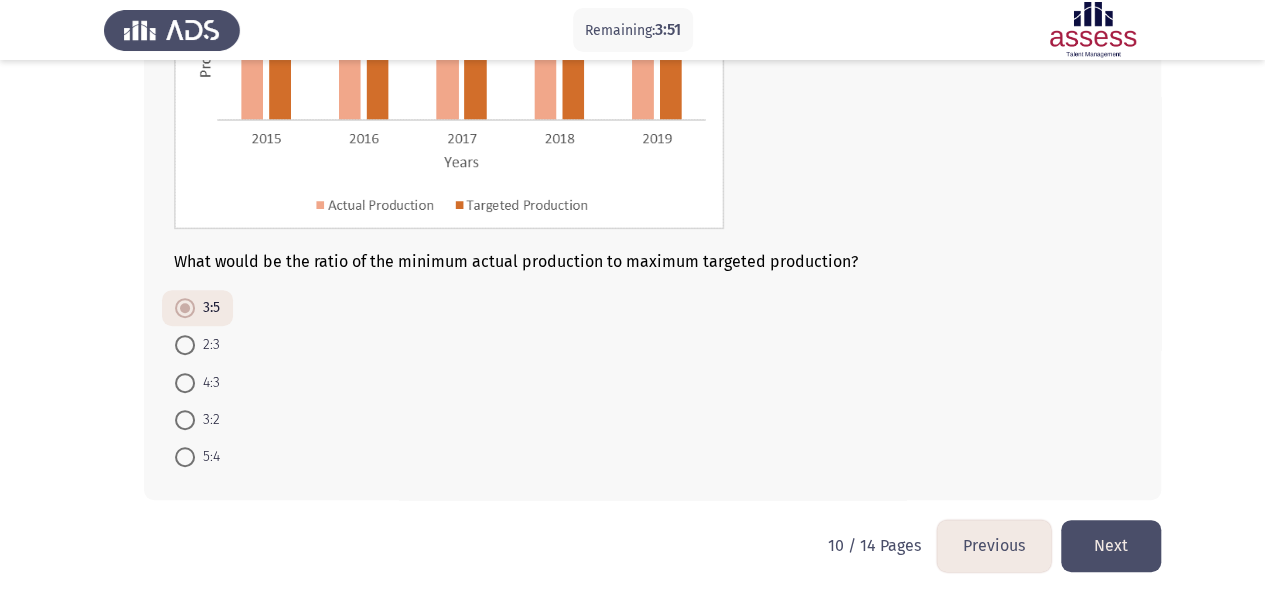 click on "Next" 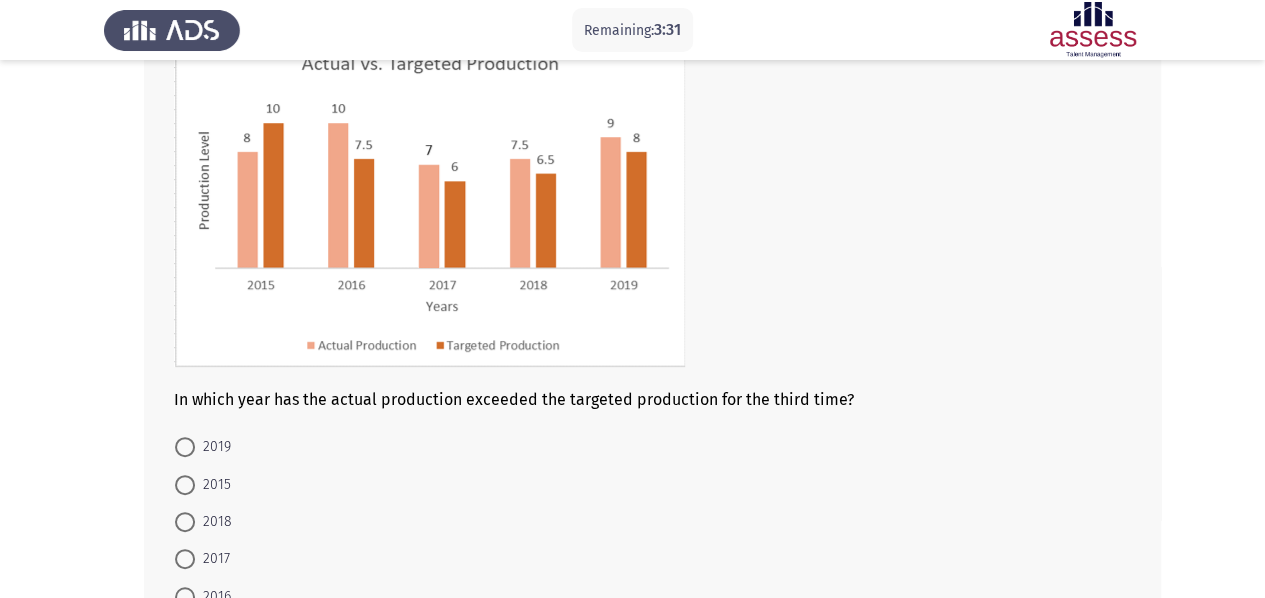 scroll, scrollTop: 161, scrollLeft: 0, axis: vertical 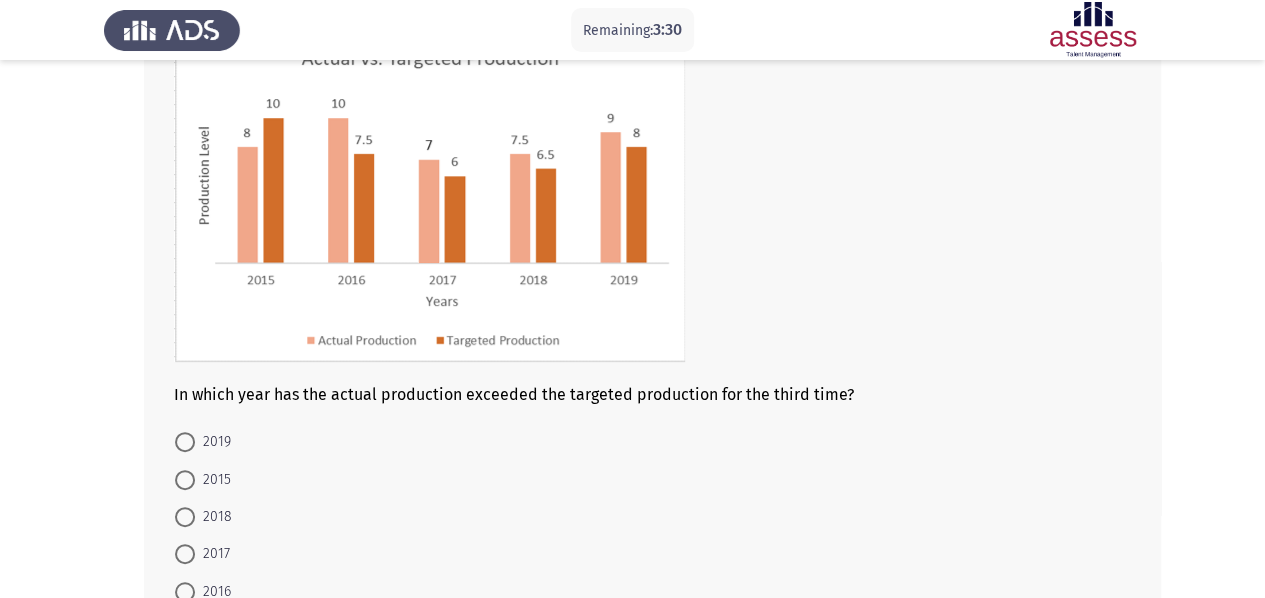 click at bounding box center [185, 517] 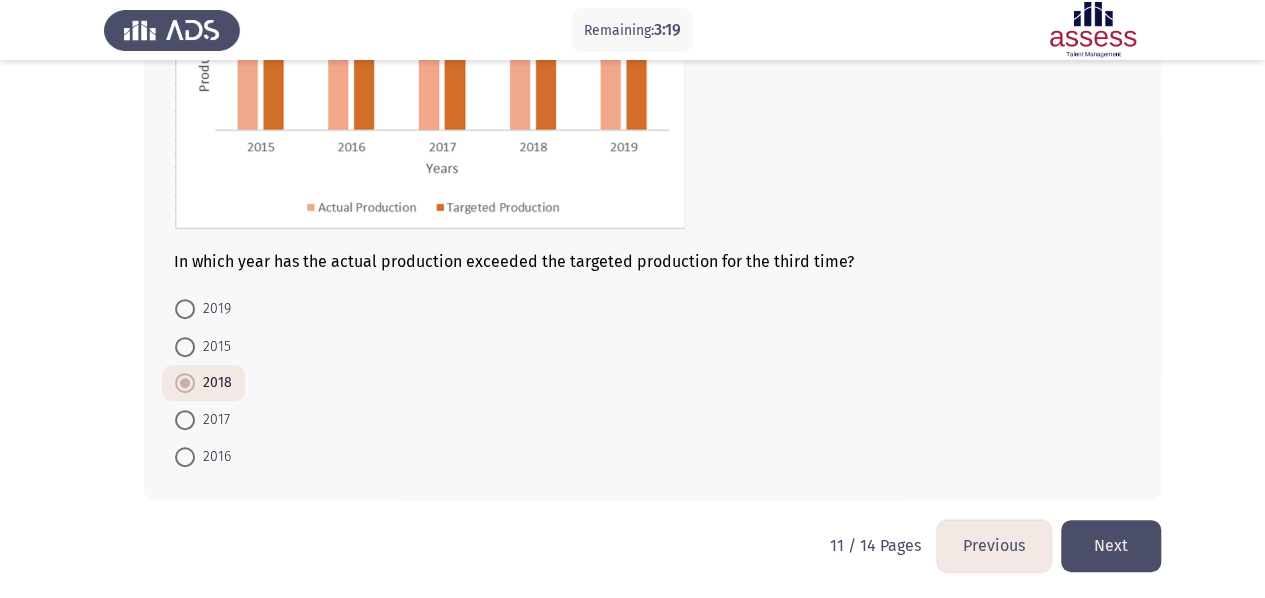 scroll, scrollTop: 293, scrollLeft: 0, axis: vertical 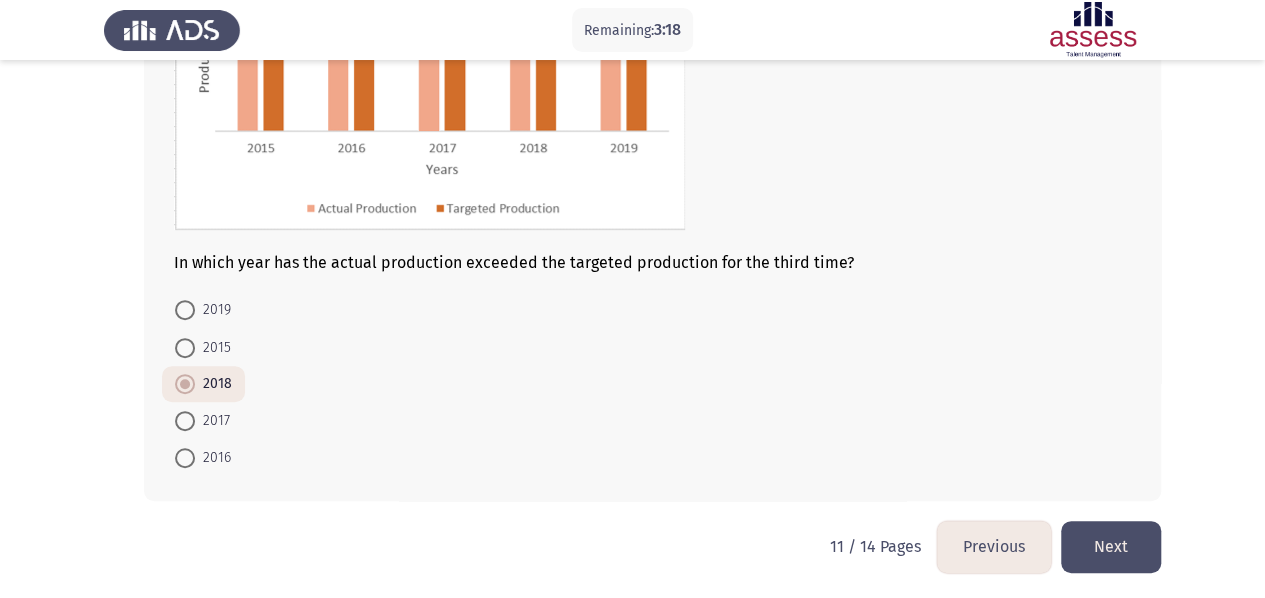 click on "Next" 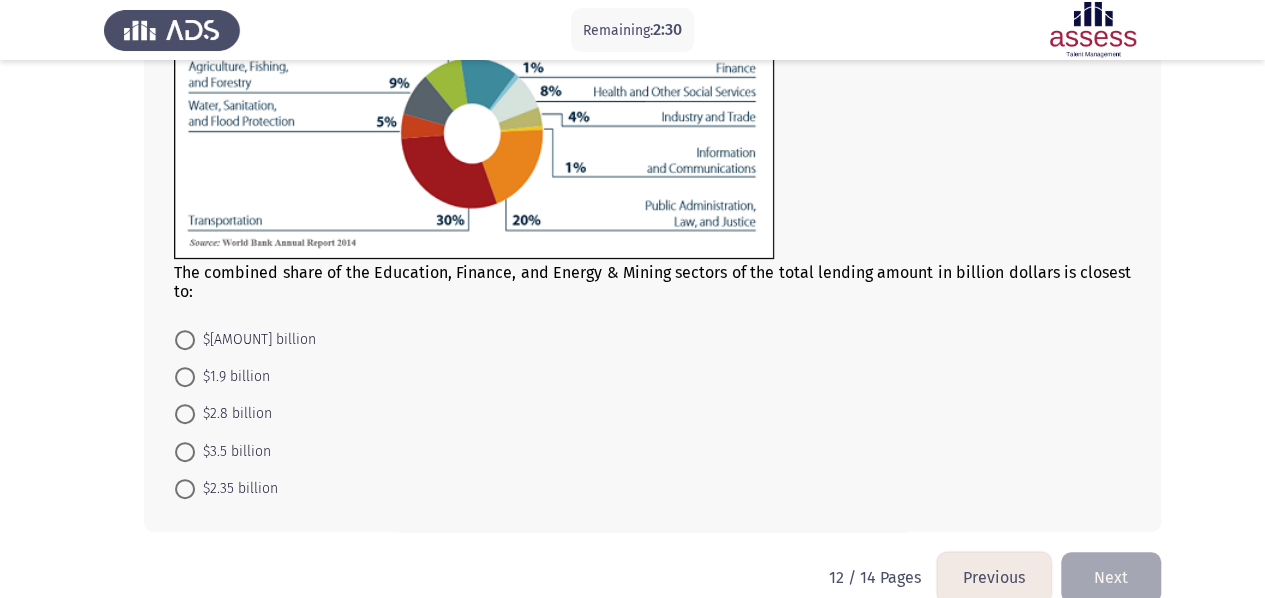 scroll, scrollTop: 264, scrollLeft: 0, axis: vertical 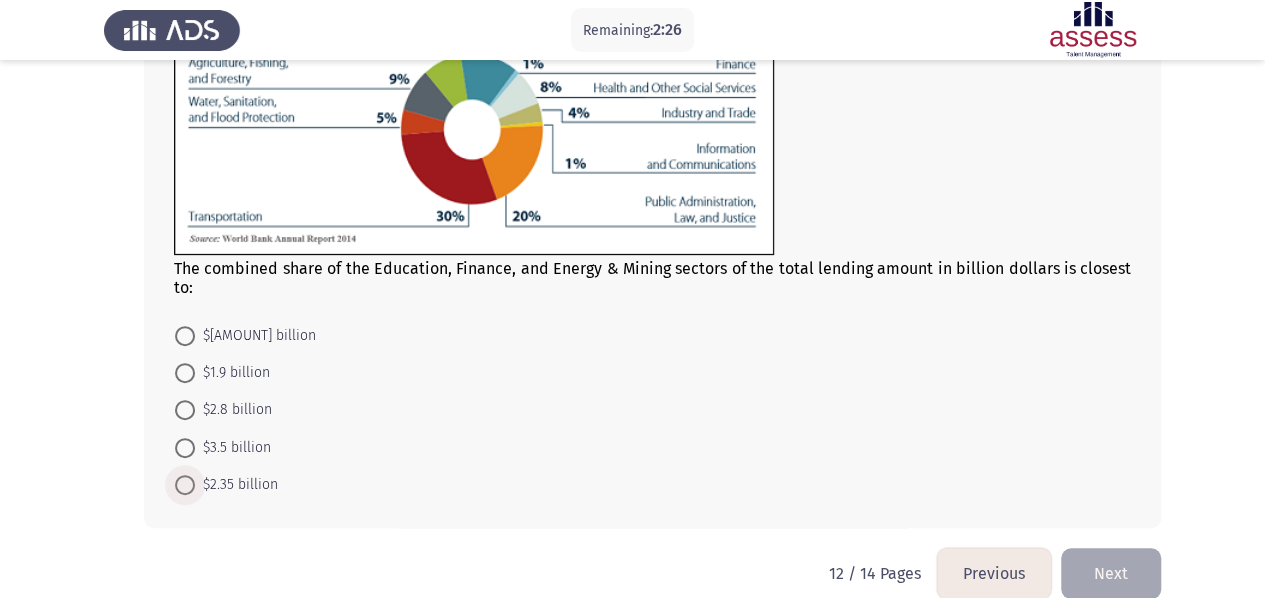 click at bounding box center (185, 485) 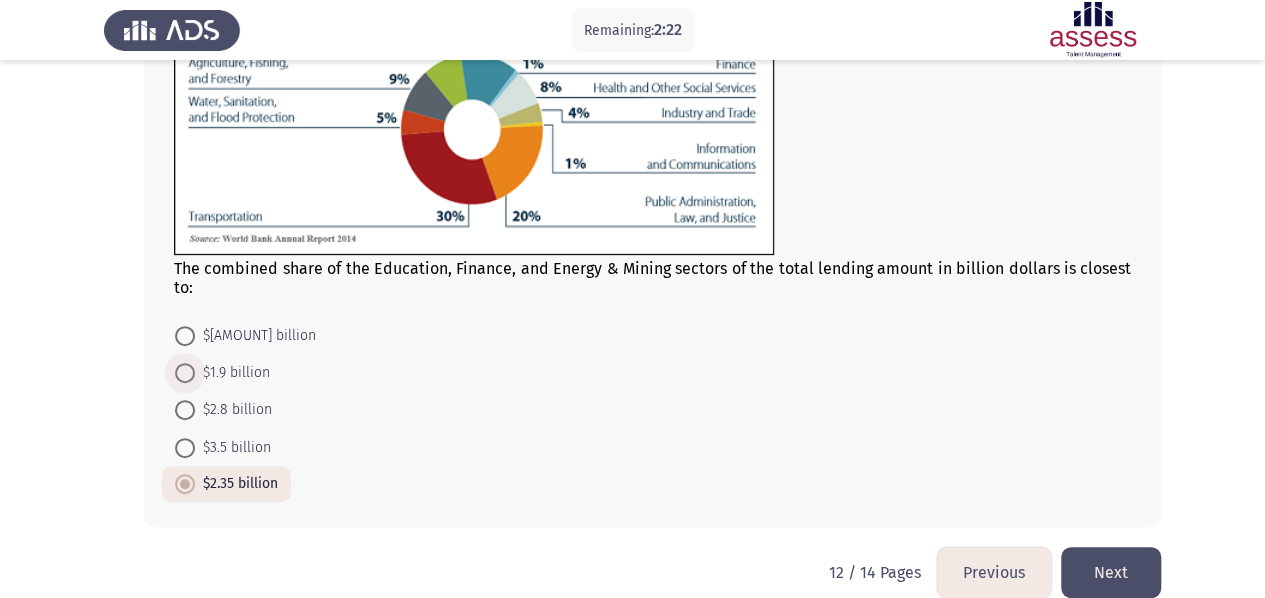 click at bounding box center (185, 373) 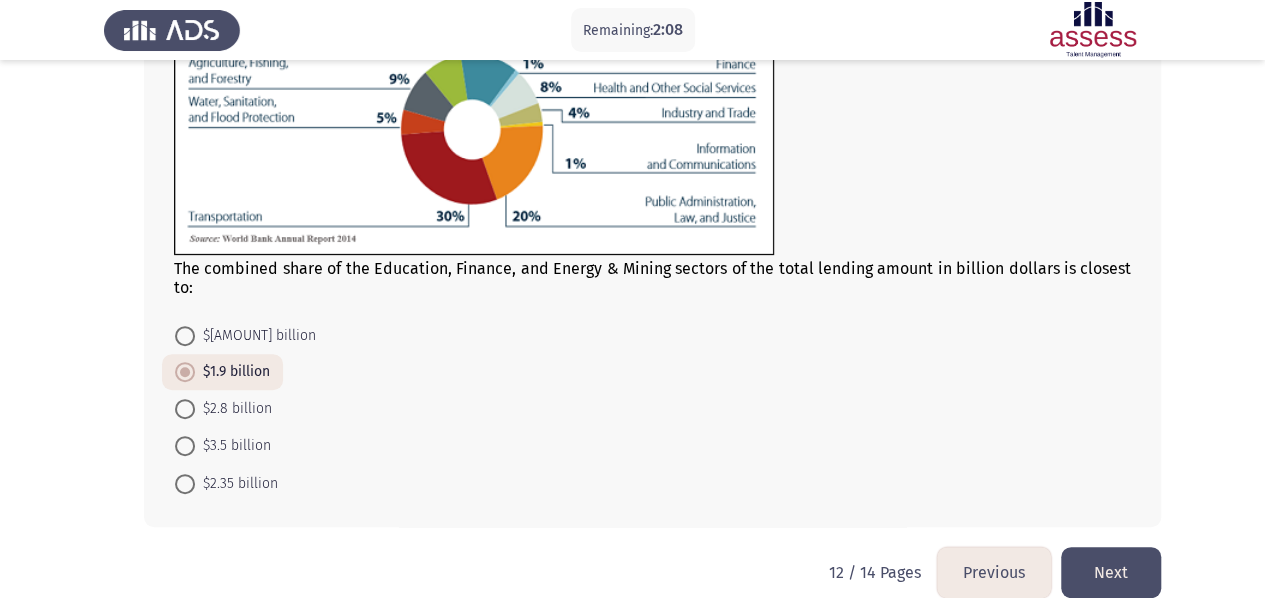 scroll, scrollTop: 290, scrollLeft: 0, axis: vertical 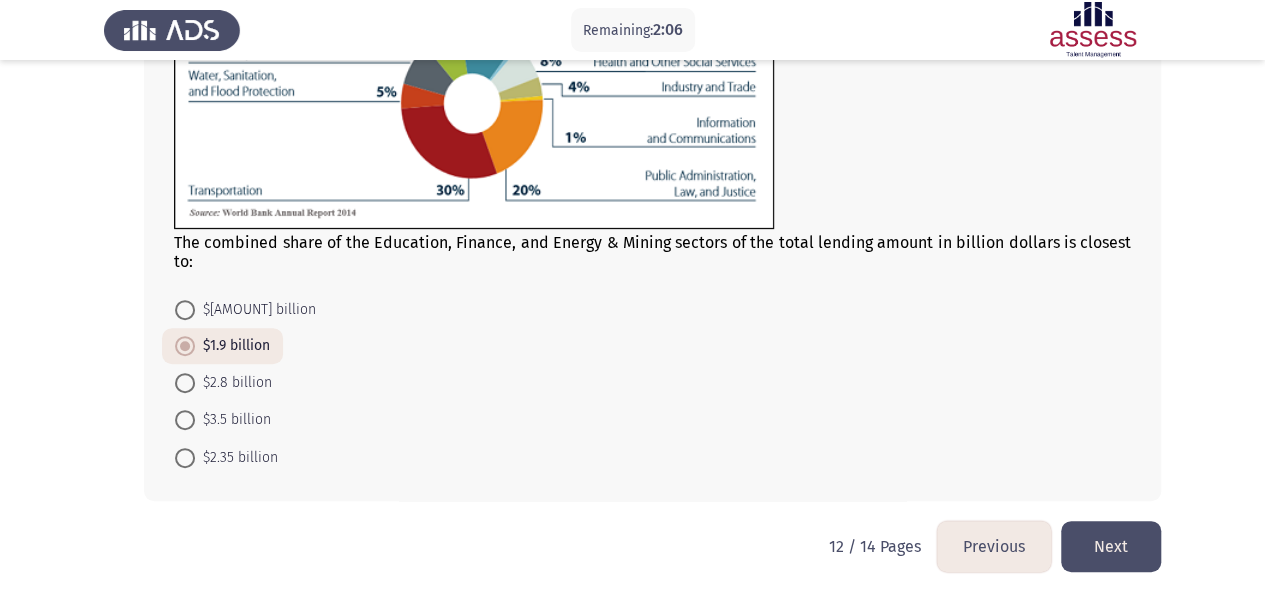 click on "Next" 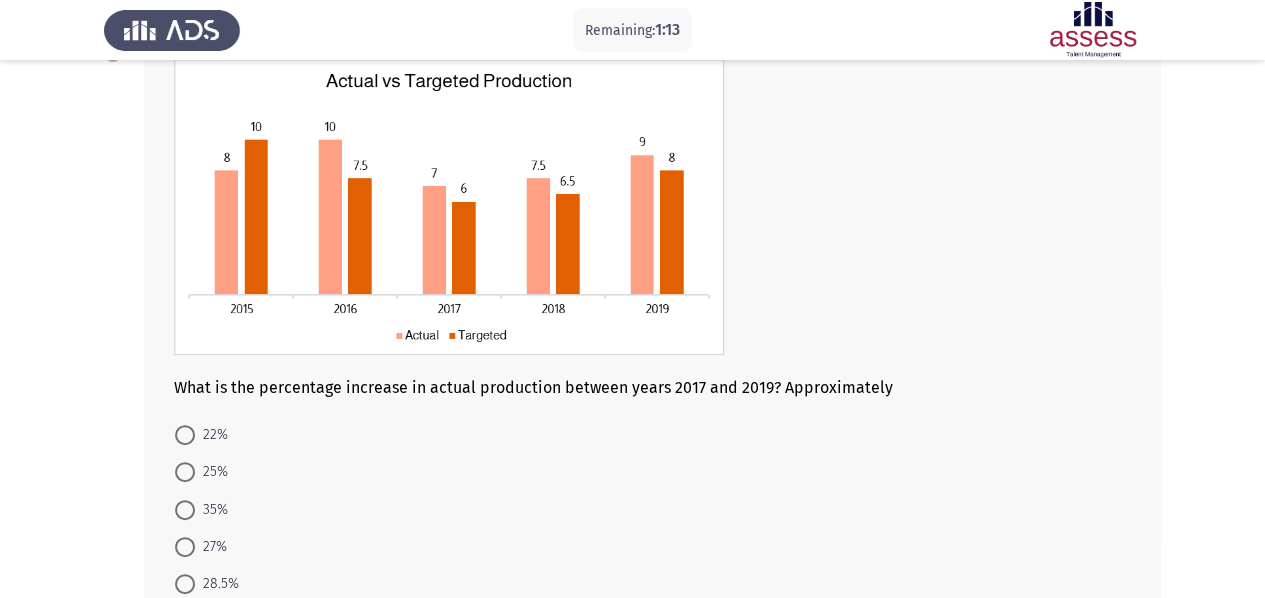 scroll, scrollTop: 134, scrollLeft: 0, axis: vertical 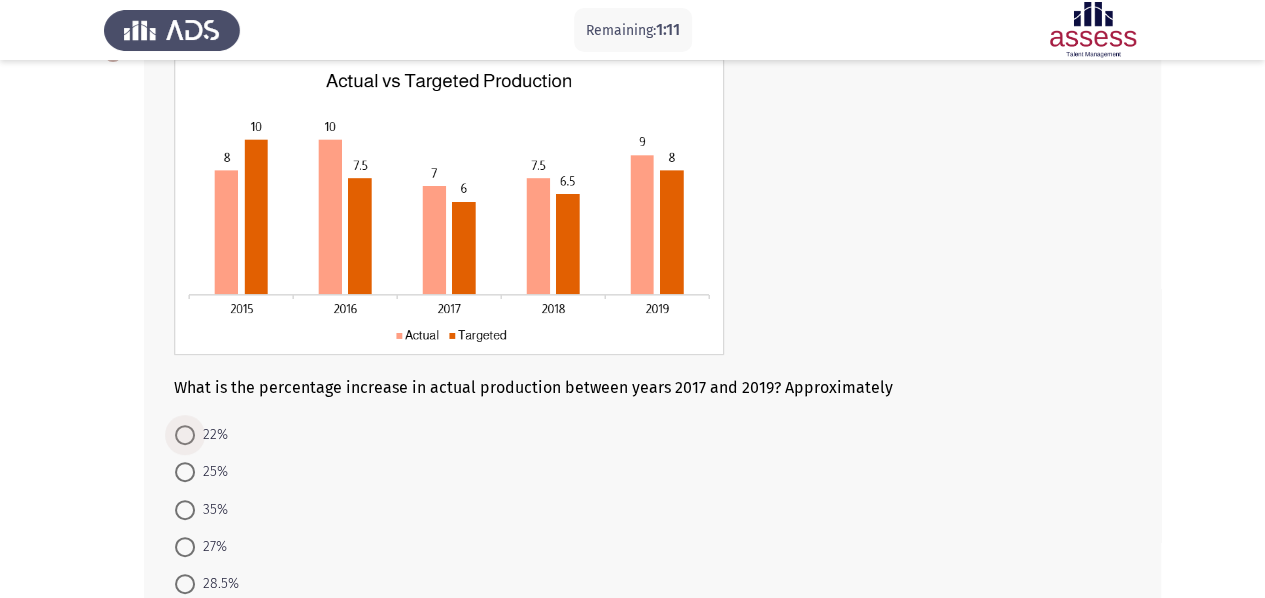 click at bounding box center (185, 435) 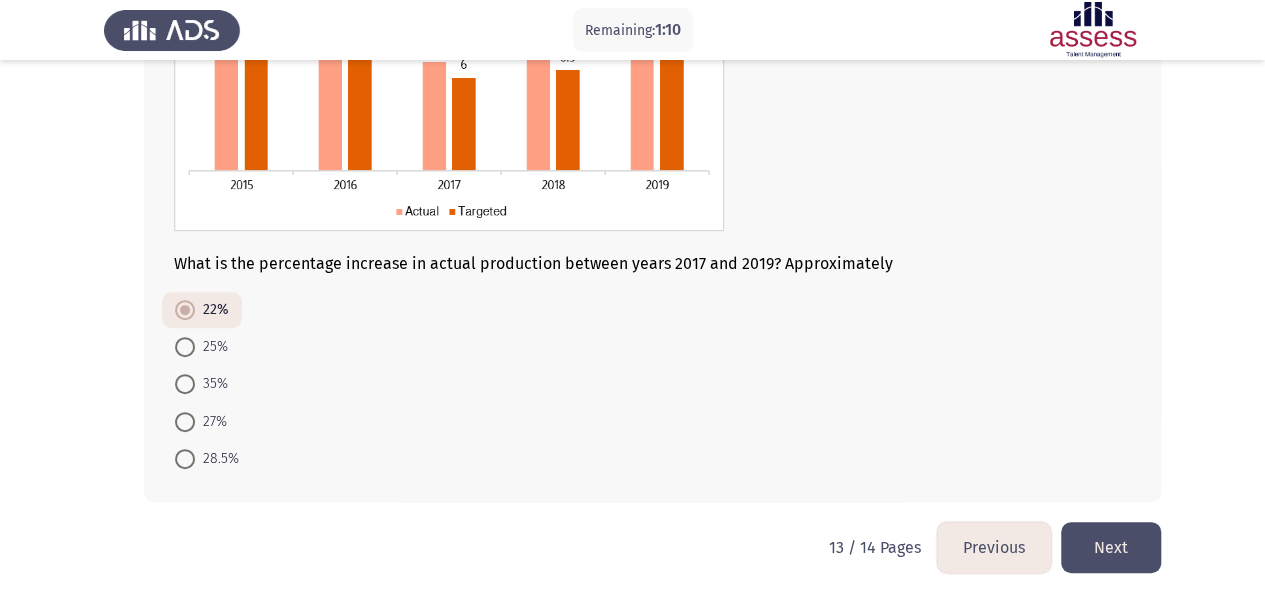 scroll, scrollTop: 260, scrollLeft: 0, axis: vertical 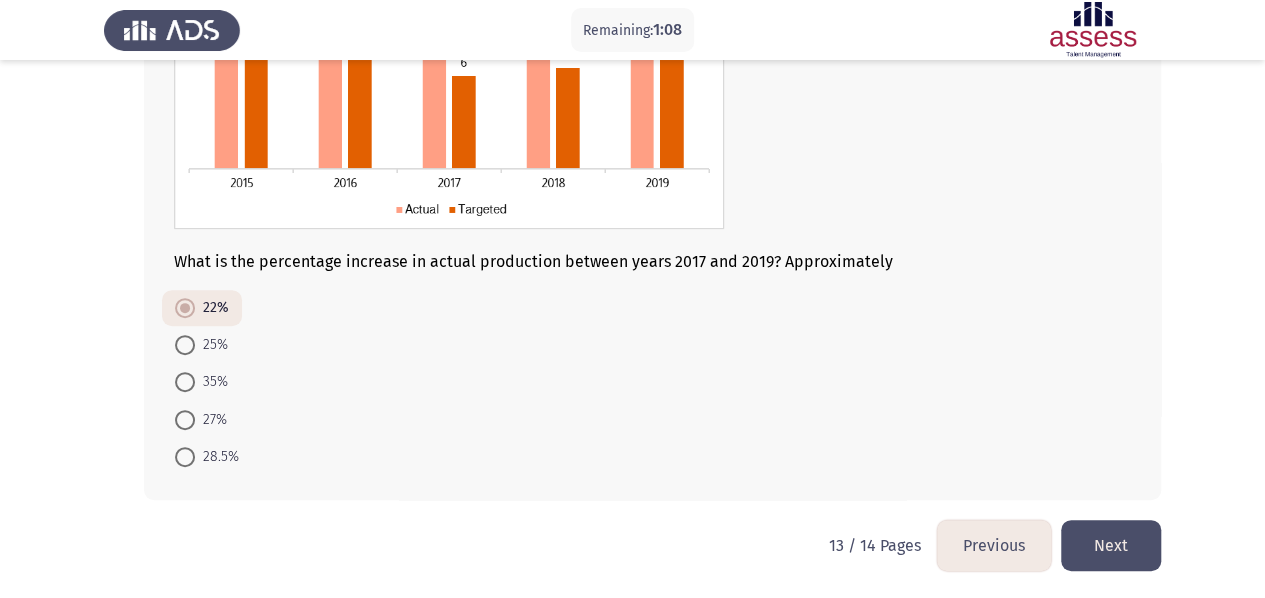 click on "Next" 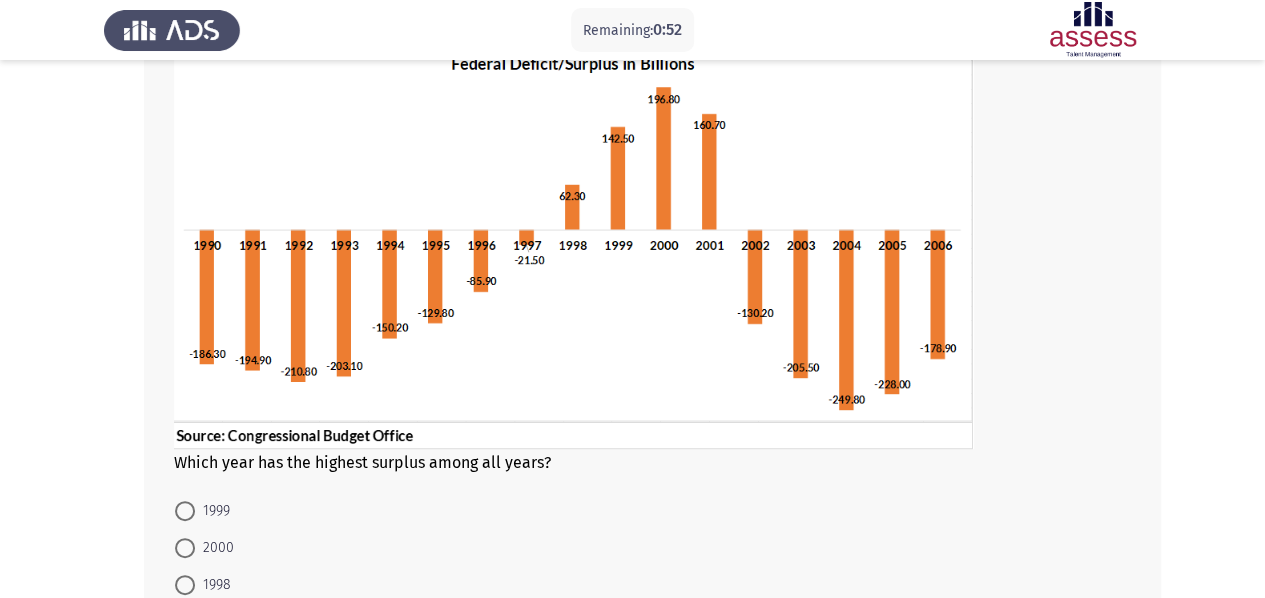 scroll, scrollTop: 352, scrollLeft: 0, axis: vertical 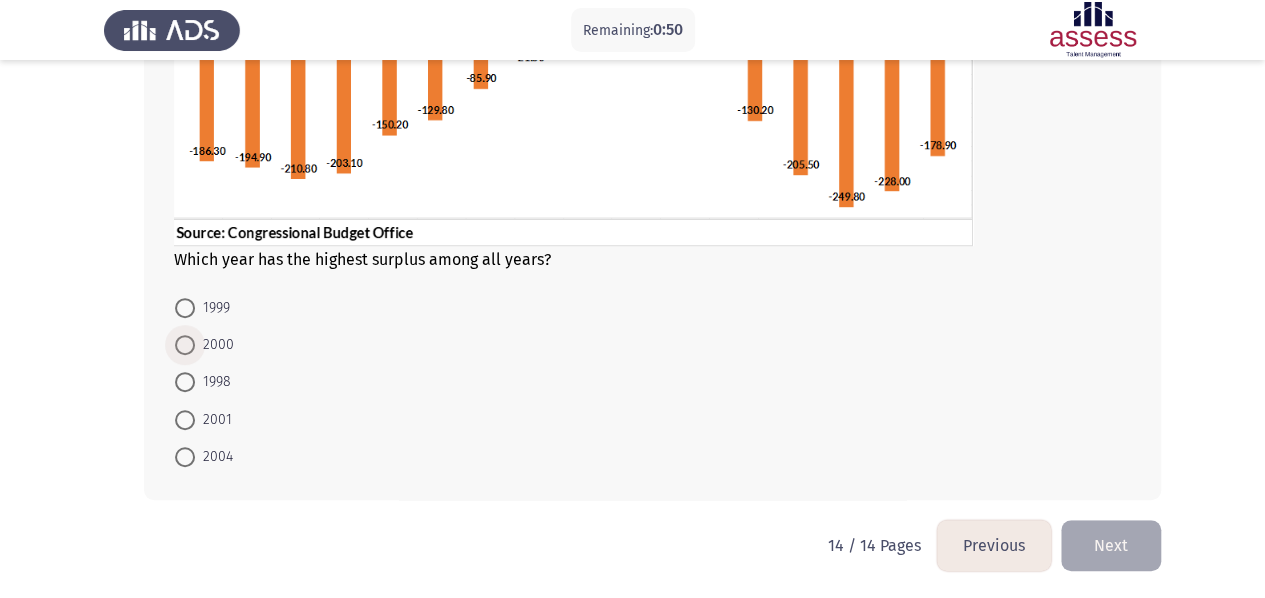 click on "2000" at bounding box center [214, 345] 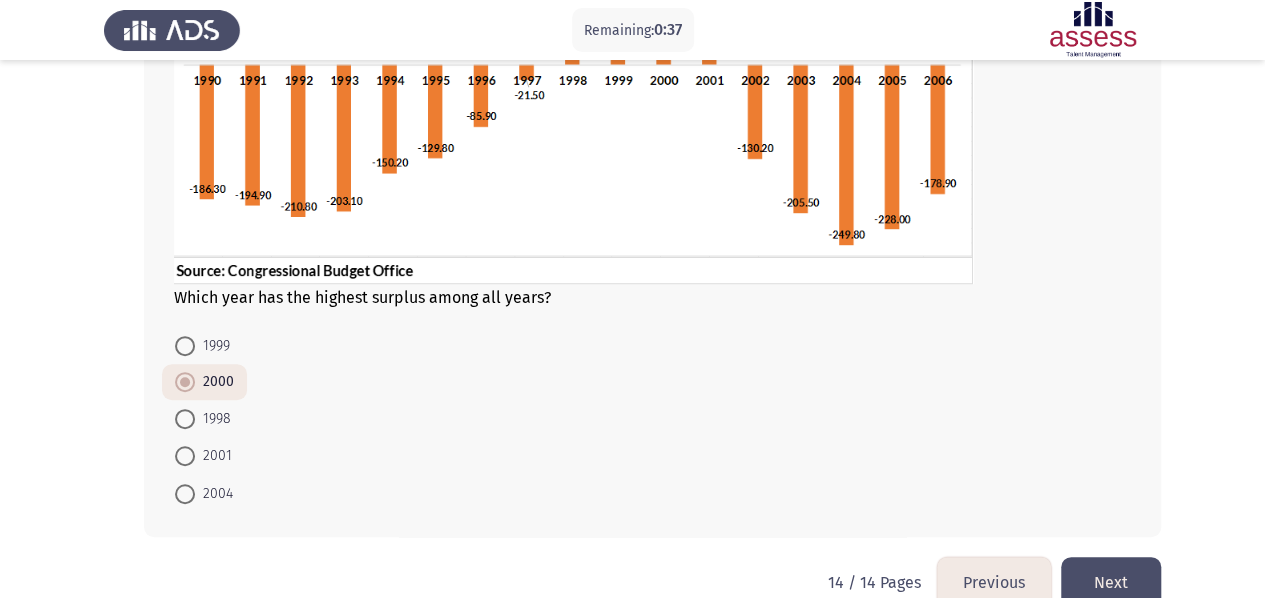 scroll, scrollTop: 316, scrollLeft: 0, axis: vertical 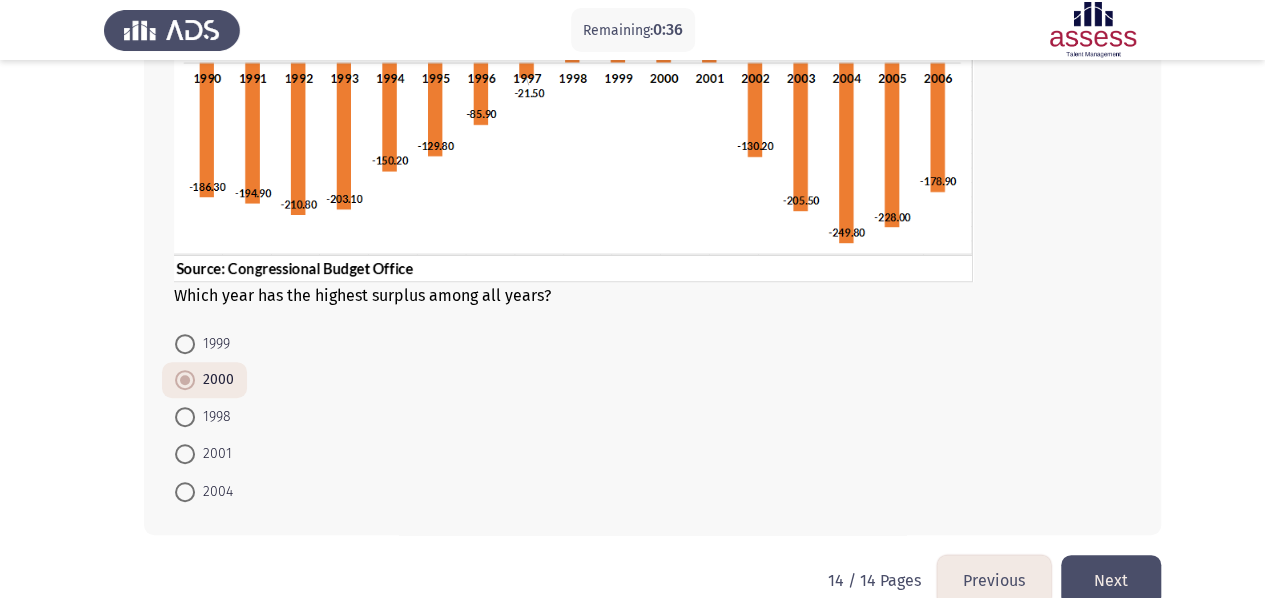 click on "Next" 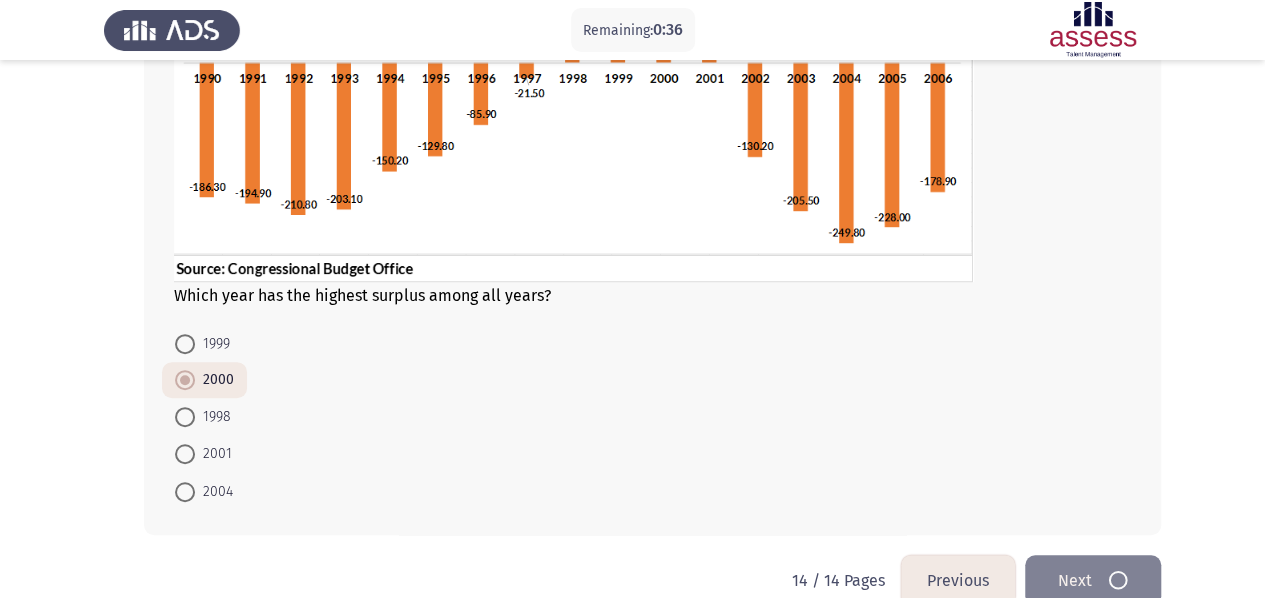 scroll, scrollTop: 0, scrollLeft: 0, axis: both 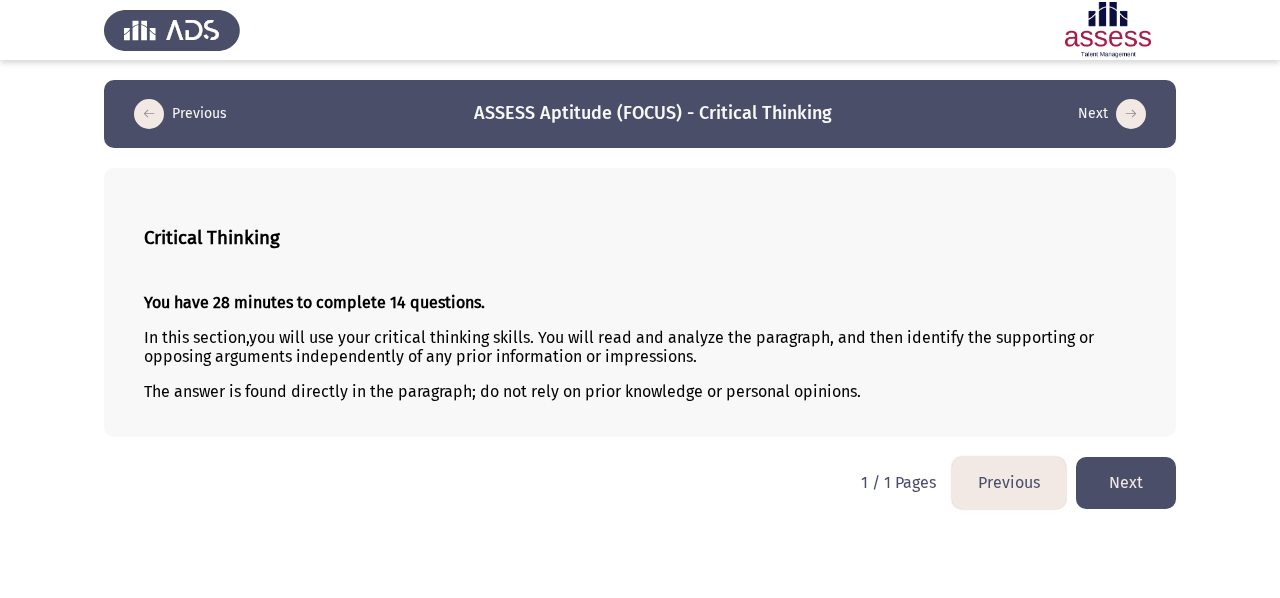 click on "Next" 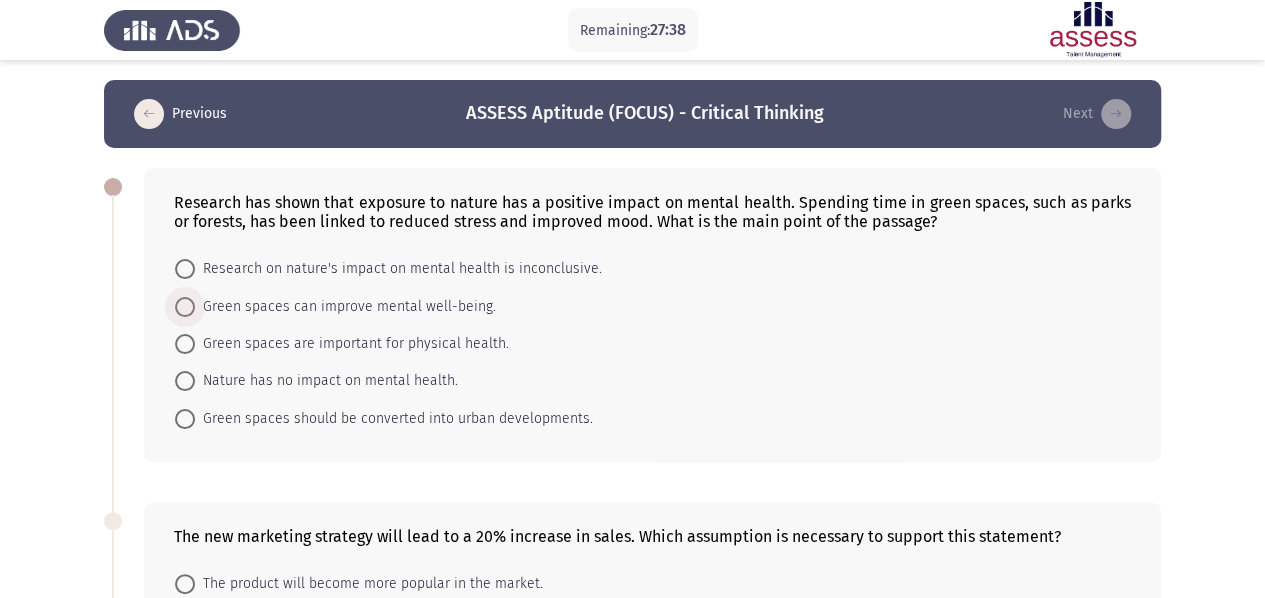 click on "Green spaces can improve mental well-being." at bounding box center [345, 307] 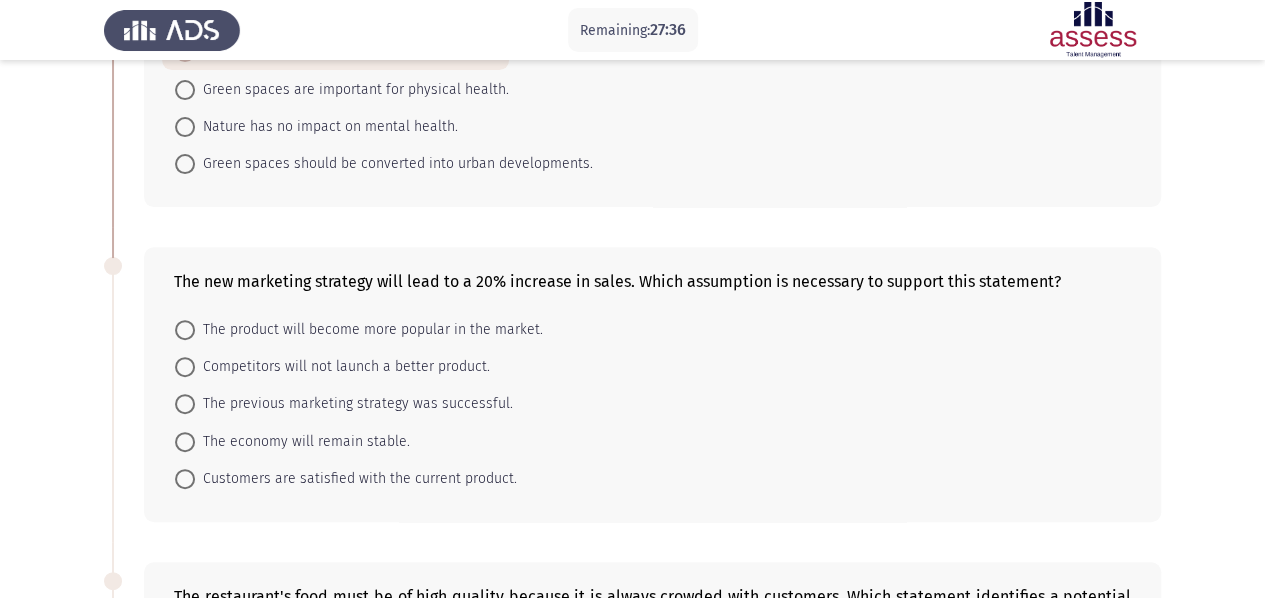 scroll, scrollTop: 264, scrollLeft: 0, axis: vertical 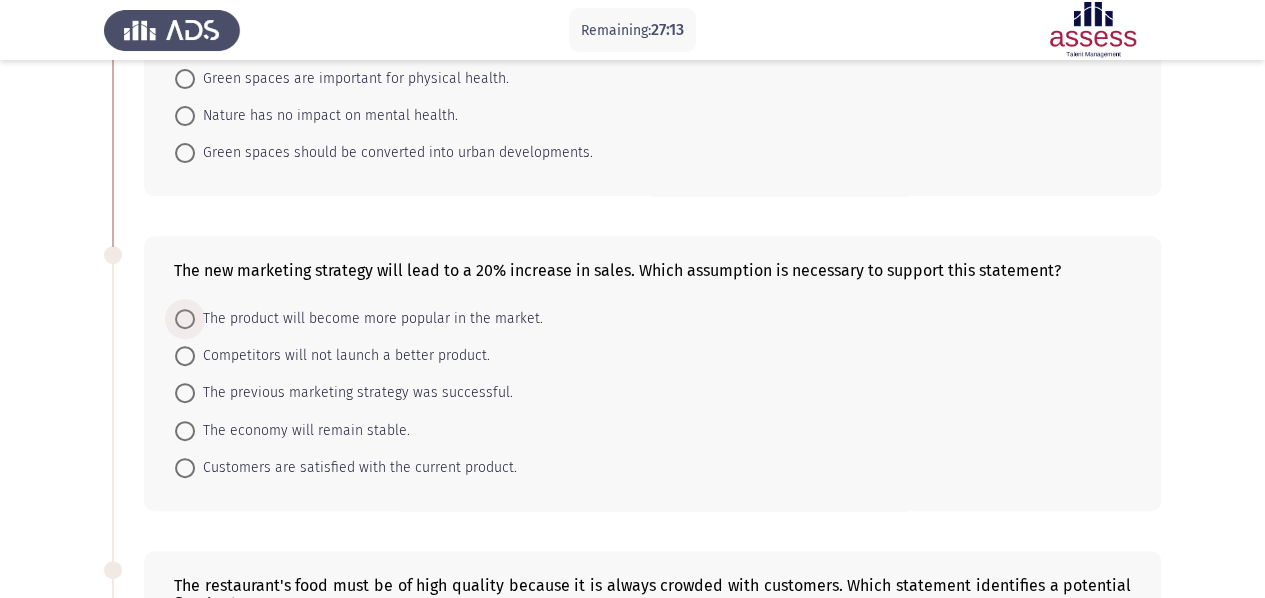 click on "The product will become more popular in the market." at bounding box center (369, 319) 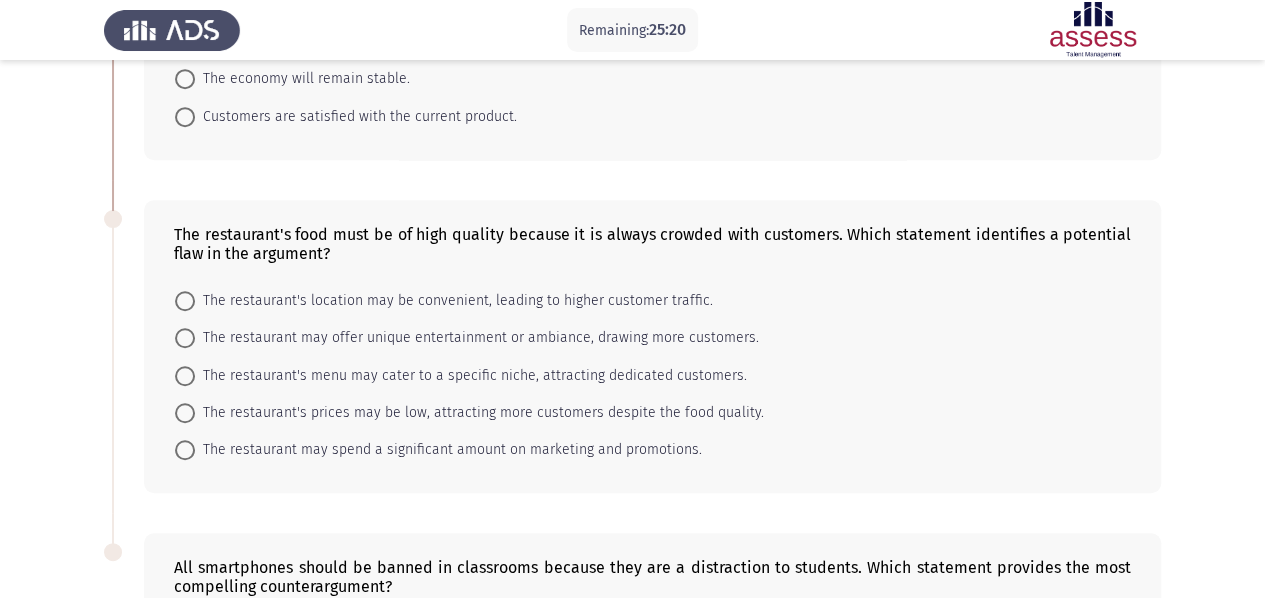 scroll, scrollTop: 613, scrollLeft: 0, axis: vertical 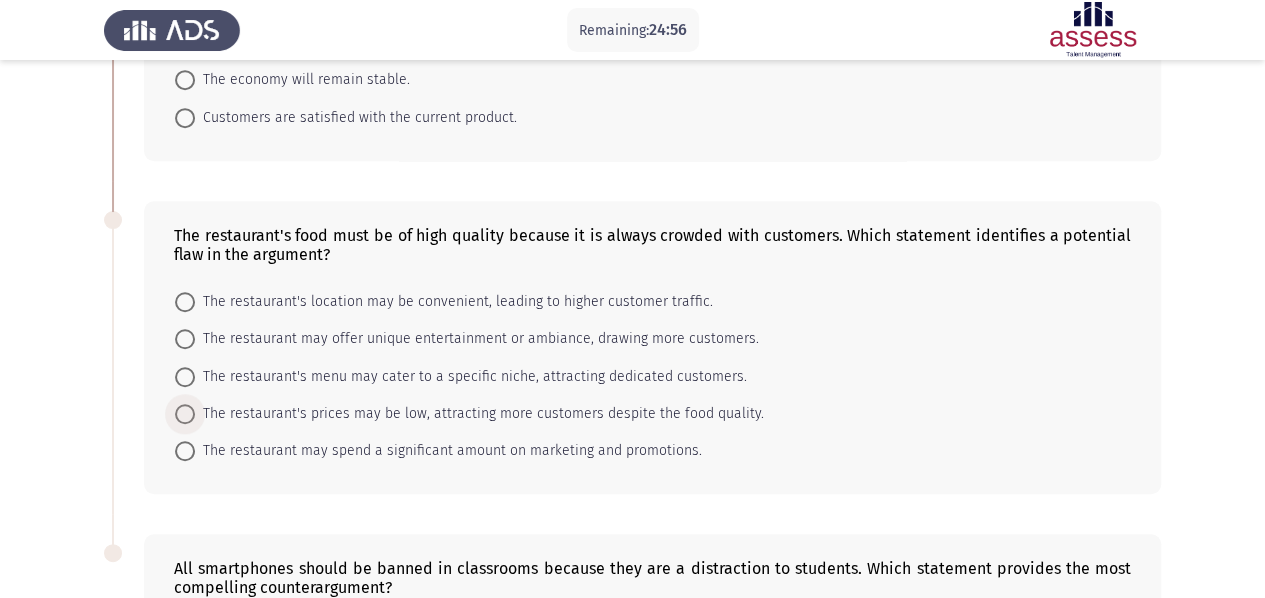 click on "The restaurant's prices may be low, attracting more customers despite the food quality." at bounding box center [479, 414] 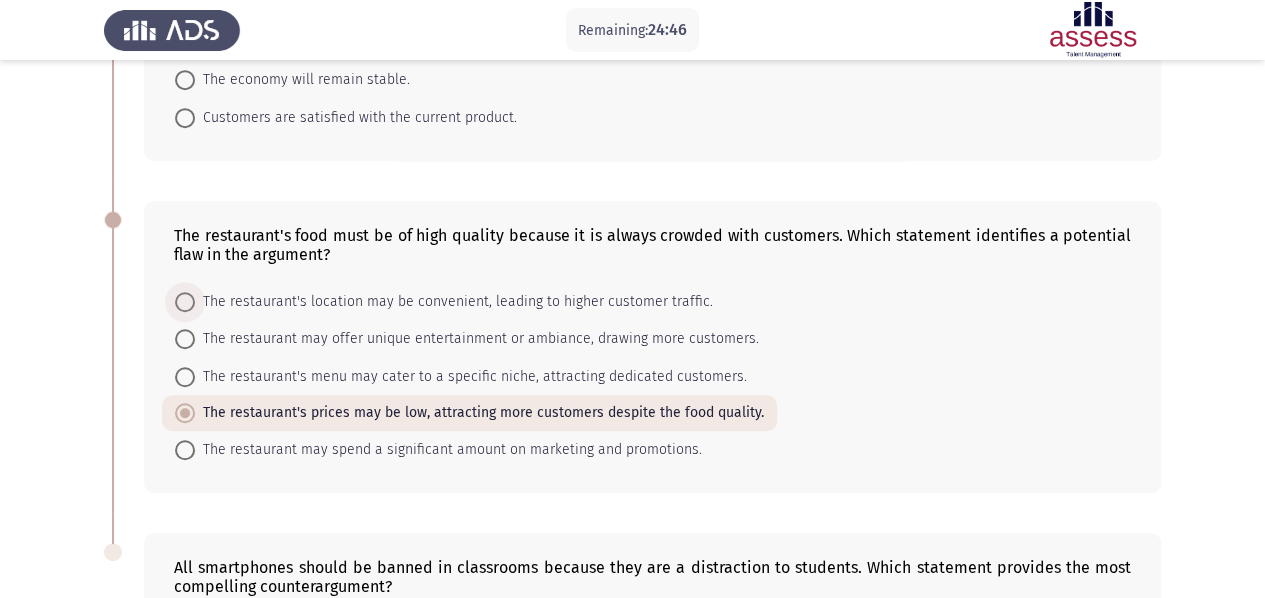 click on "The restaurant's location may be convenient, leading to higher customer traffic." at bounding box center (454, 302) 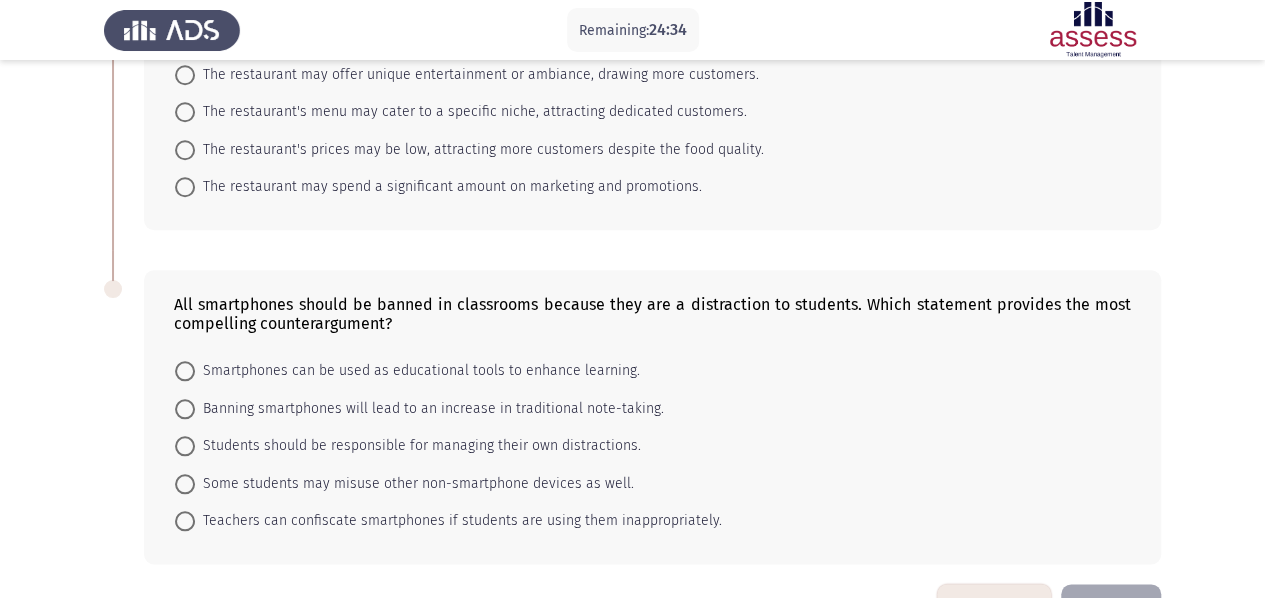 scroll, scrollTop: 933, scrollLeft: 0, axis: vertical 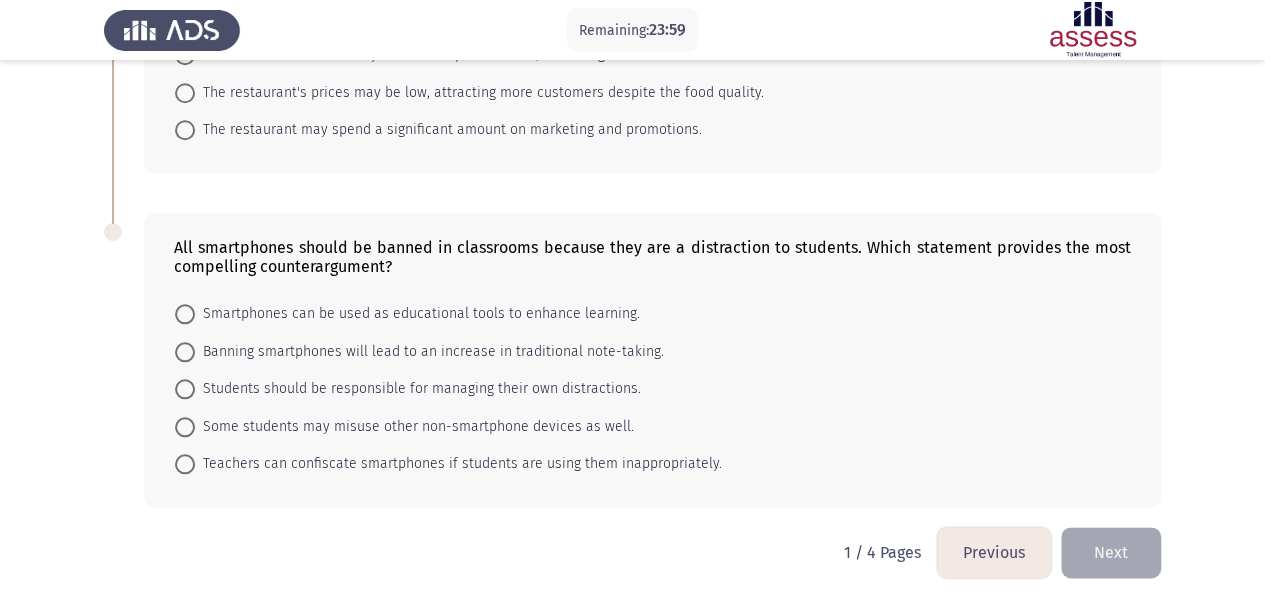 click on "Some students may misuse other non-smartphone devices as well." at bounding box center [414, 427] 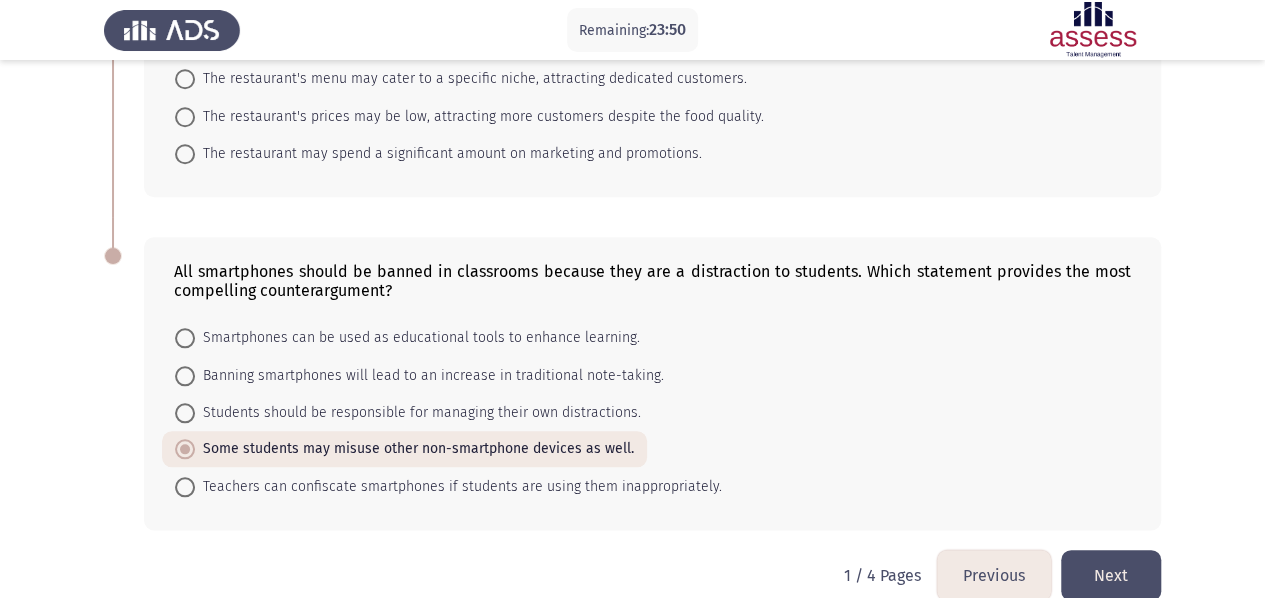 scroll, scrollTop: 932, scrollLeft: 0, axis: vertical 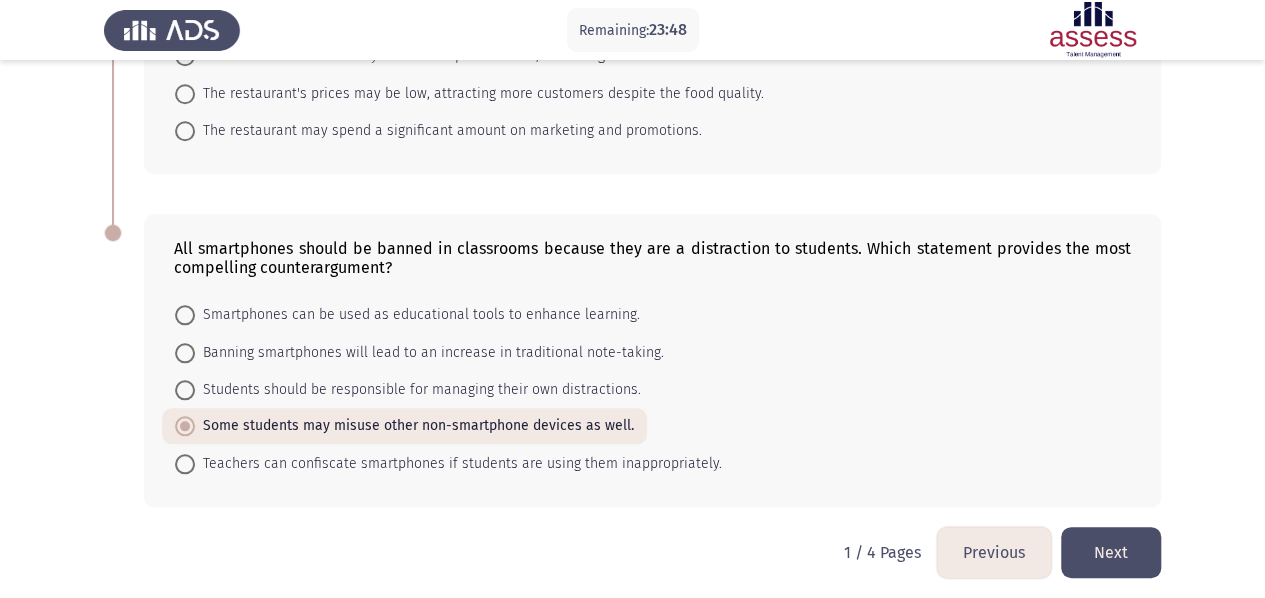 click on "Next" 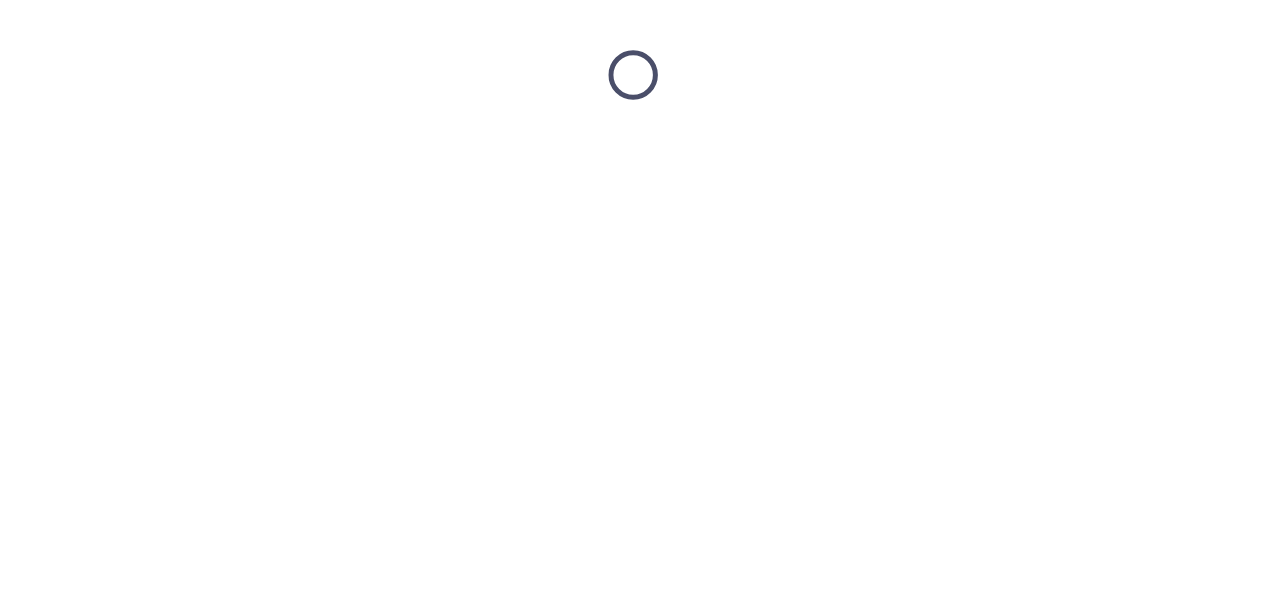 scroll, scrollTop: 0, scrollLeft: 0, axis: both 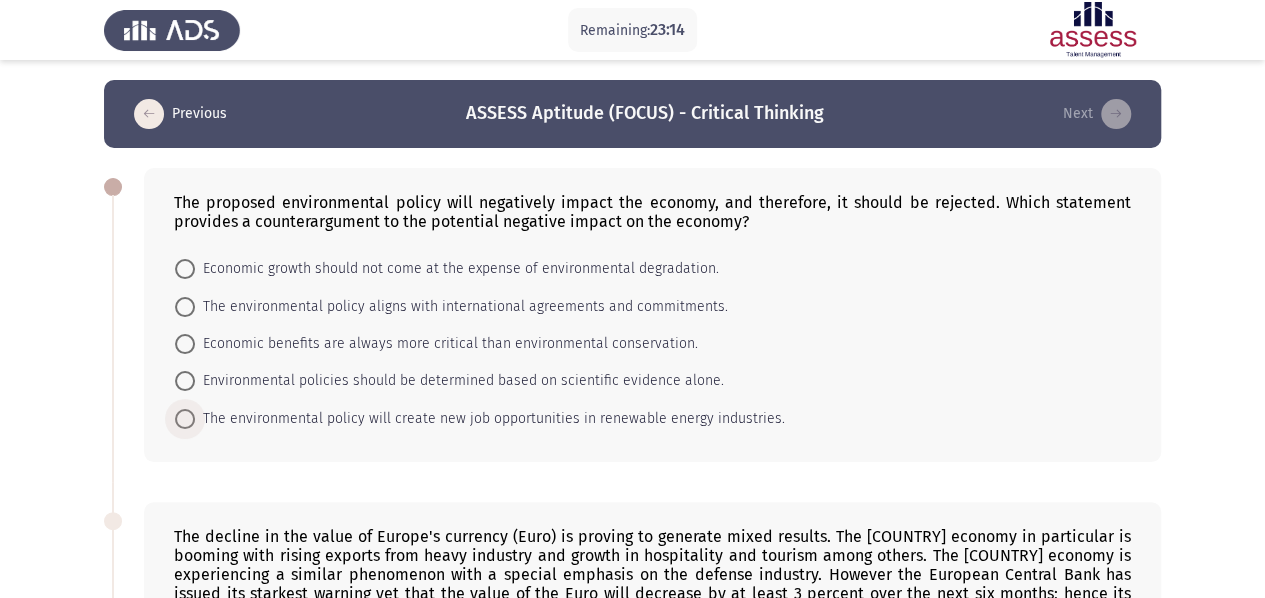 click on "The environmental policy will create new job opportunities in renewable energy industries." at bounding box center (490, 419) 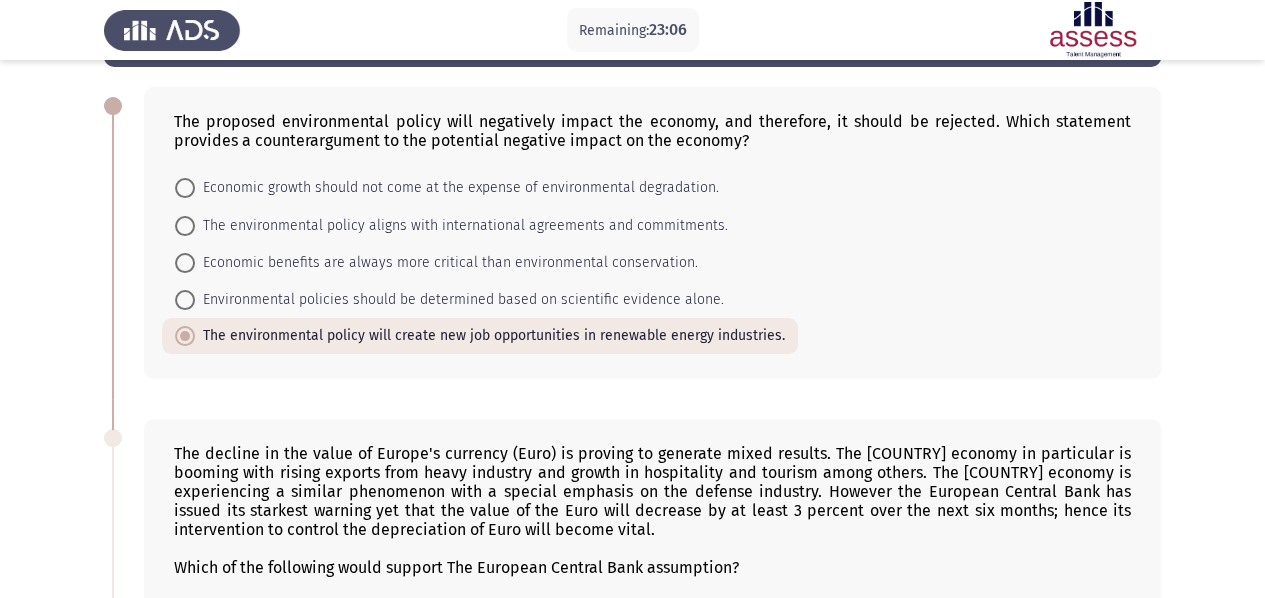 scroll, scrollTop: 82, scrollLeft: 0, axis: vertical 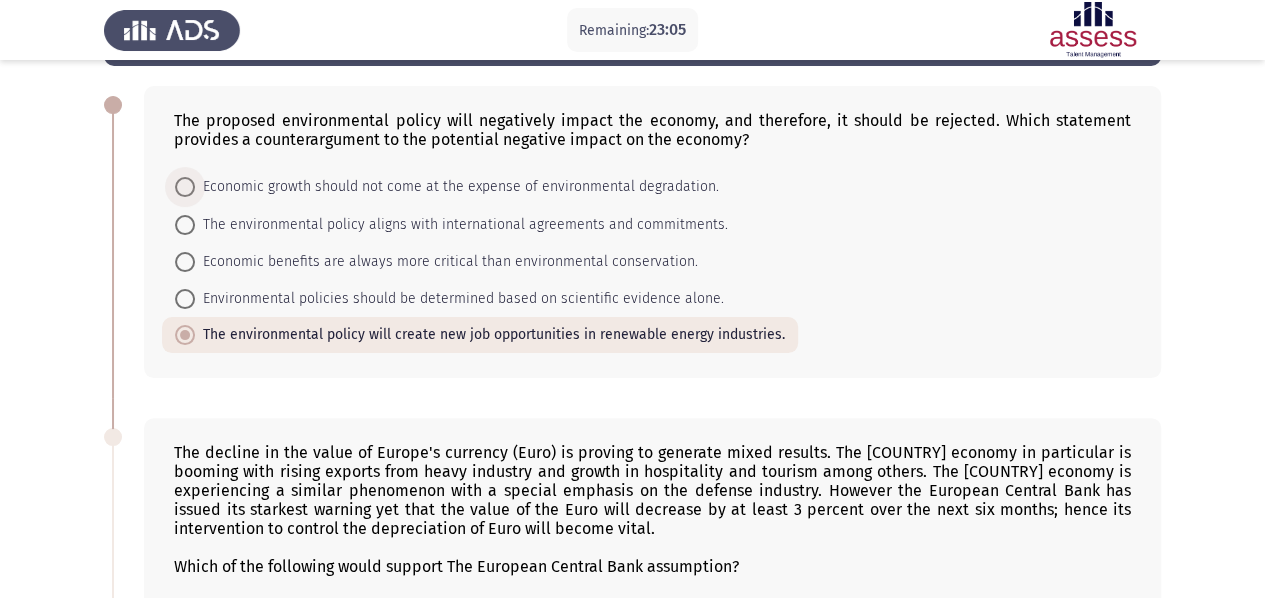 click on "Economic growth should not come at the expense of environmental degradation." at bounding box center [457, 187] 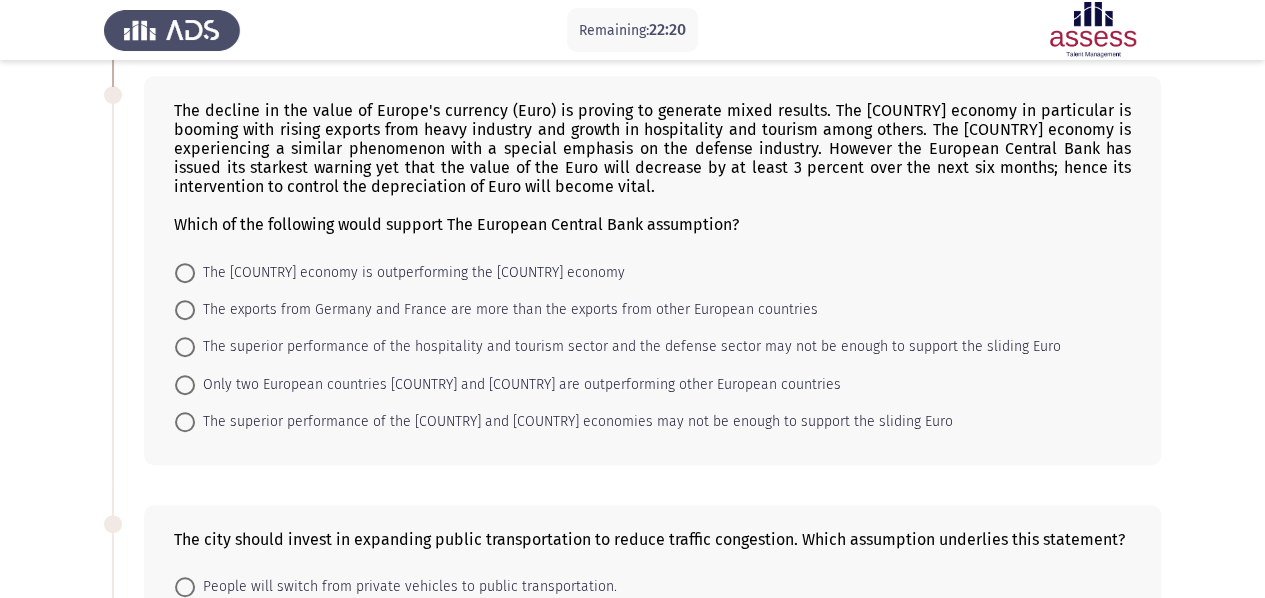 scroll, scrollTop: 425, scrollLeft: 0, axis: vertical 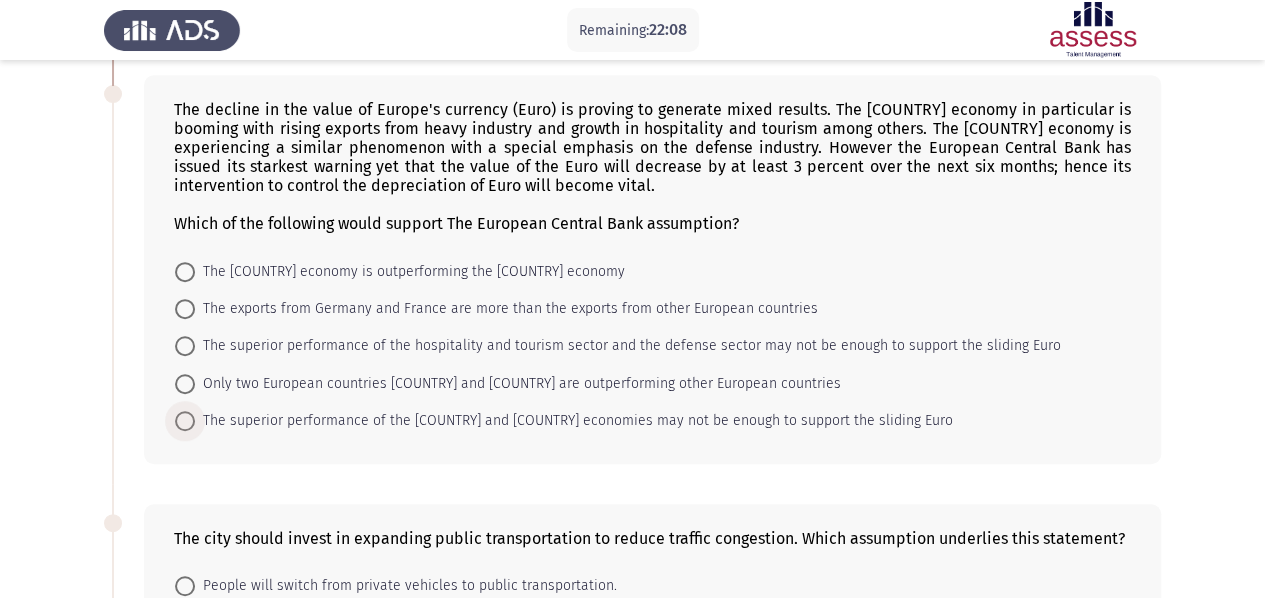 click on "The superior performance of the [COUNTRY] and [COUNTRY] economies may not be enough to support the sliding Euro" at bounding box center (574, 421) 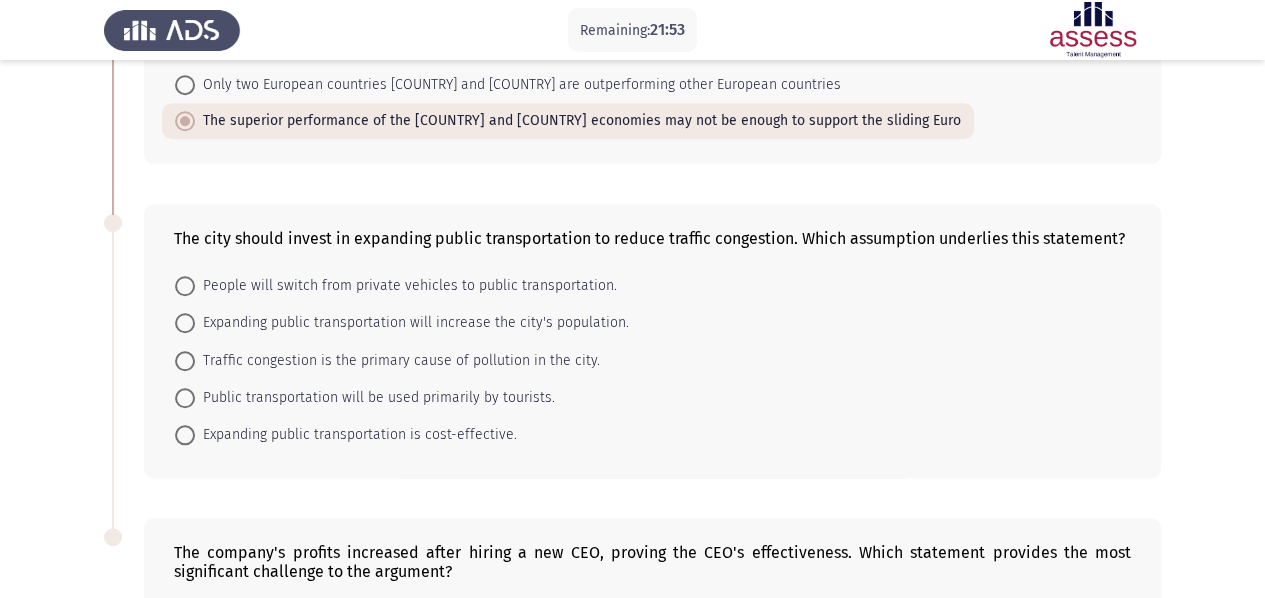 scroll, scrollTop: 723, scrollLeft: 0, axis: vertical 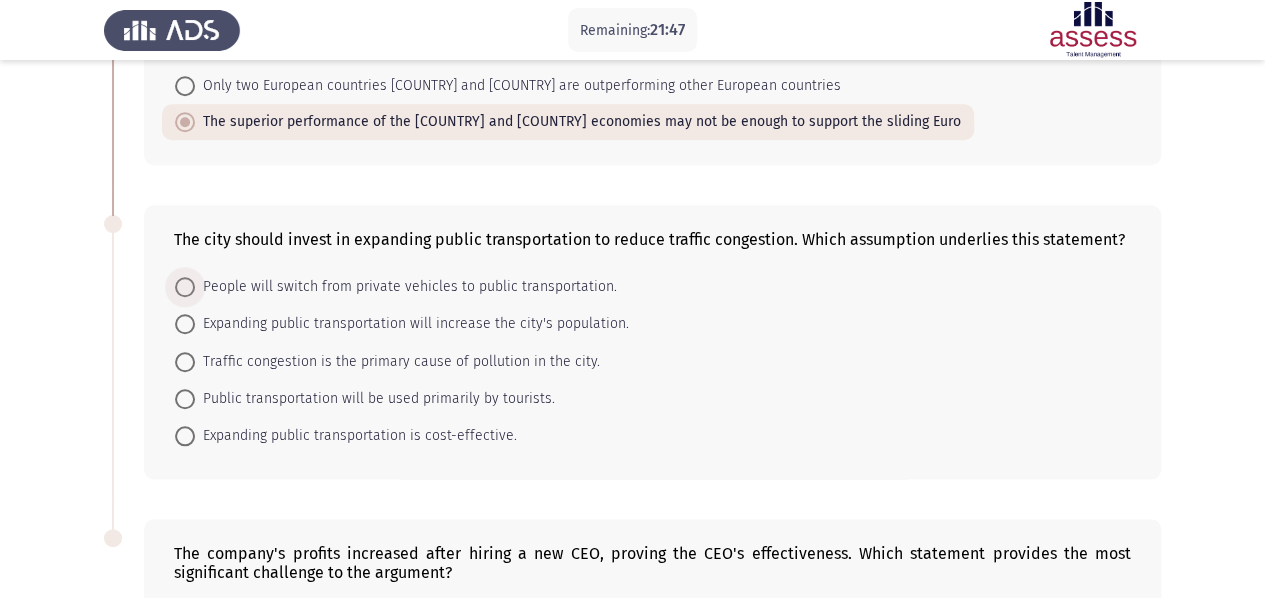 click on "People will switch from private vehicles to public transportation." at bounding box center [406, 287] 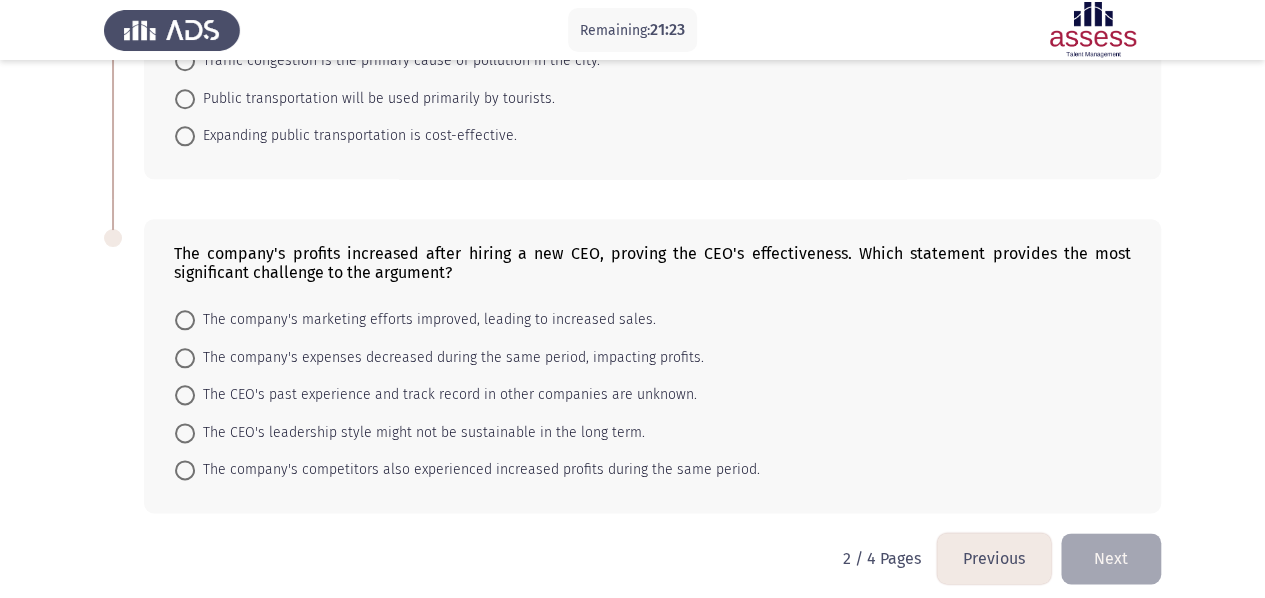 scroll, scrollTop: 1026, scrollLeft: 0, axis: vertical 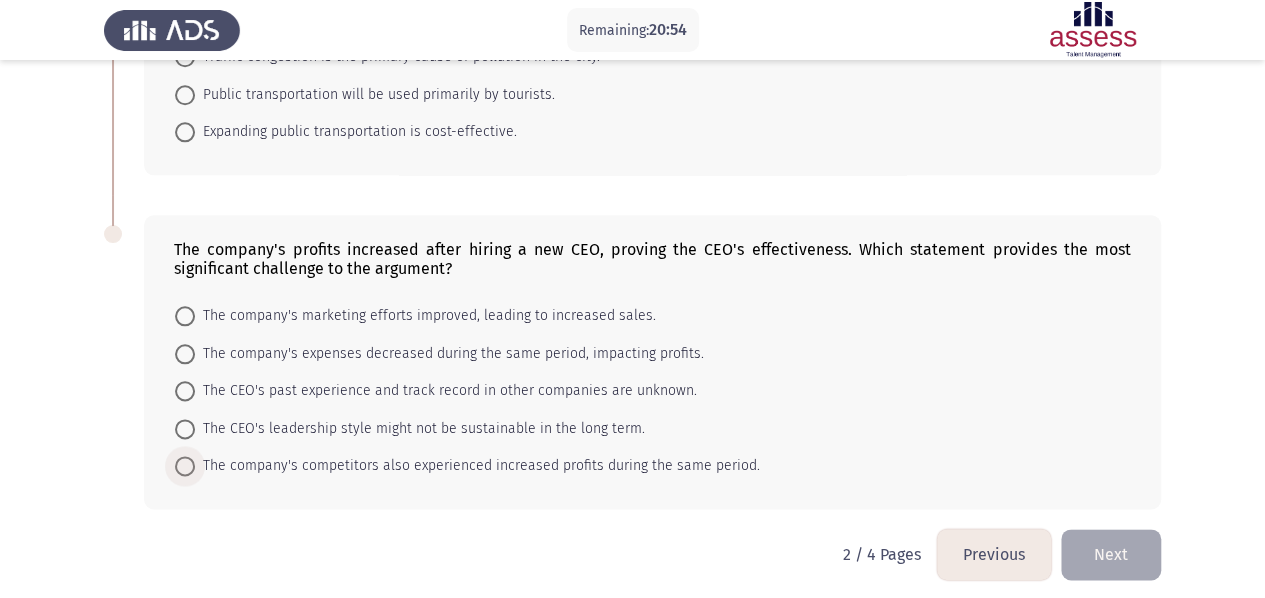 click on "The company's competitors also experienced increased profits during the same period." at bounding box center [477, 466] 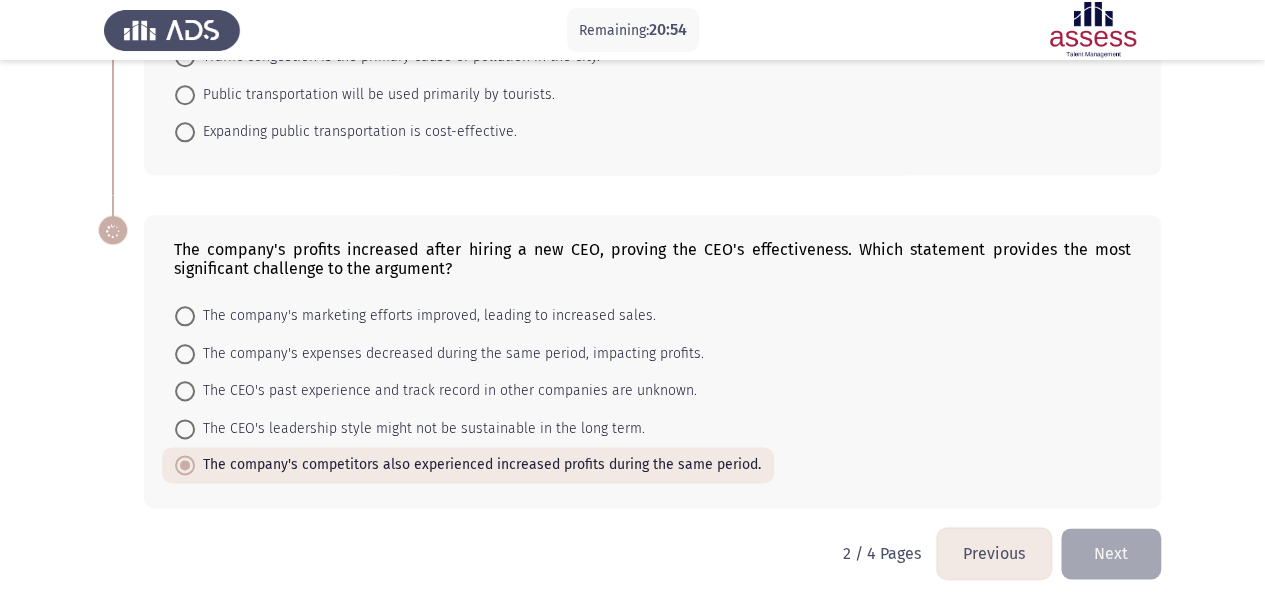 scroll, scrollTop: 1025, scrollLeft: 0, axis: vertical 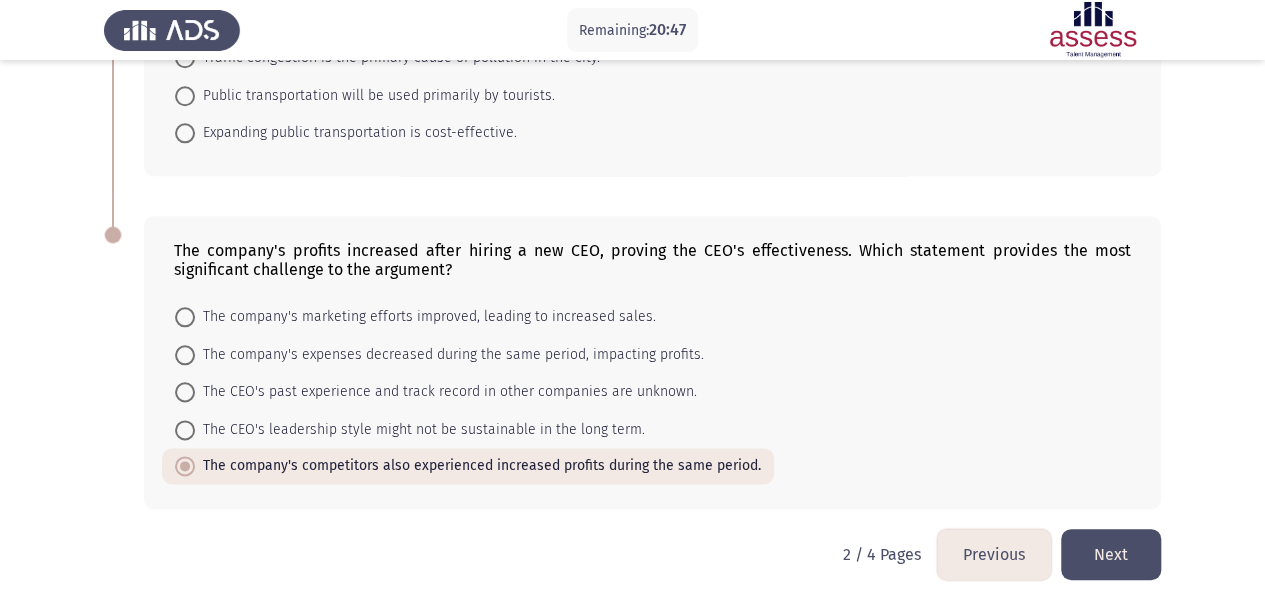 click on "Next" 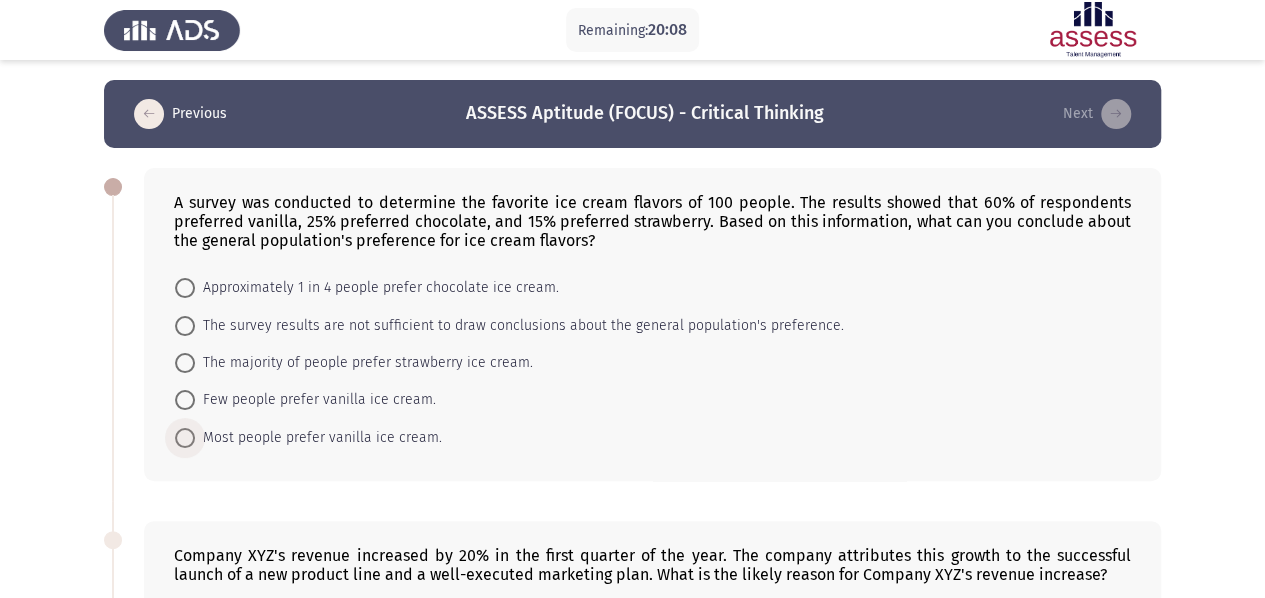 click on "Most people prefer vanilla ice cream." at bounding box center (318, 438) 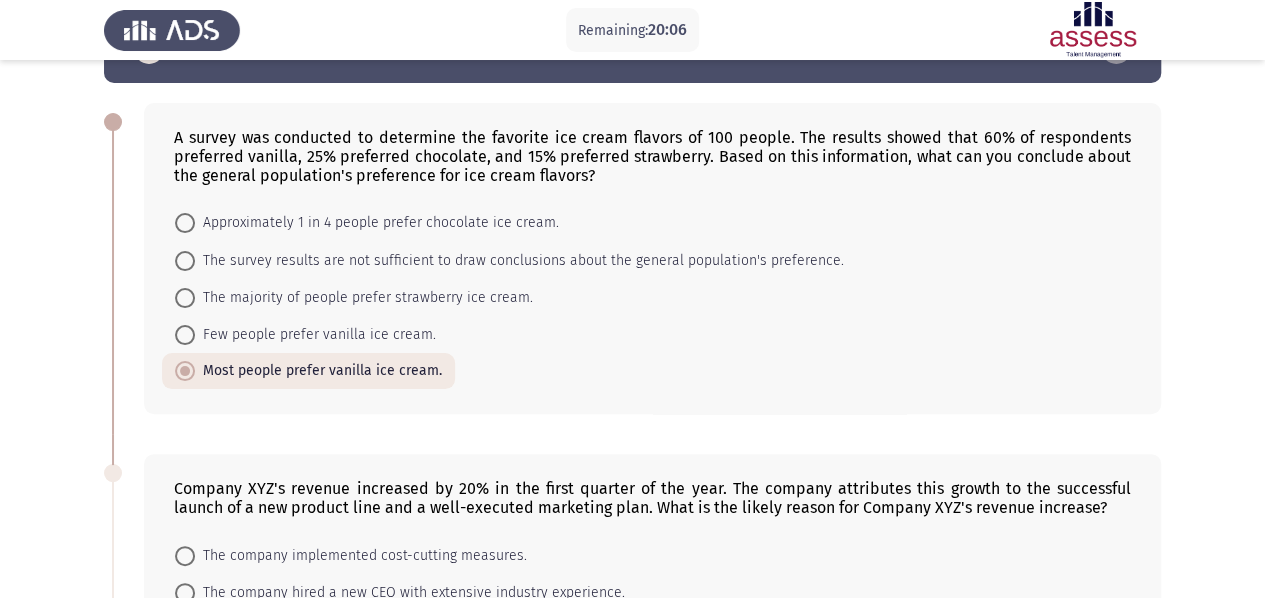 scroll, scrollTop: 66, scrollLeft: 0, axis: vertical 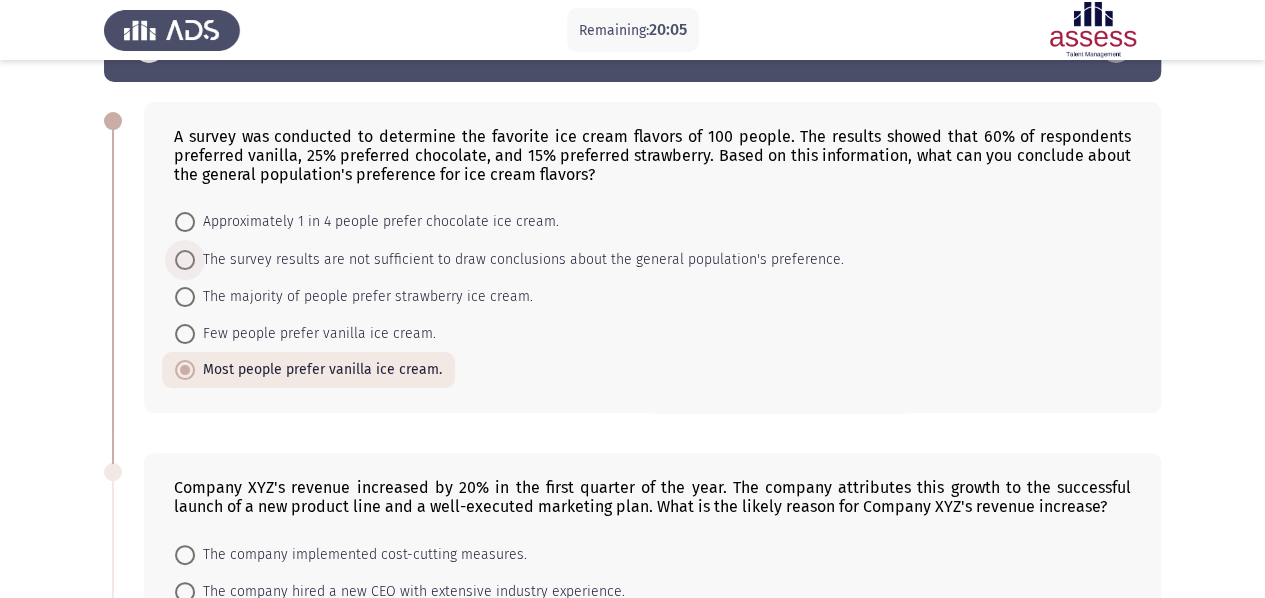 click on "The survey results are not sufficient to draw conclusions about the general population's preference." at bounding box center (519, 260) 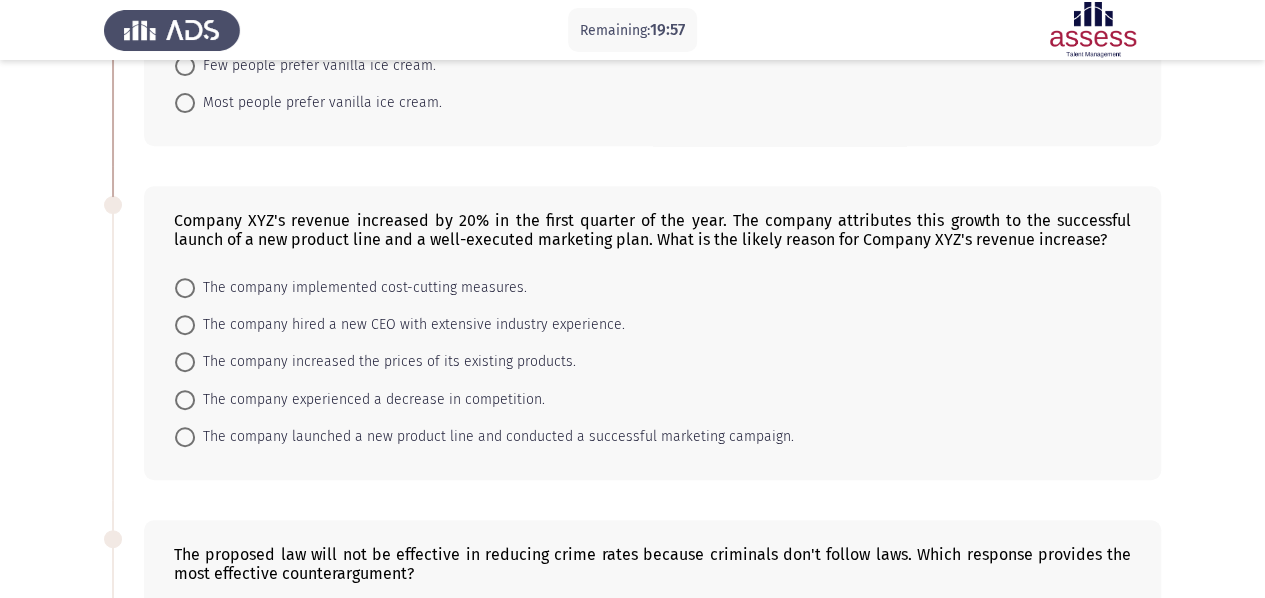 scroll, scrollTop: 334, scrollLeft: 0, axis: vertical 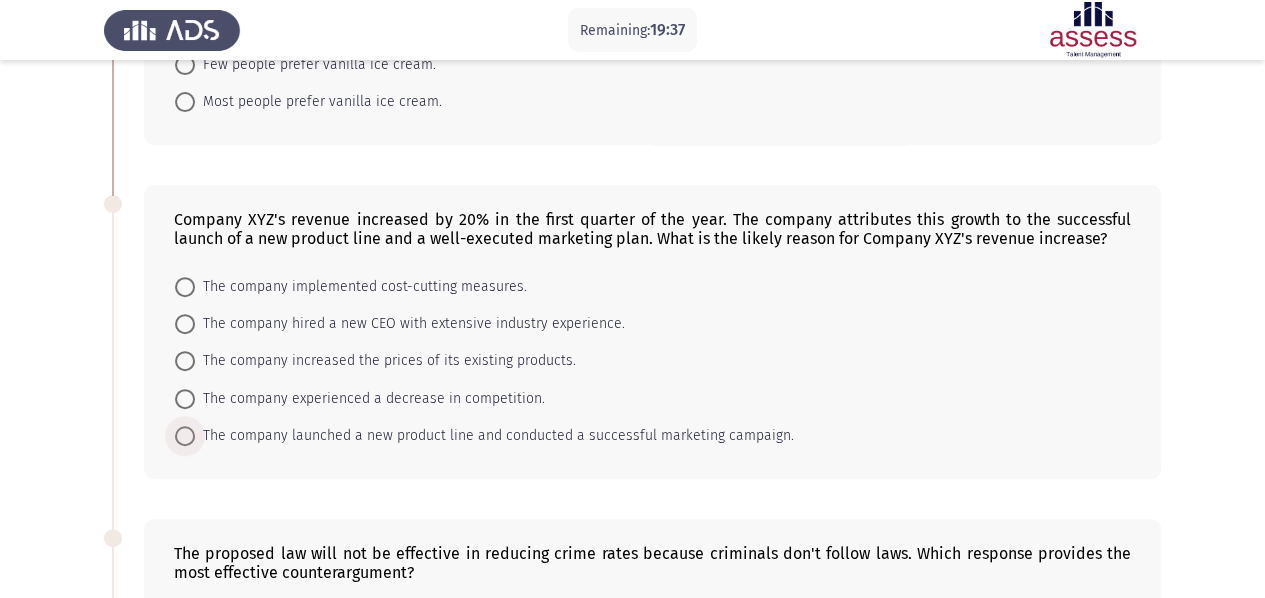 click on "The company launched a new product line and conducted a successful marketing campaign." at bounding box center [494, 436] 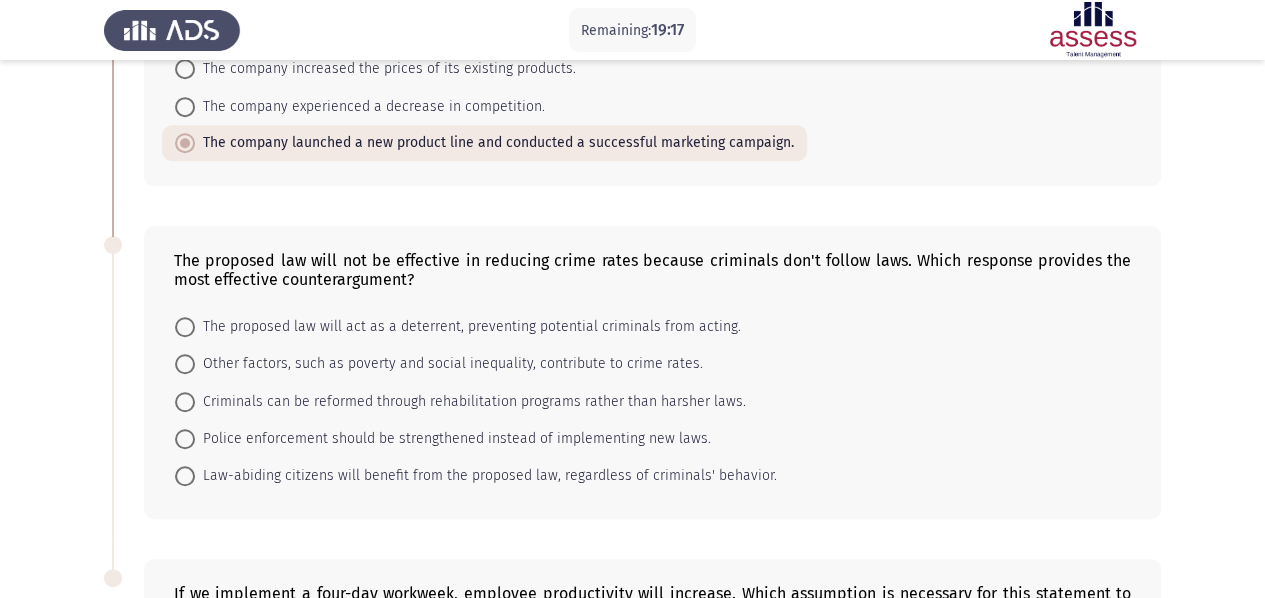 scroll, scrollTop: 627, scrollLeft: 0, axis: vertical 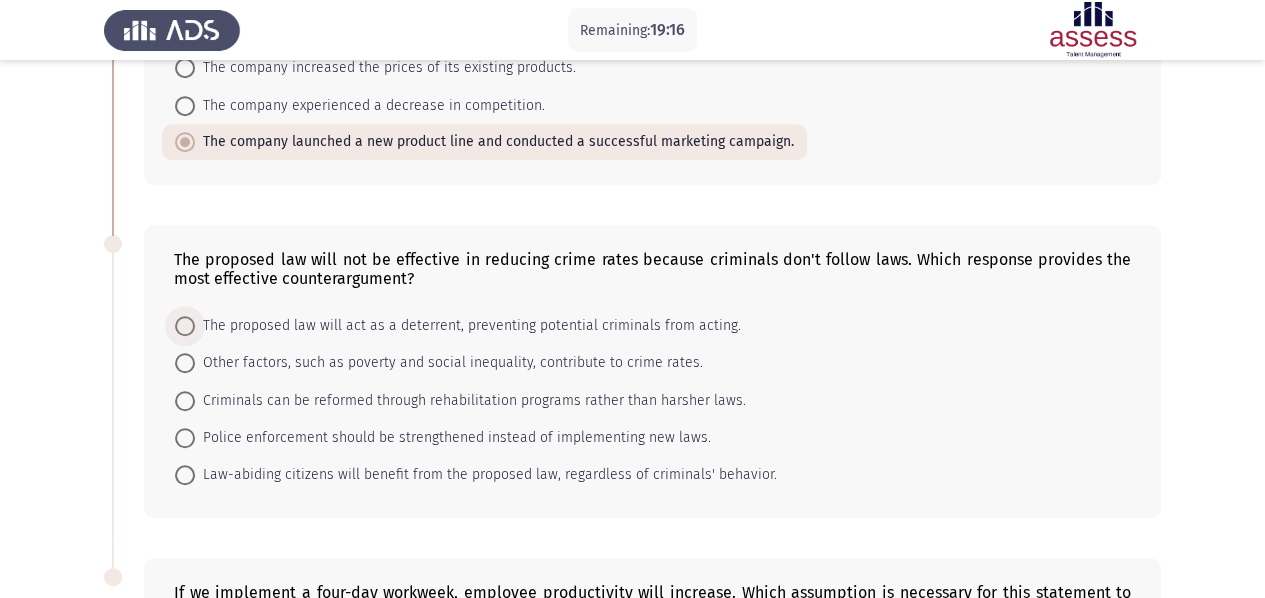 click on "The proposed law will act as a deterrent, preventing potential criminals from acting." at bounding box center [468, 326] 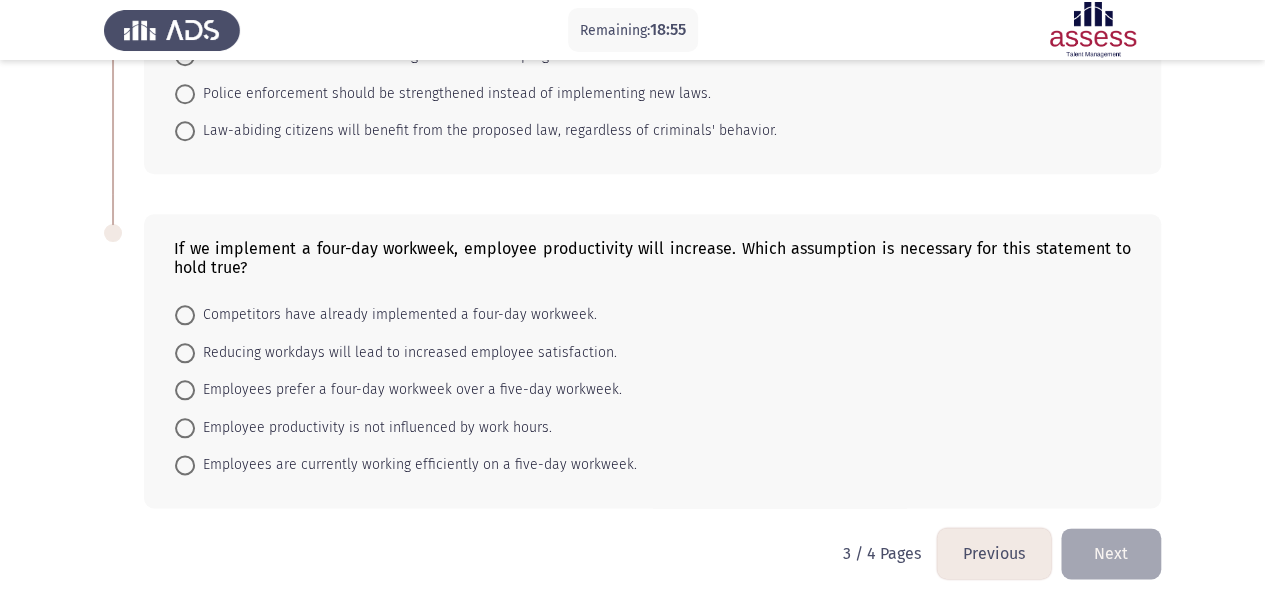 scroll, scrollTop: 970, scrollLeft: 0, axis: vertical 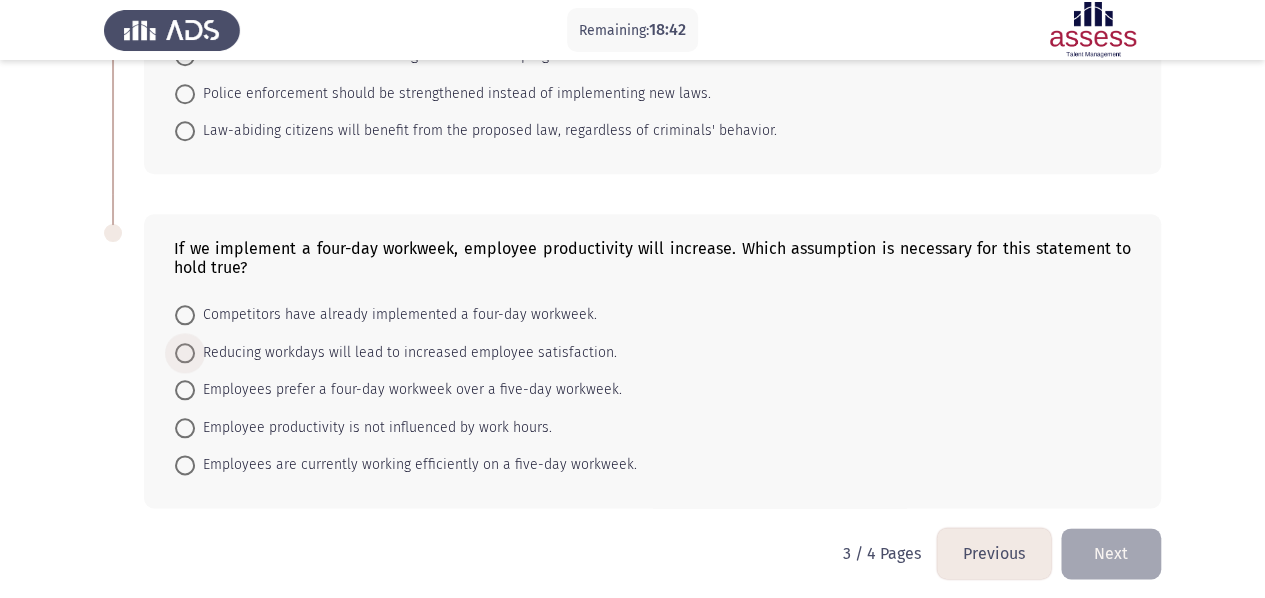click on "Reducing workdays will lead to increased employee satisfaction." at bounding box center (406, 353) 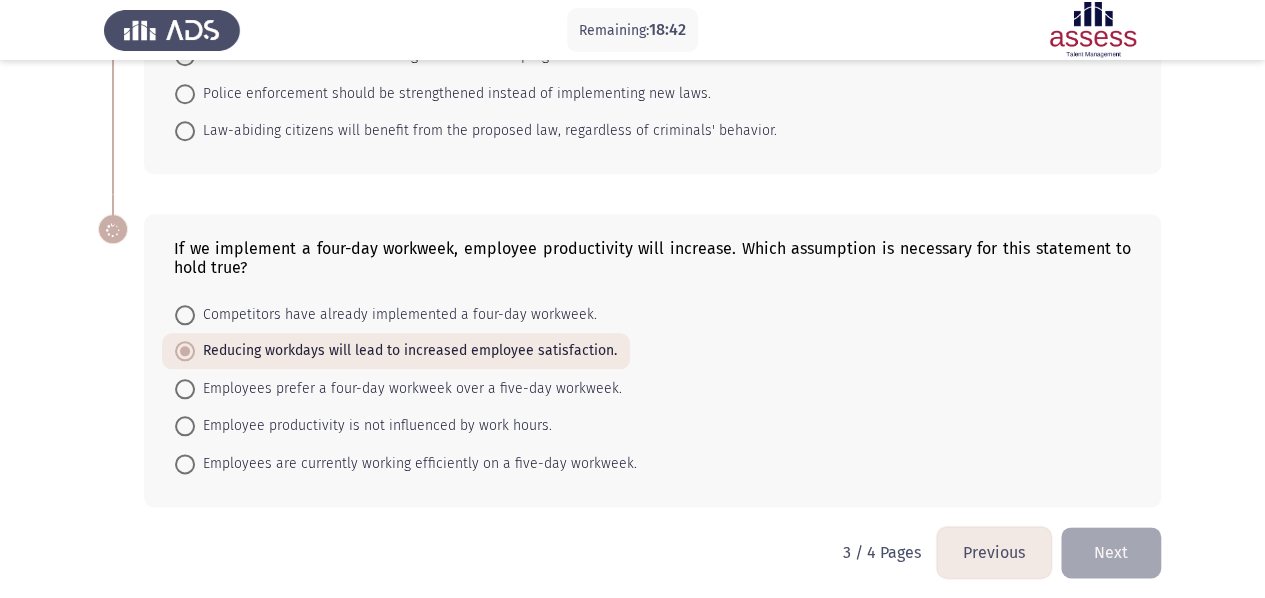 scroll, scrollTop: 969, scrollLeft: 0, axis: vertical 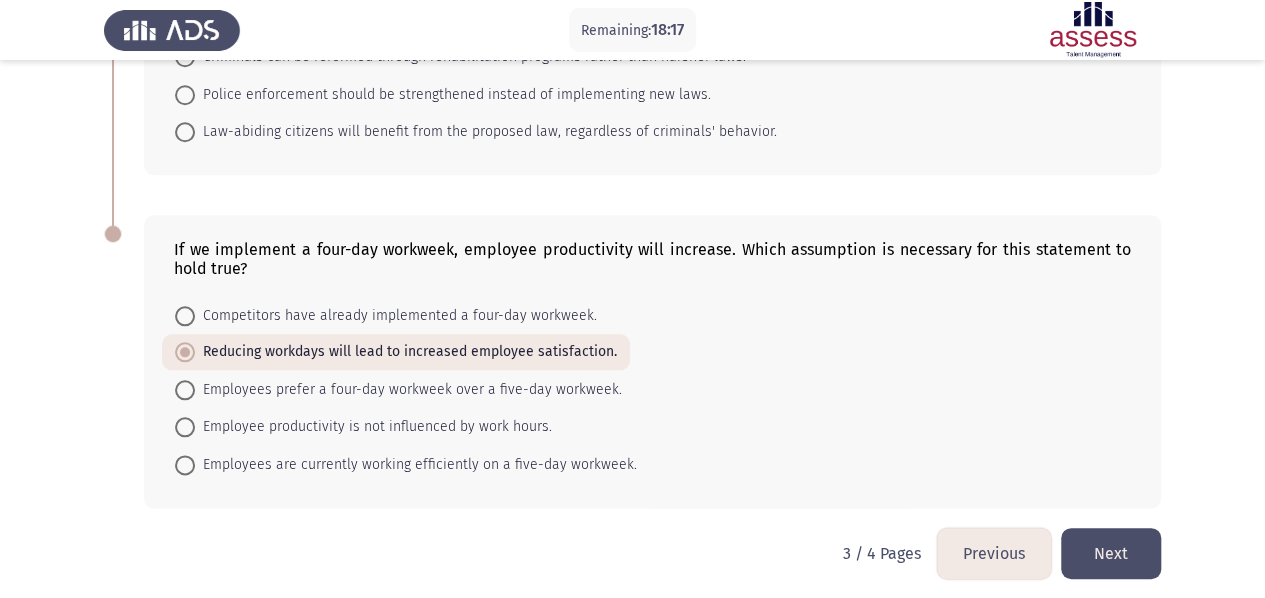 click on "Next" 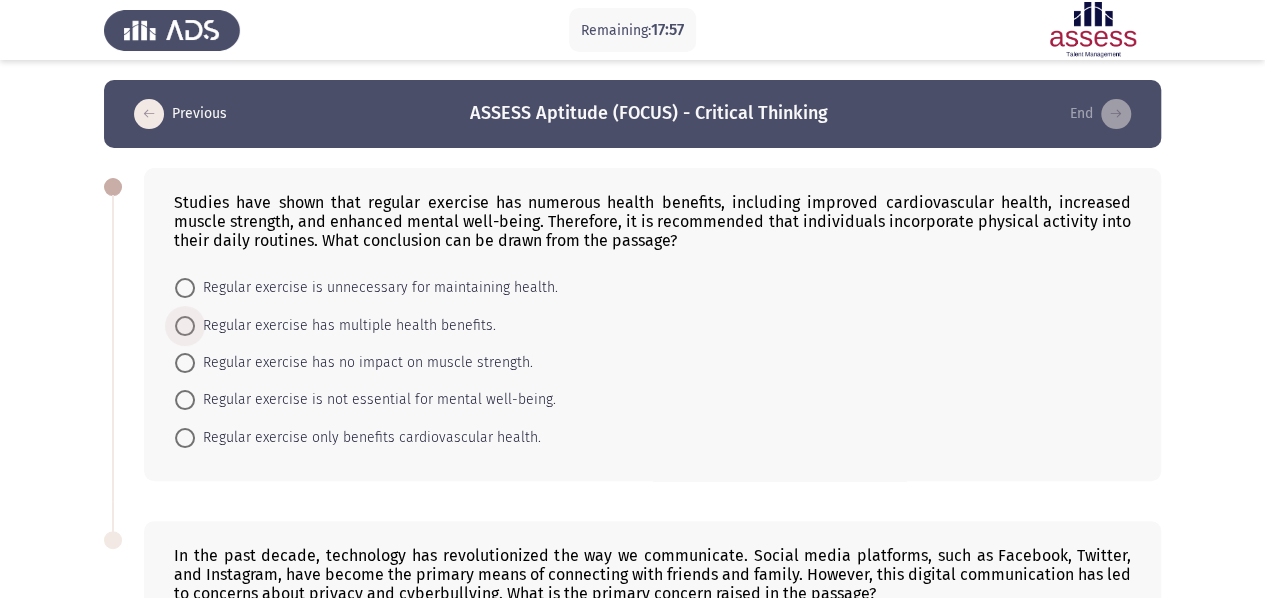 click on "Regular exercise has multiple health benefits." at bounding box center (345, 326) 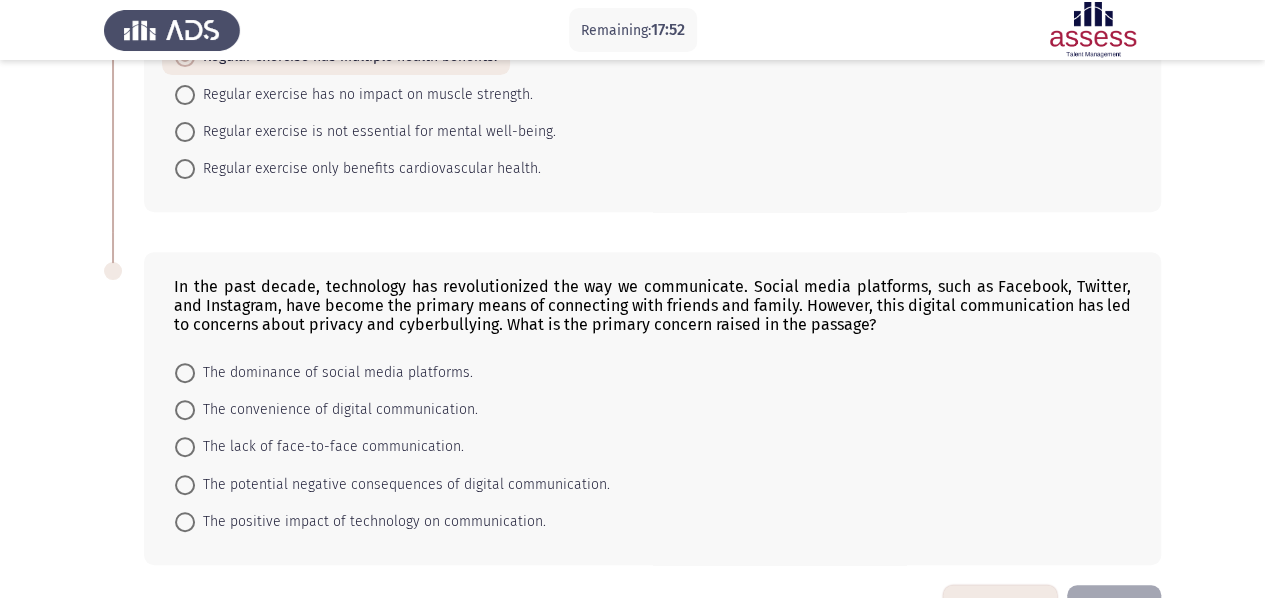 scroll, scrollTop: 328, scrollLeft: 0, axis: vertical 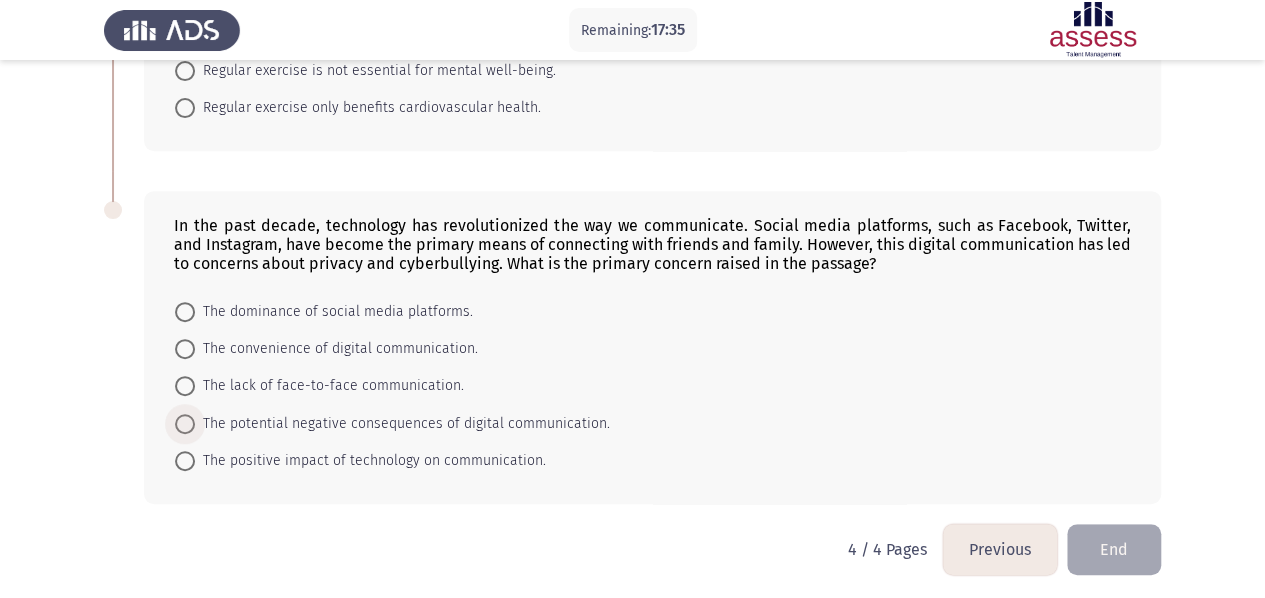 click on "The potential negative consequences of digital communication." at bounding box center [402, 424] 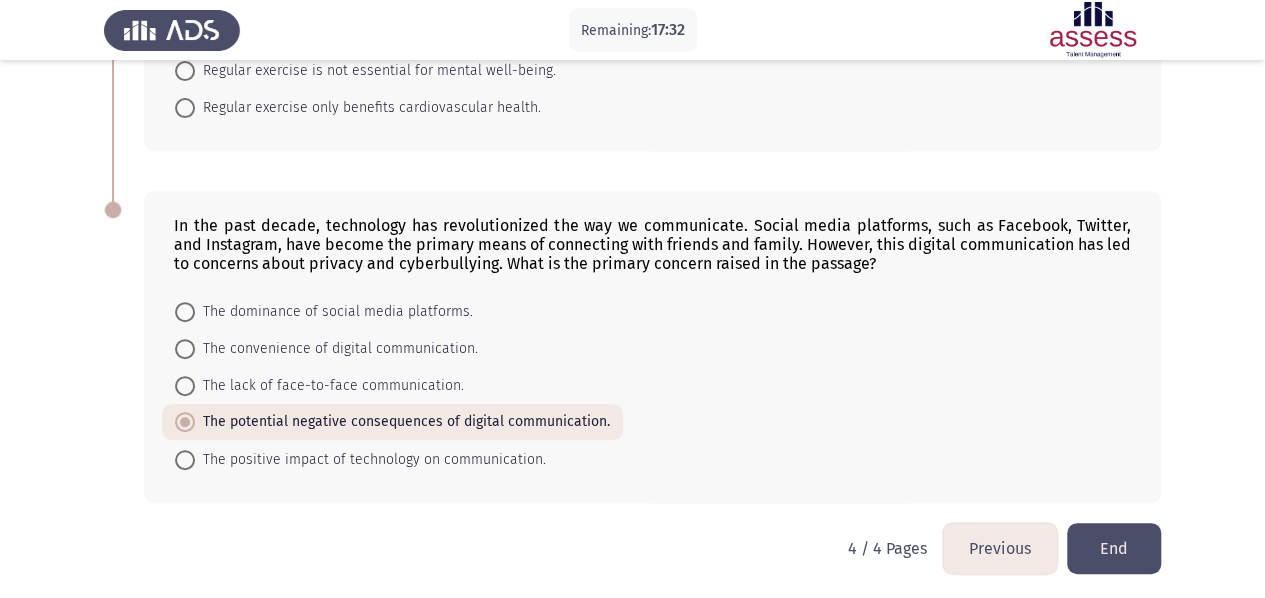 click on "End" 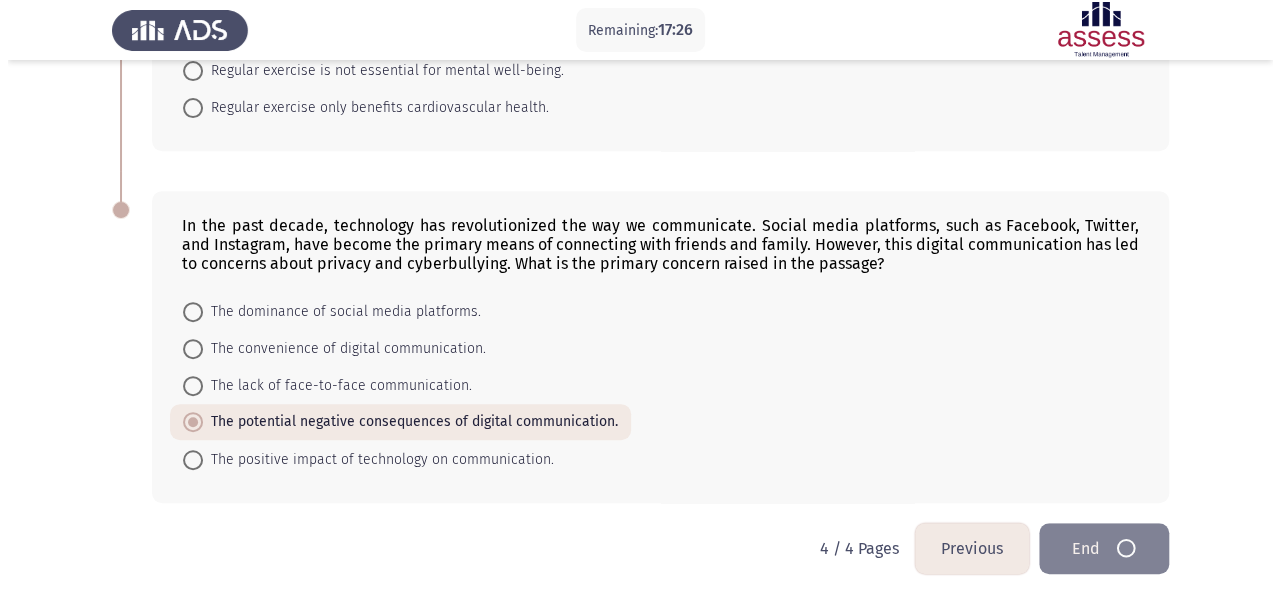 scroll, scrollTop: 0, scrollLeft: 0, axis: both 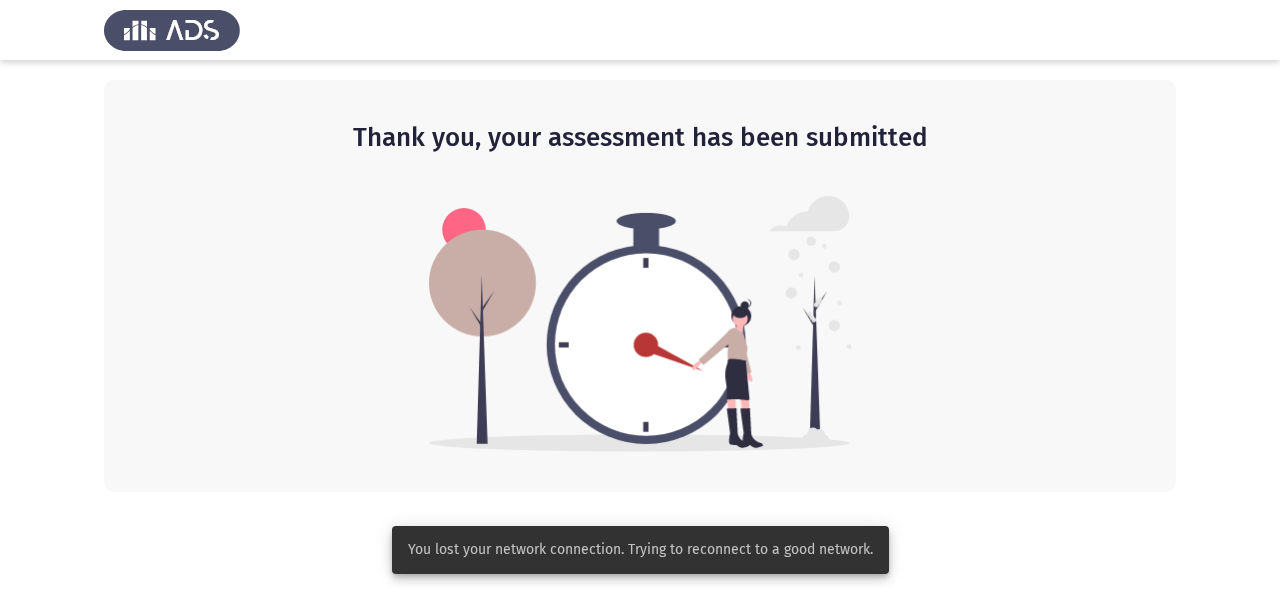 click on "You lost your network connection. Trying to reconnect to a good network." at bounding box center [640, 550] 